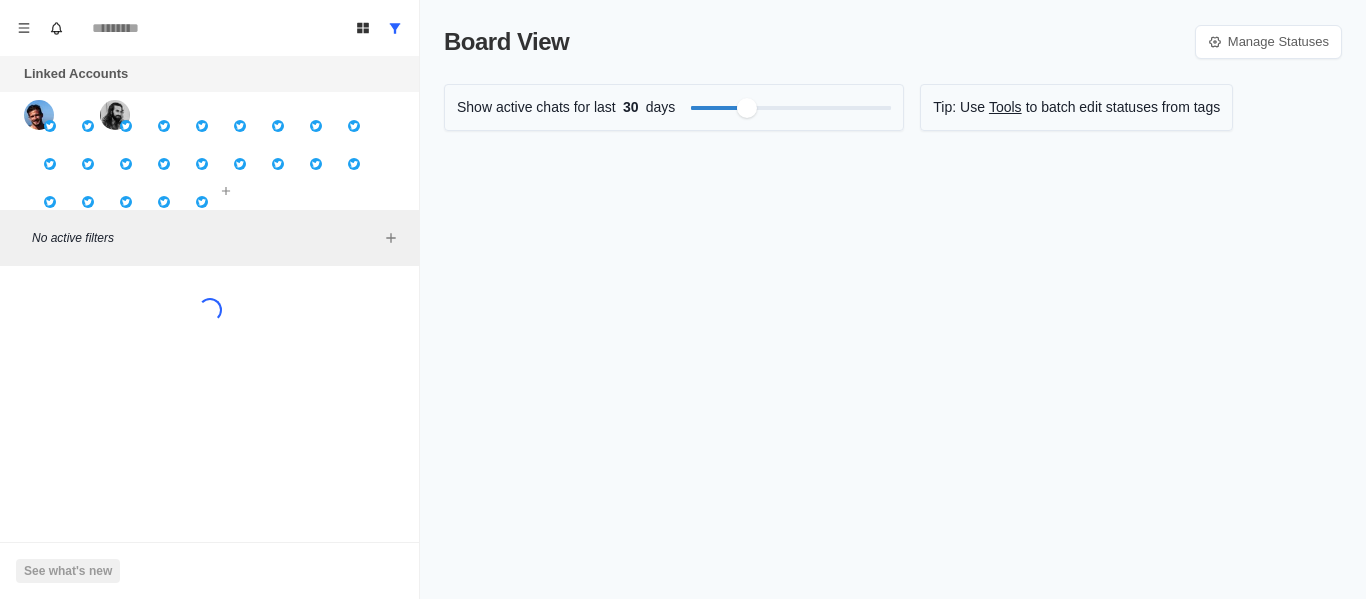 scroll, scrollTop: 0, scrollLeft: 0, axis: both 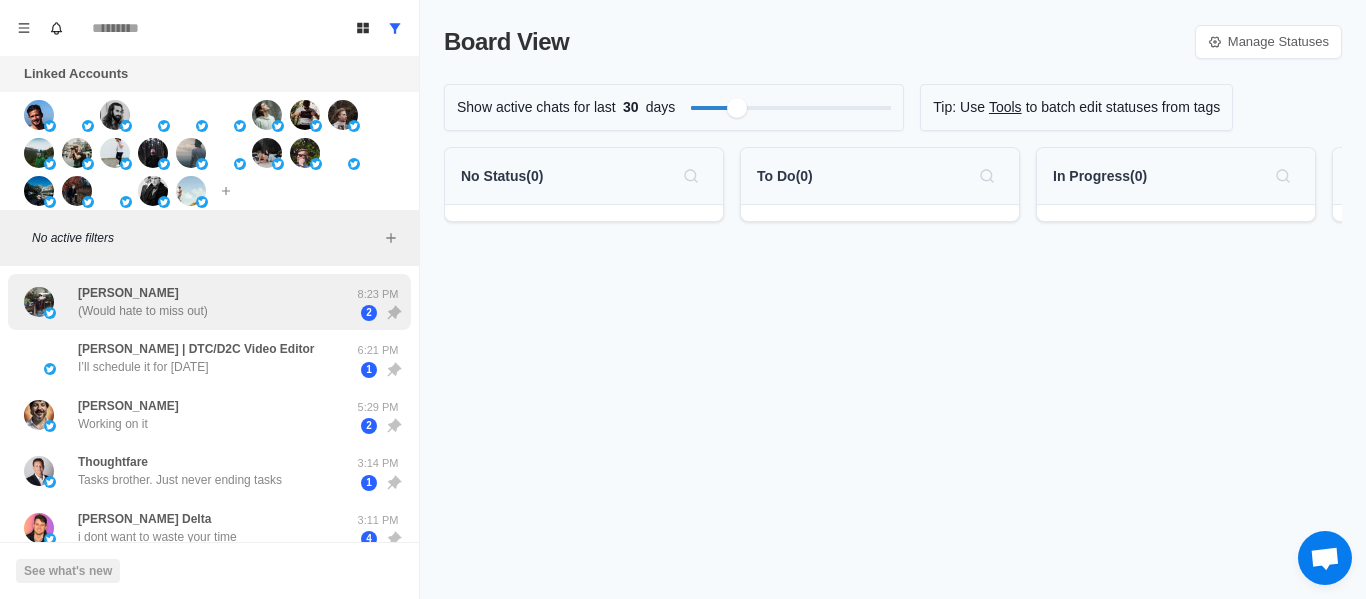 click on "(Would hate to miss out)" at bounding box center [143, 311] 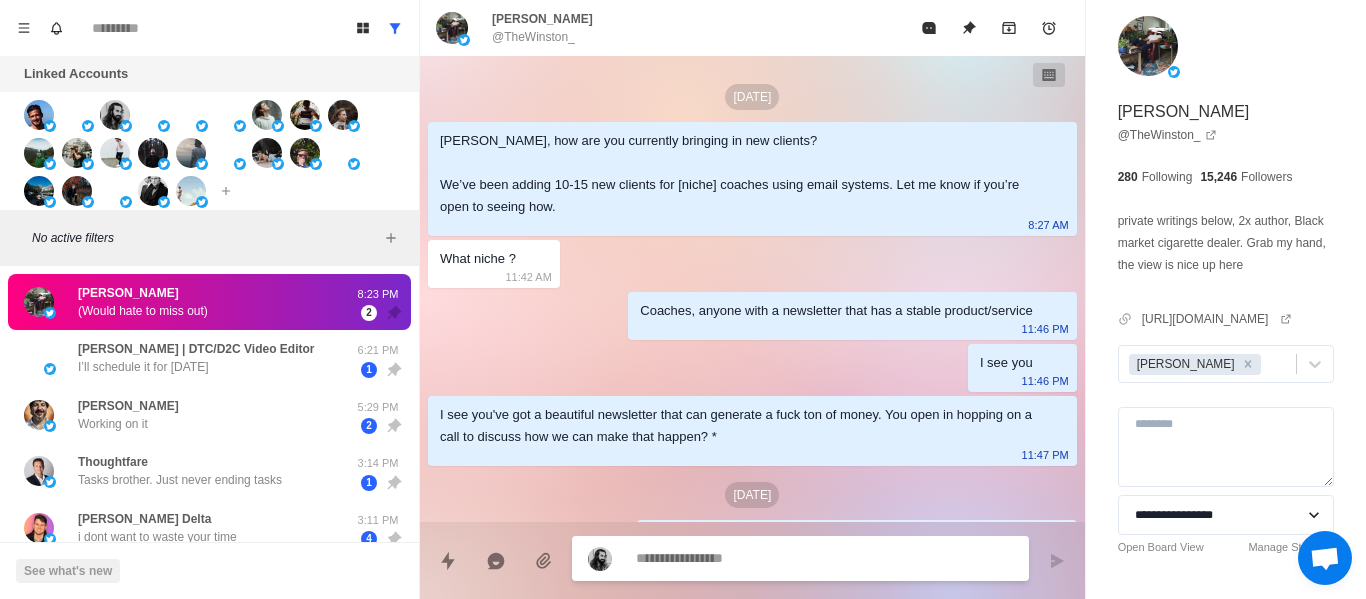 scroll, scrollTop: 702, scrollLeft: 0, axis: vertical 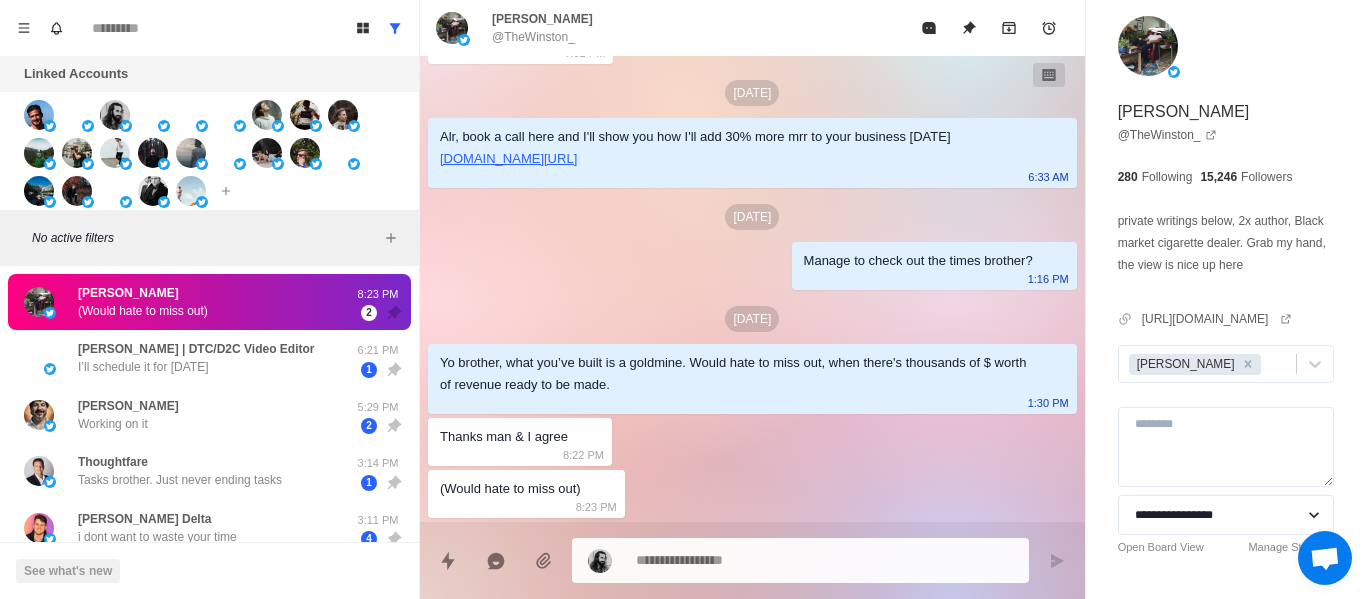 click on "[DATE]" at bounding box center [752, 319] 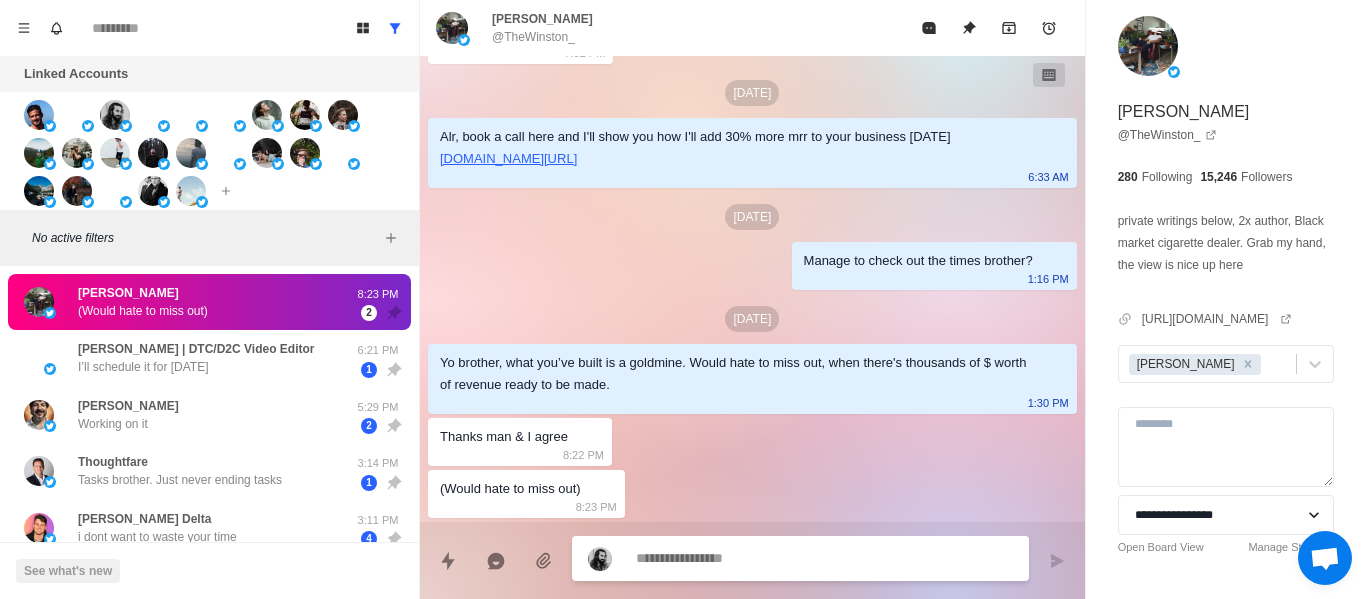 click at bounding box center [824, 558] 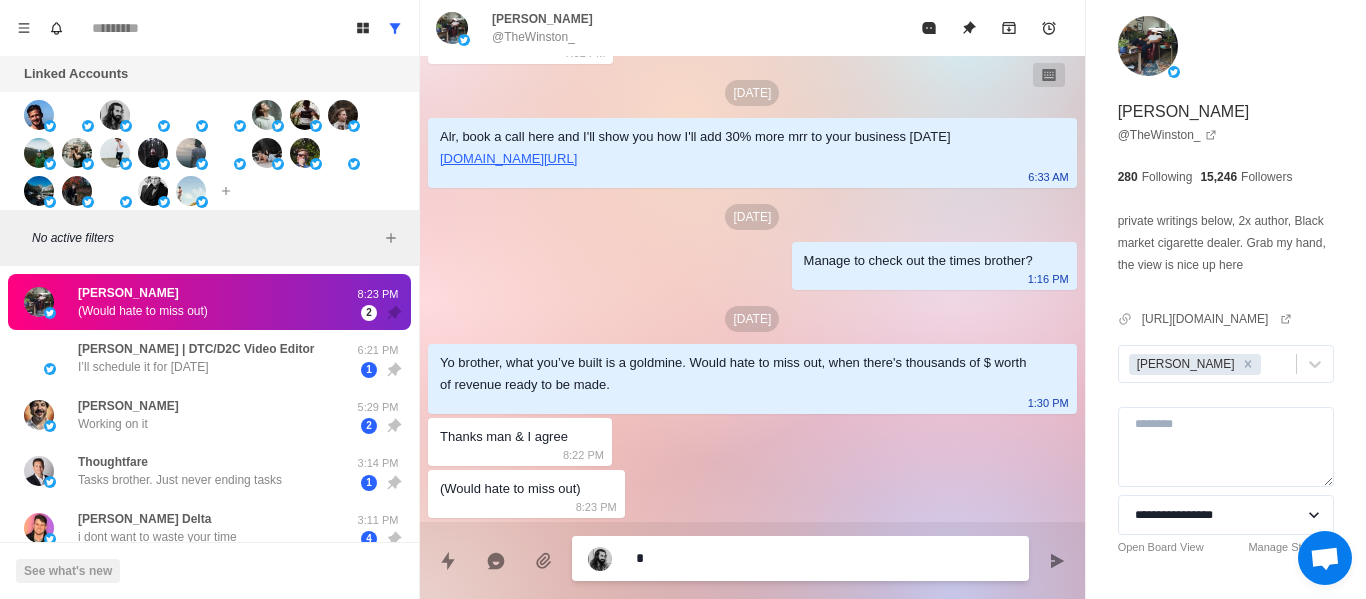 type on "*" 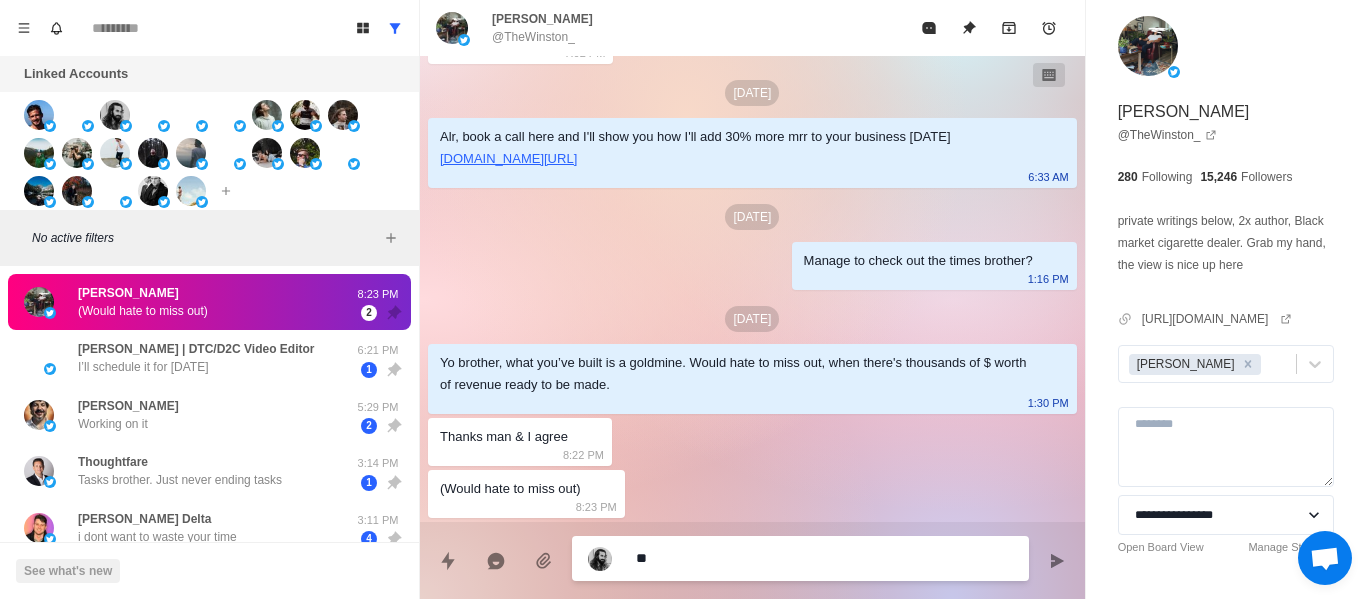 type on "*" 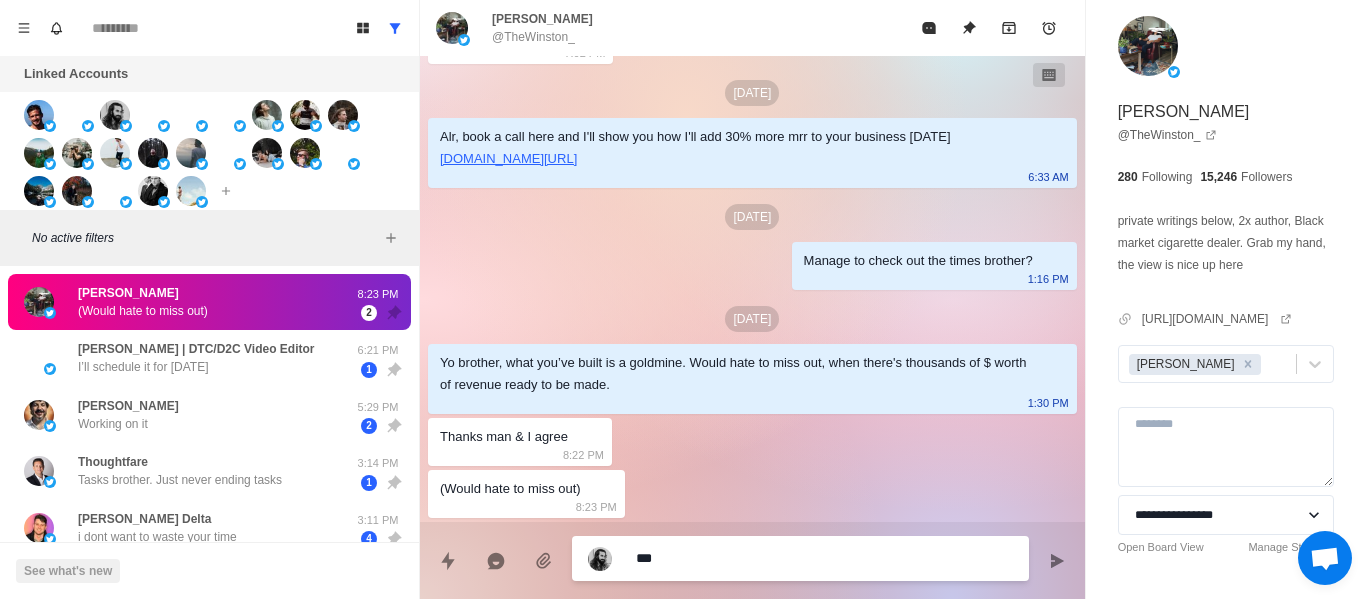 type on "*" 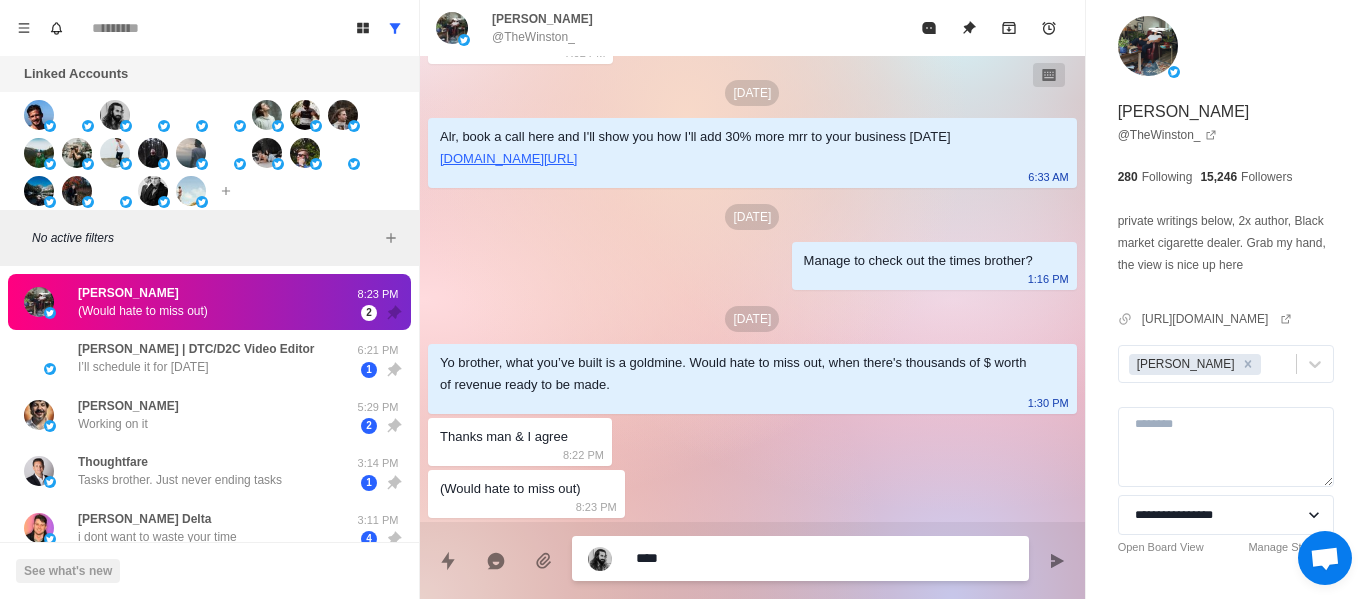 type on "*" 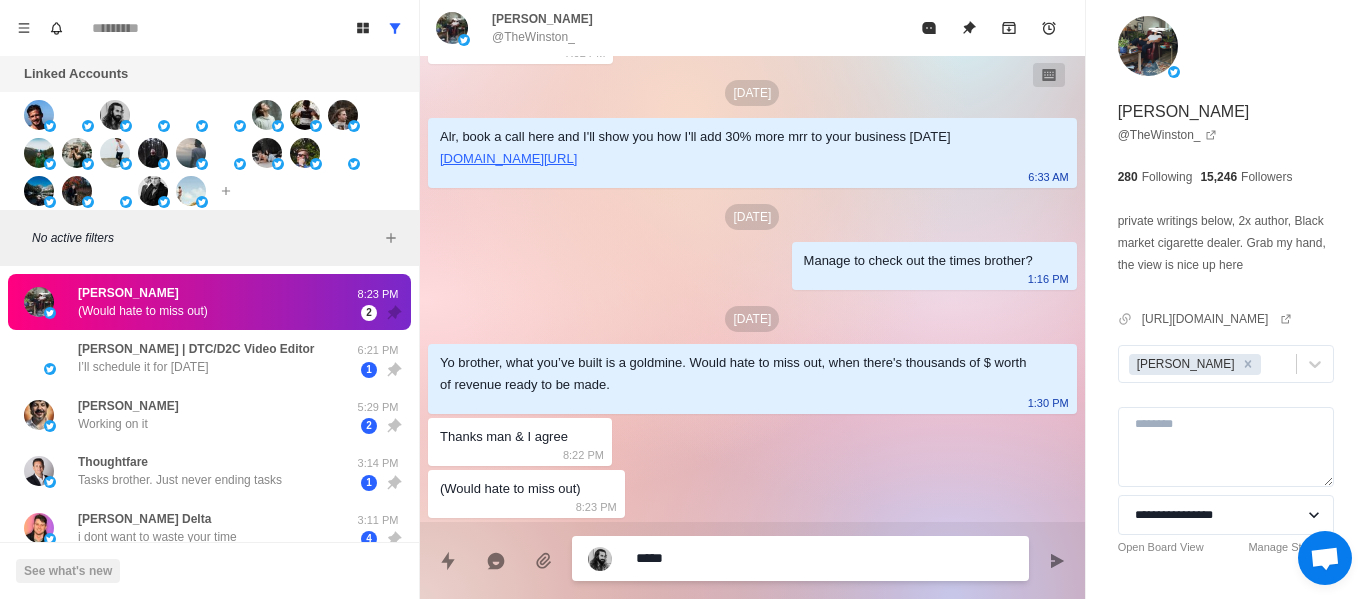 type on "*" 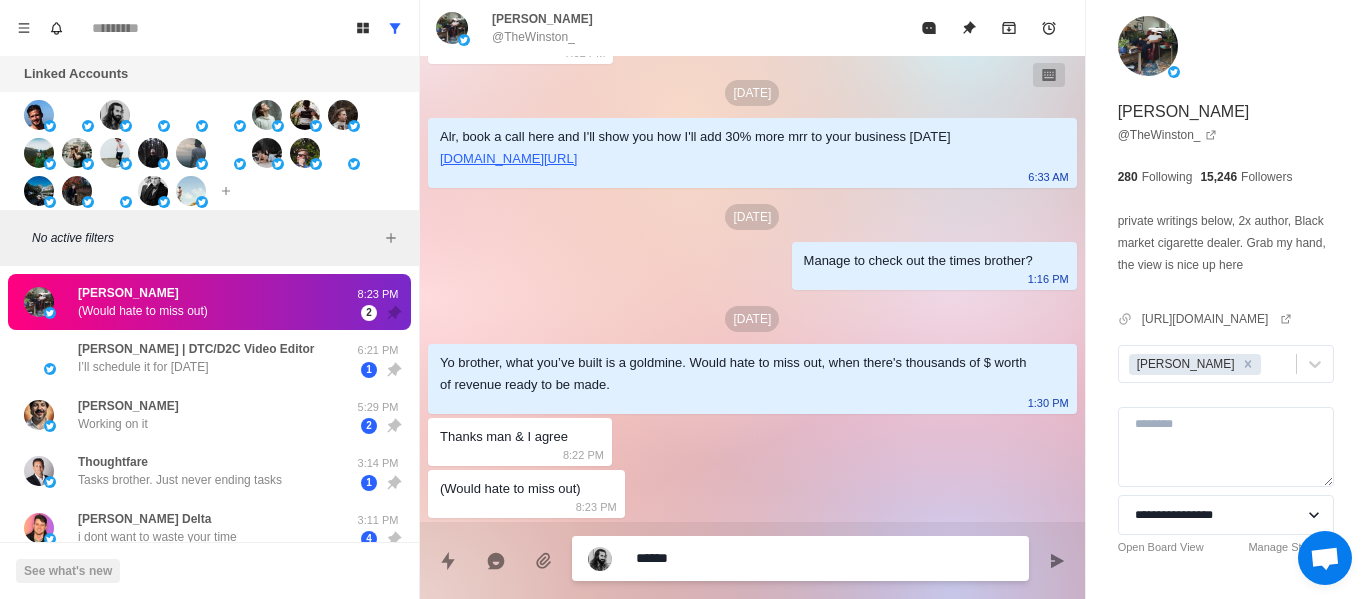 type on "*" 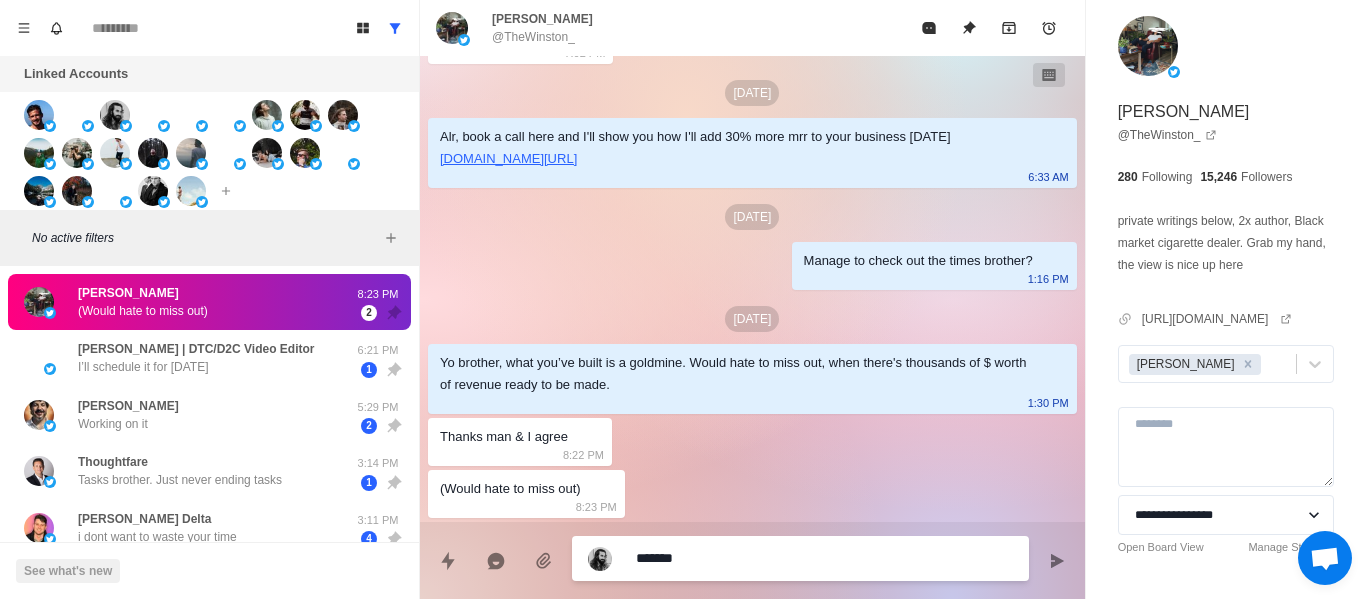 type on "*" 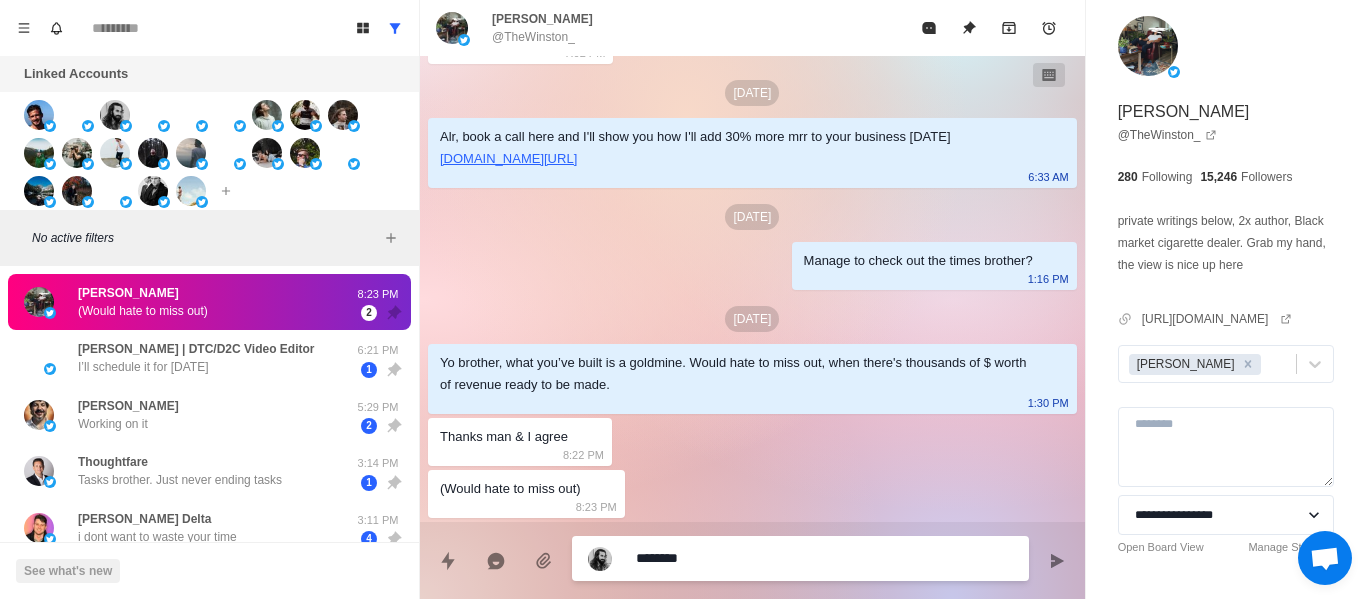 type on "*" 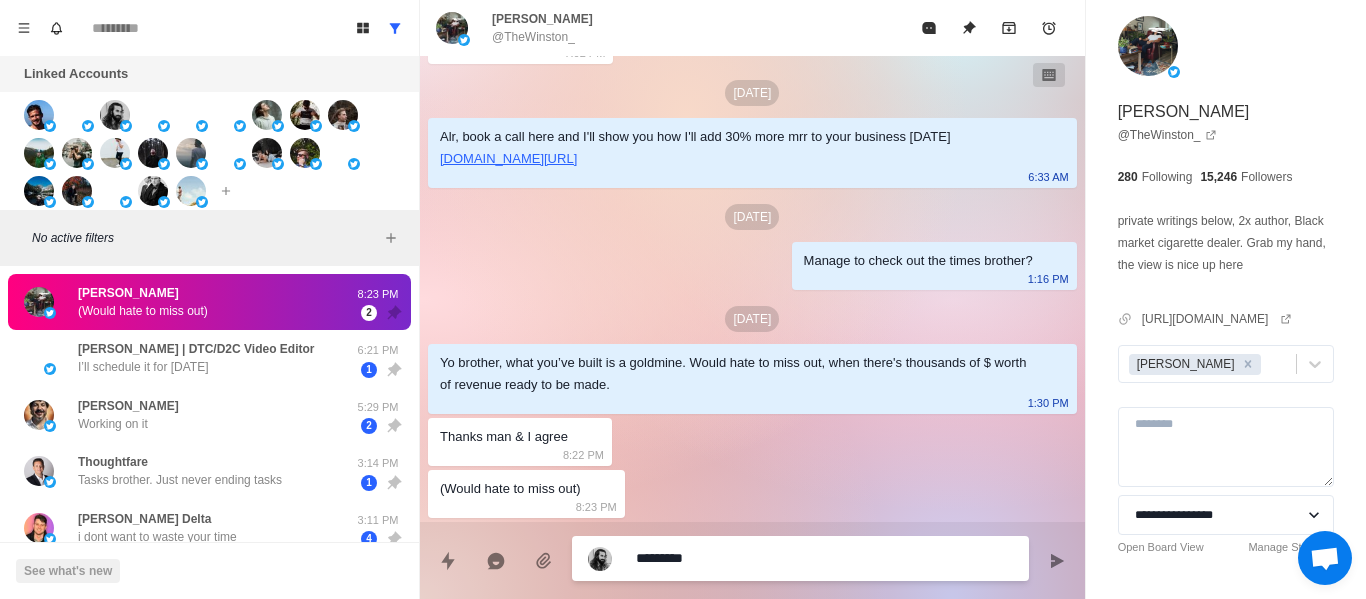 type on "*" 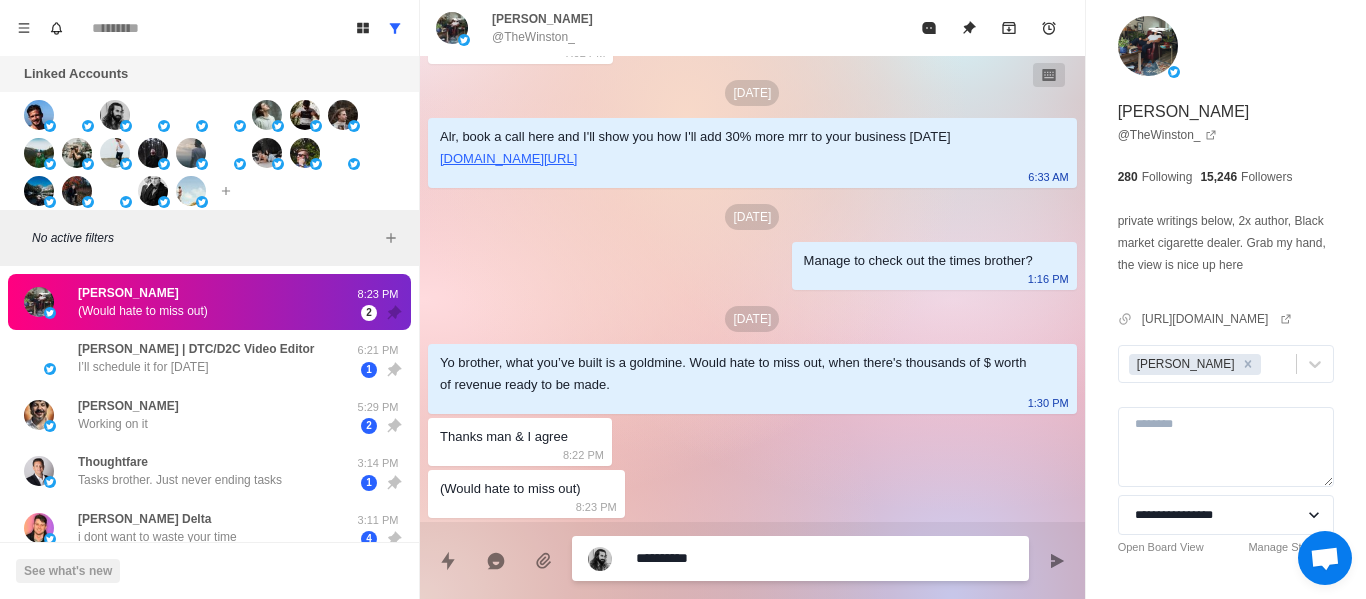 type on "*" 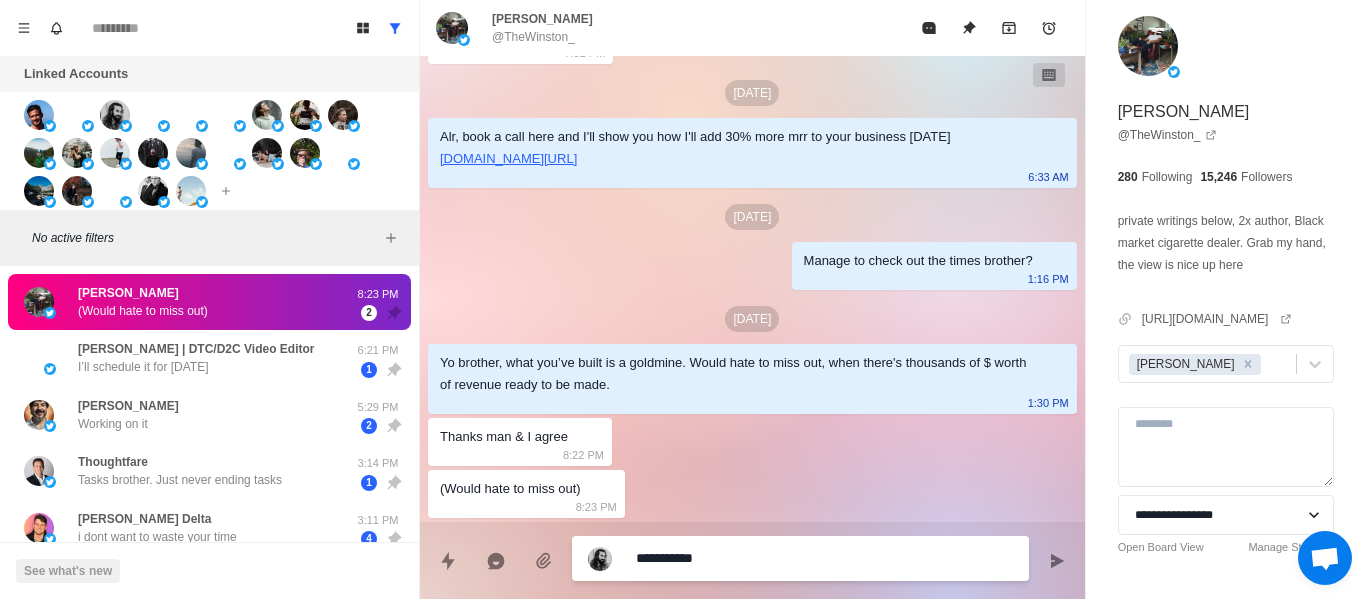 type on "*" 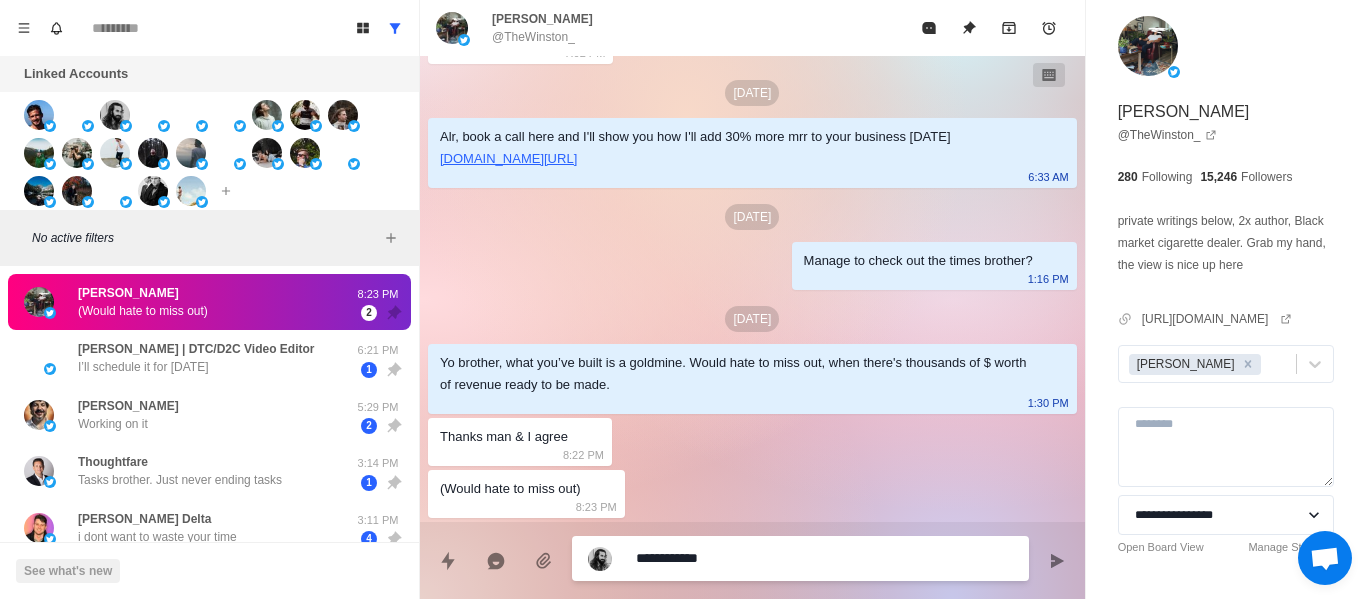 type on "**********" 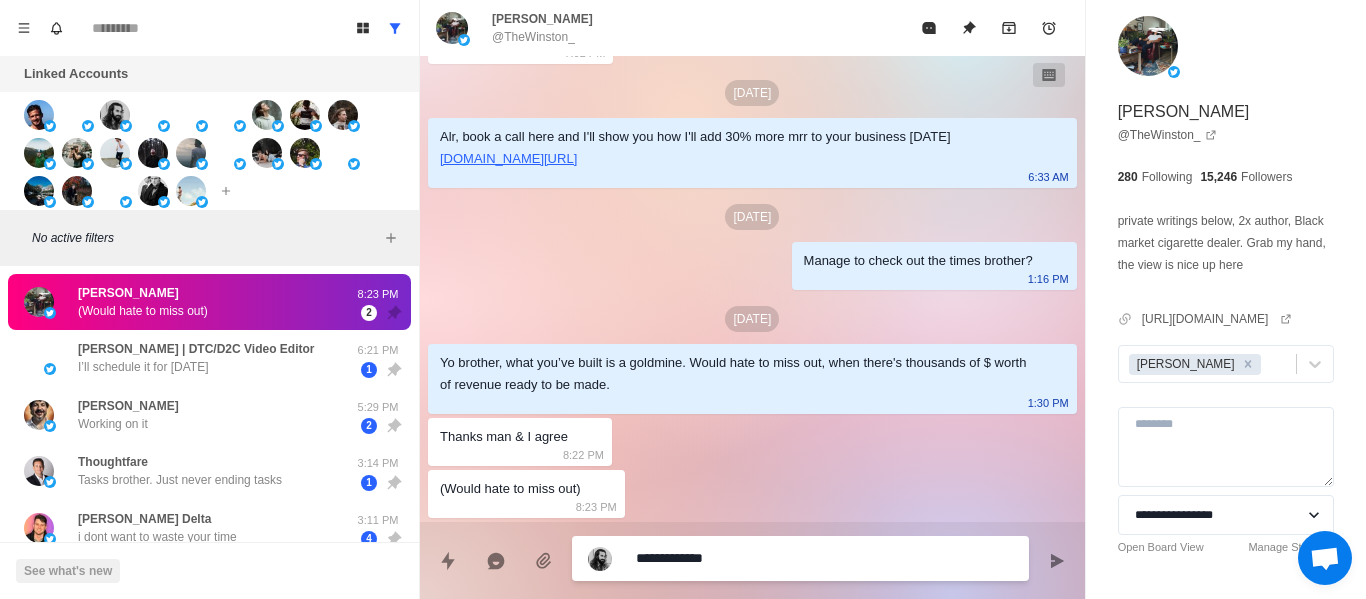 type on "*" 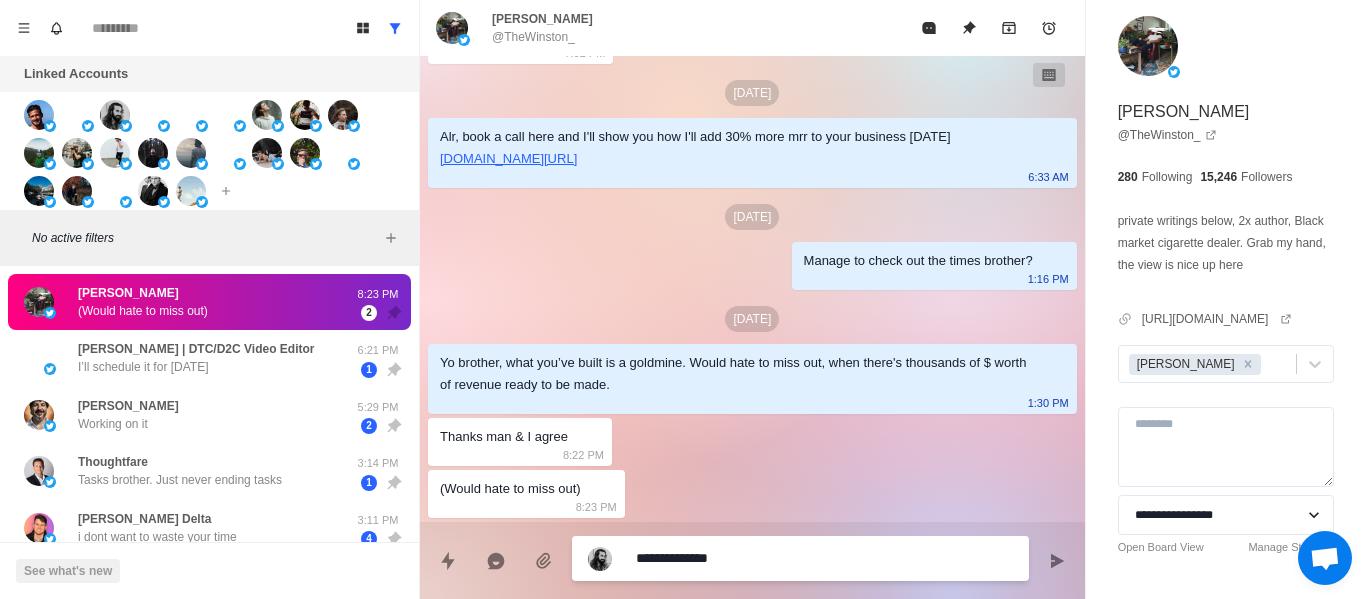 type on "*" 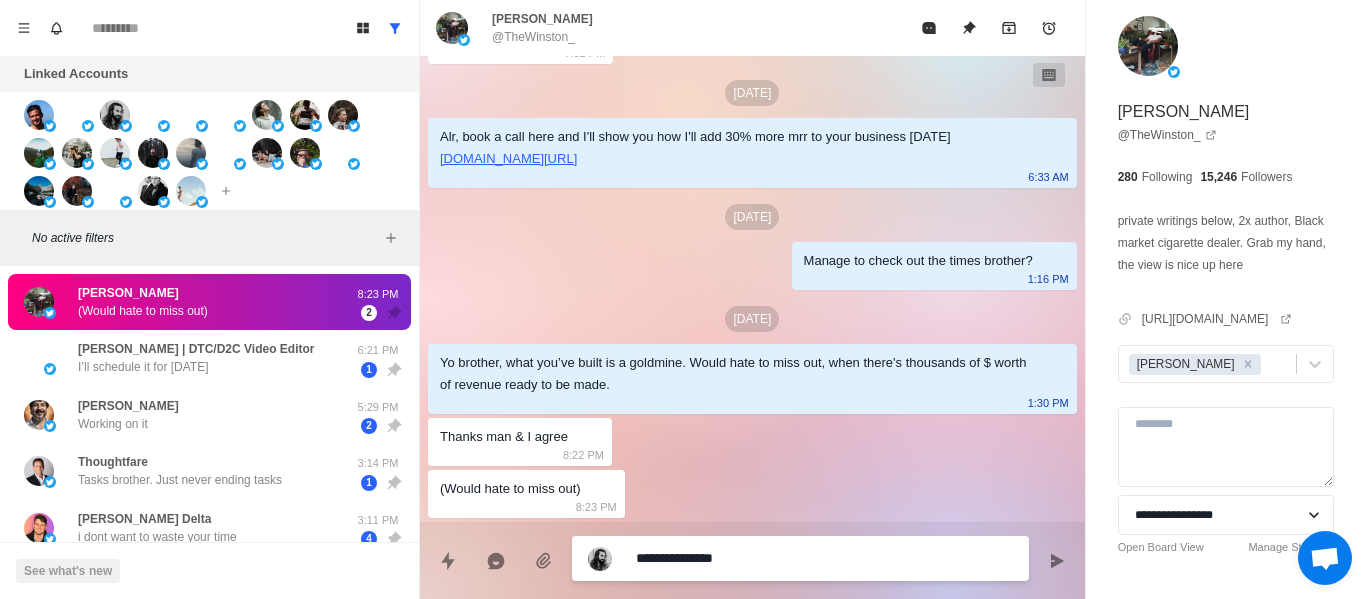 type on "*" 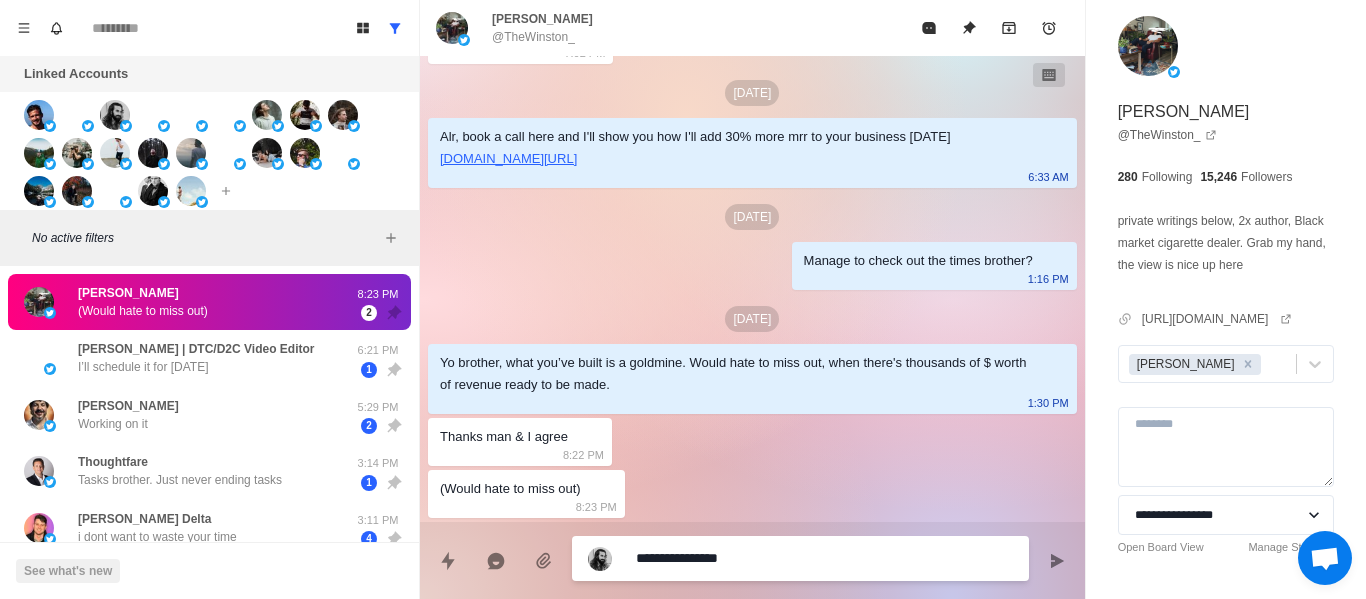 type on "*" 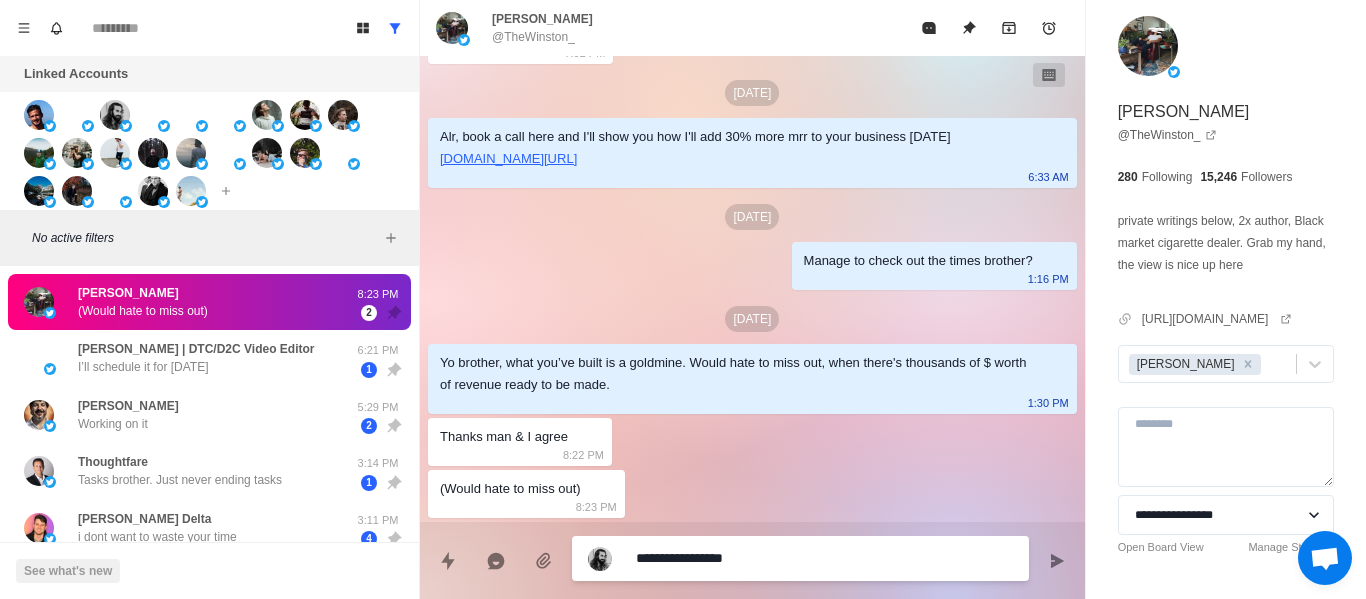 type on "*" 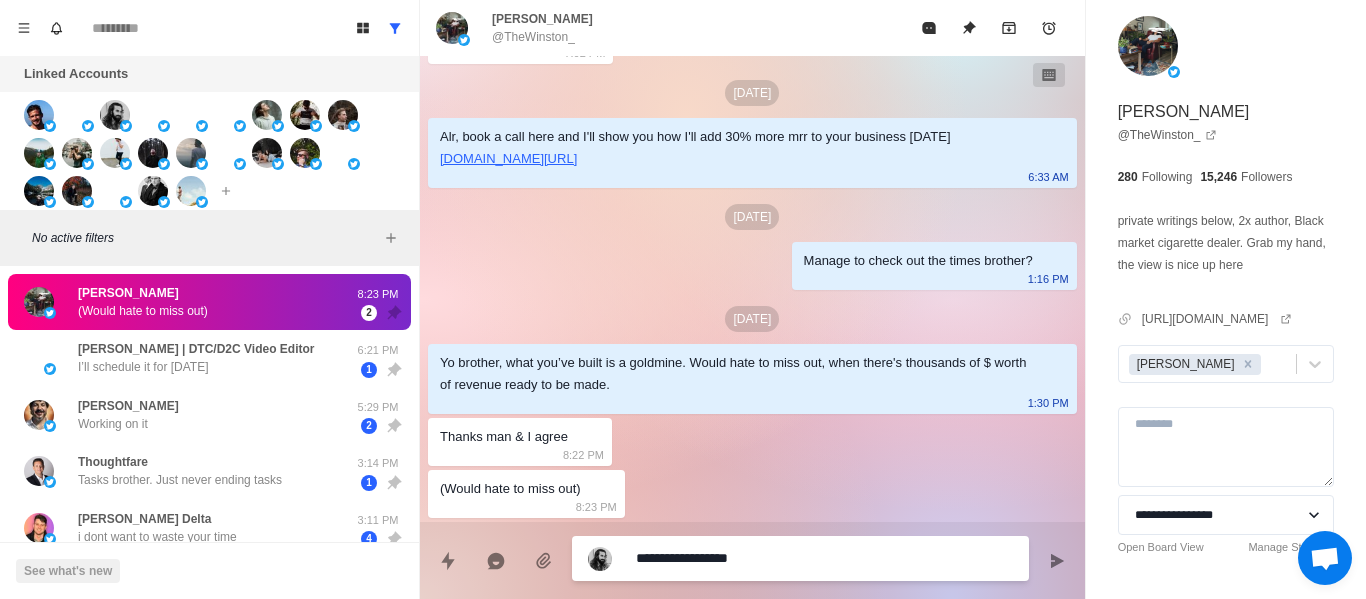 type on "*" 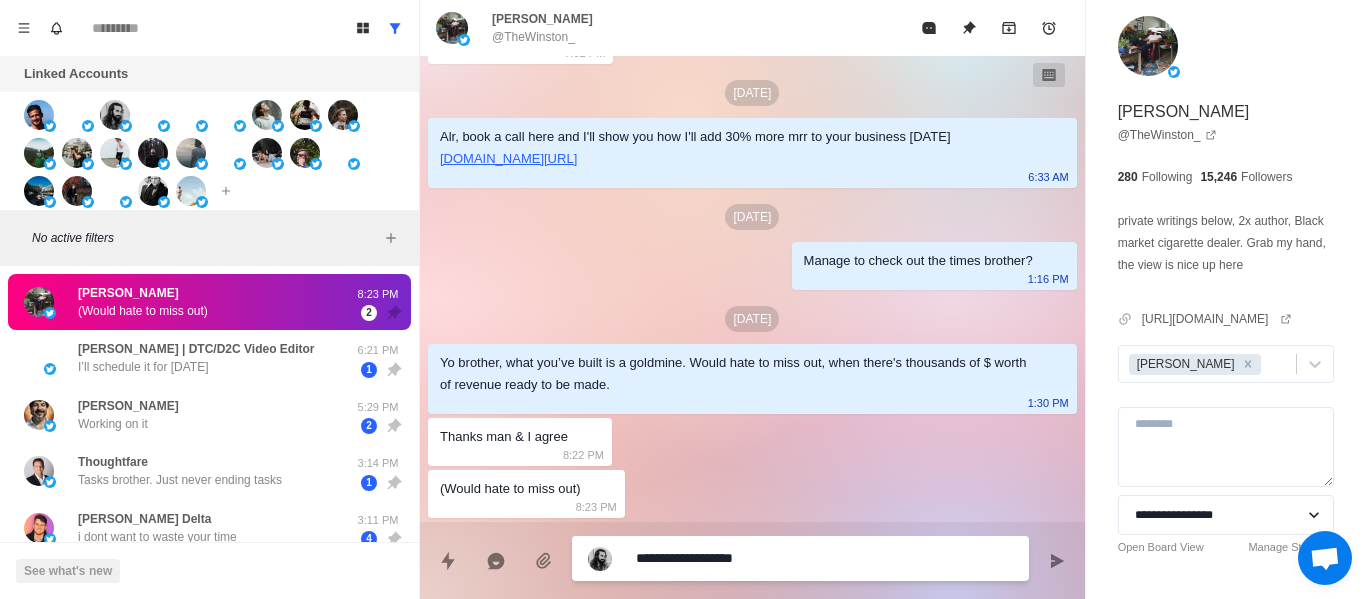 type on "*" 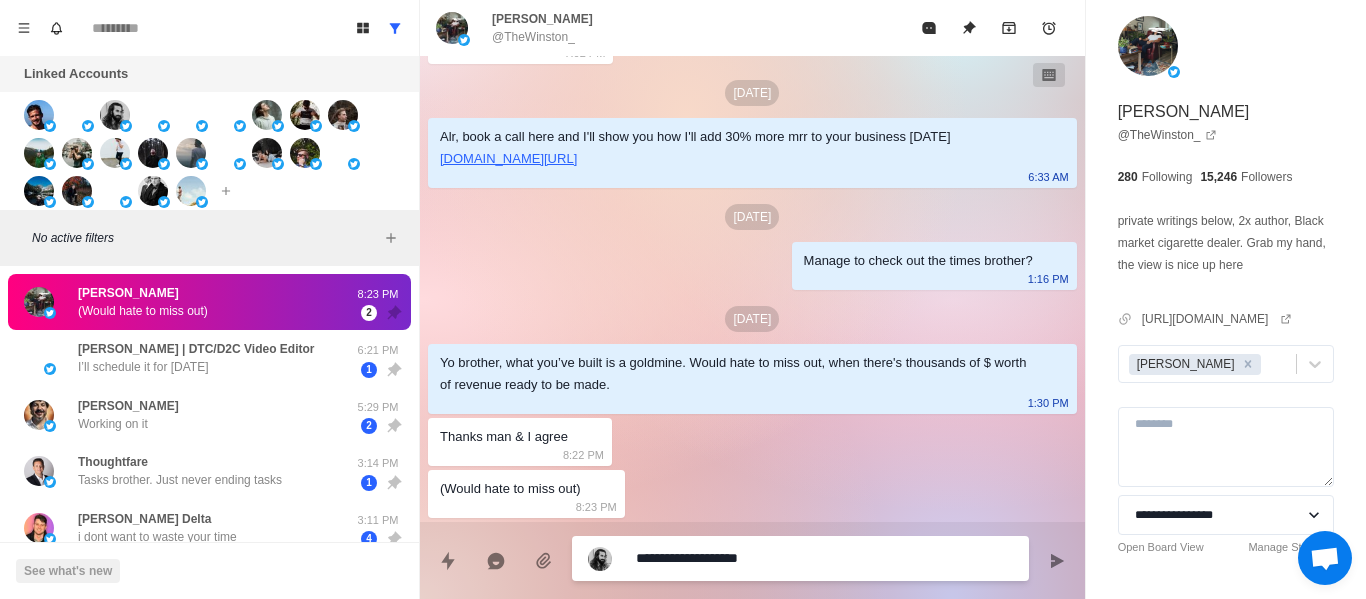type on "*" 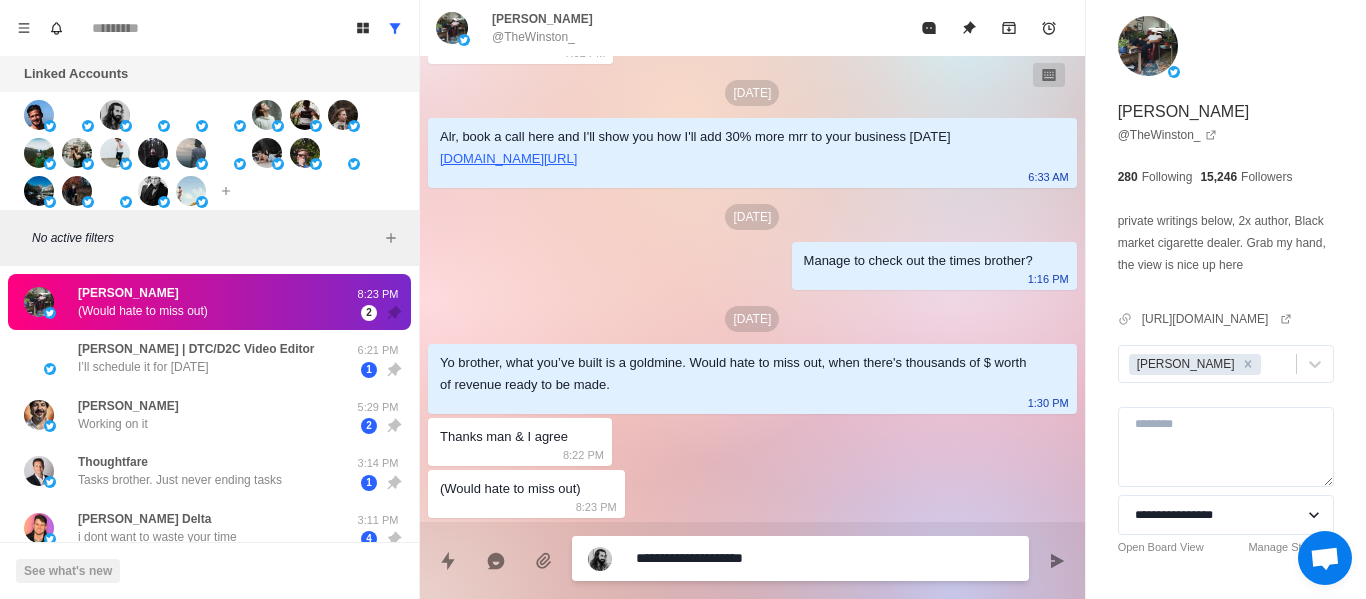 type on "*" 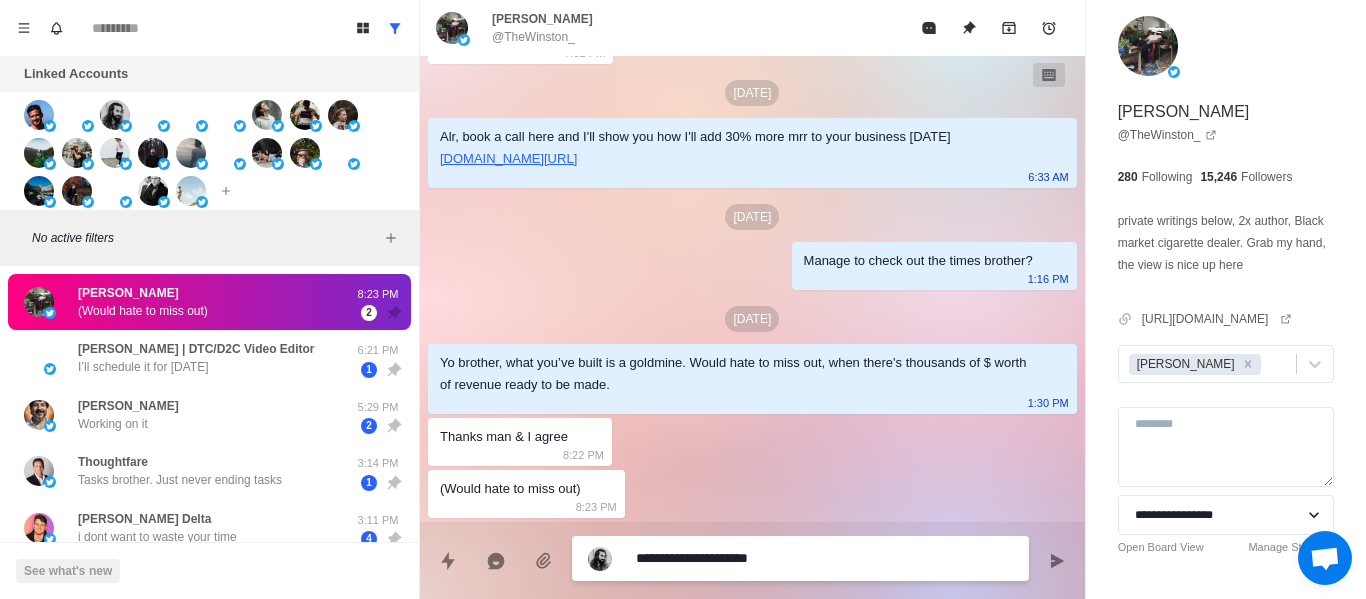 type on "*" 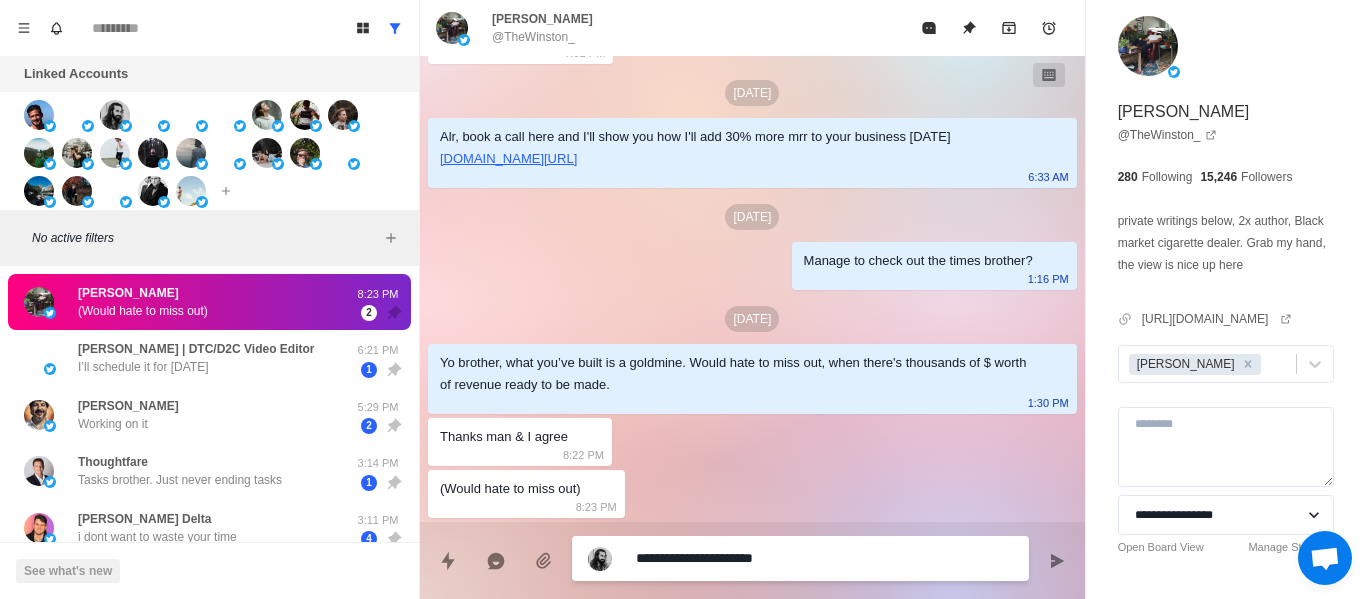 type on "*" 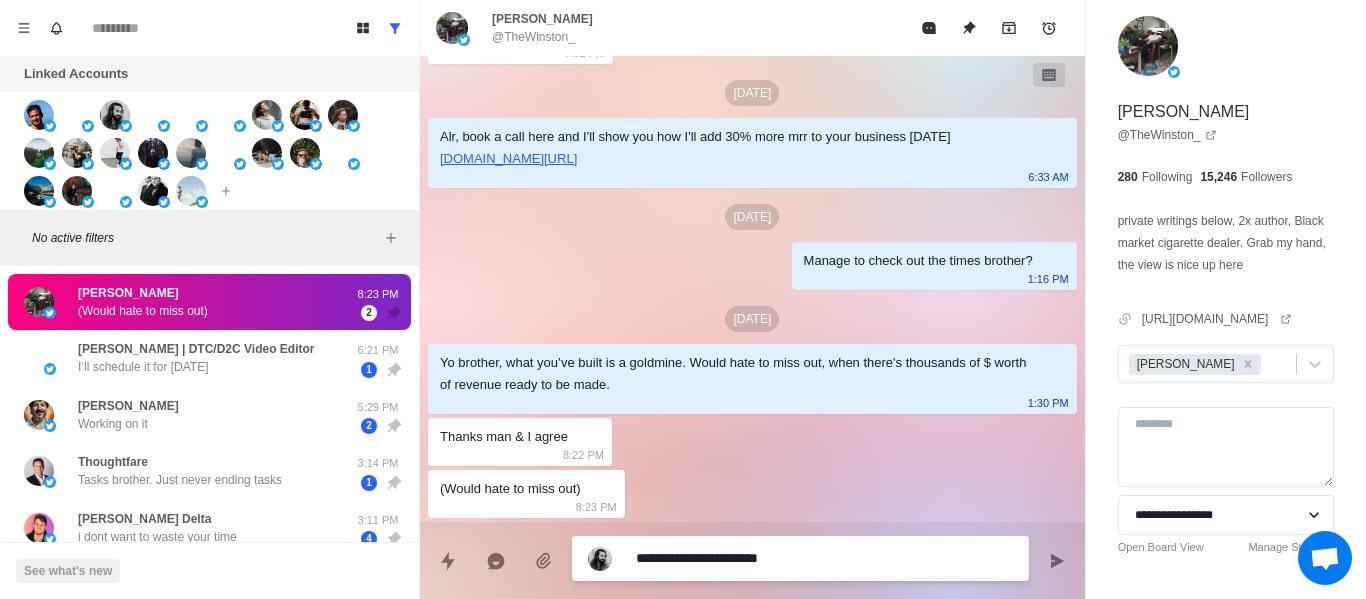 type on "*" 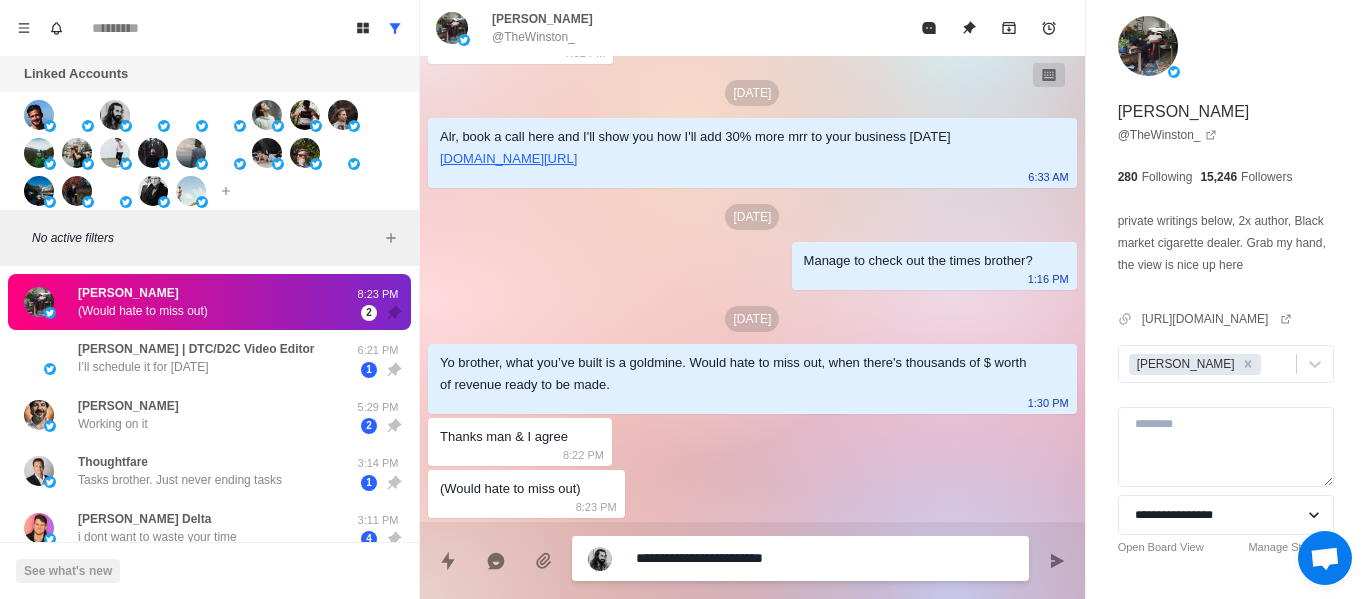 type on "*" 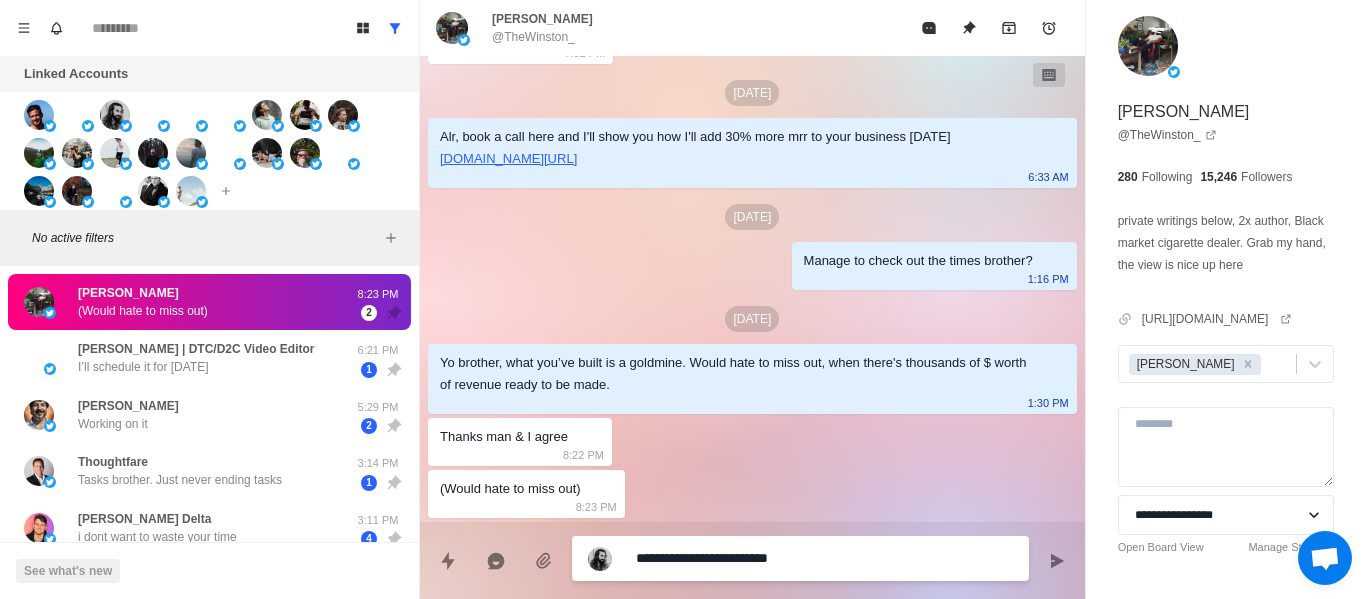 type on "*" 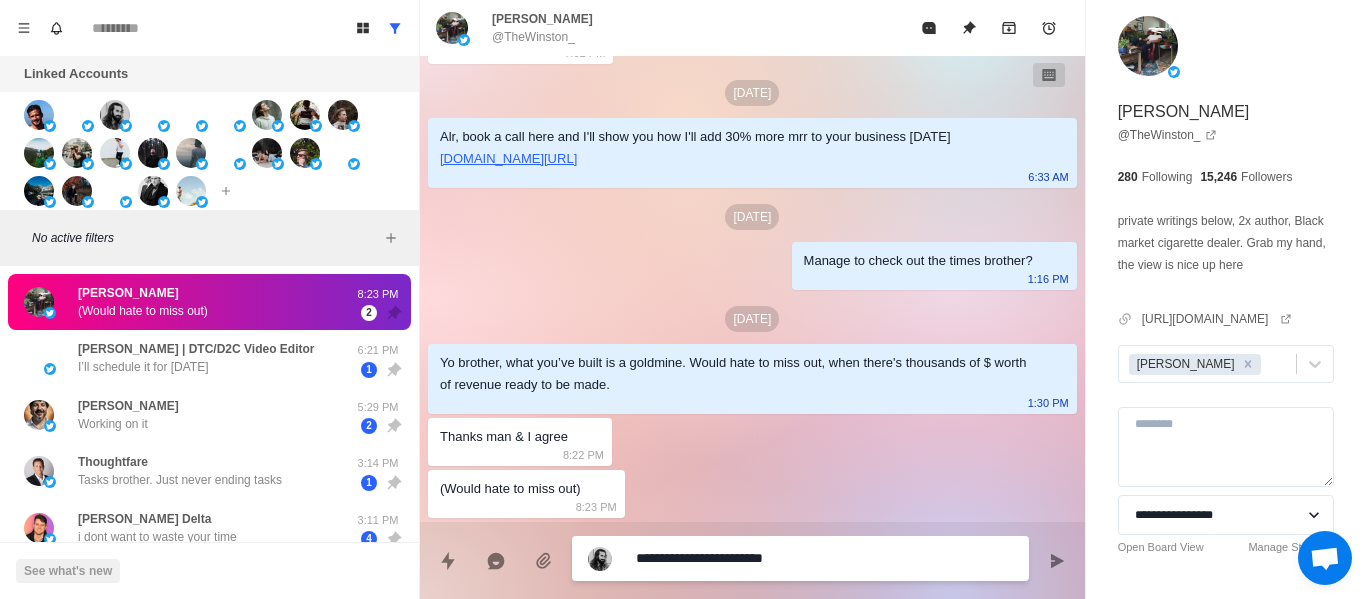 type on "*" 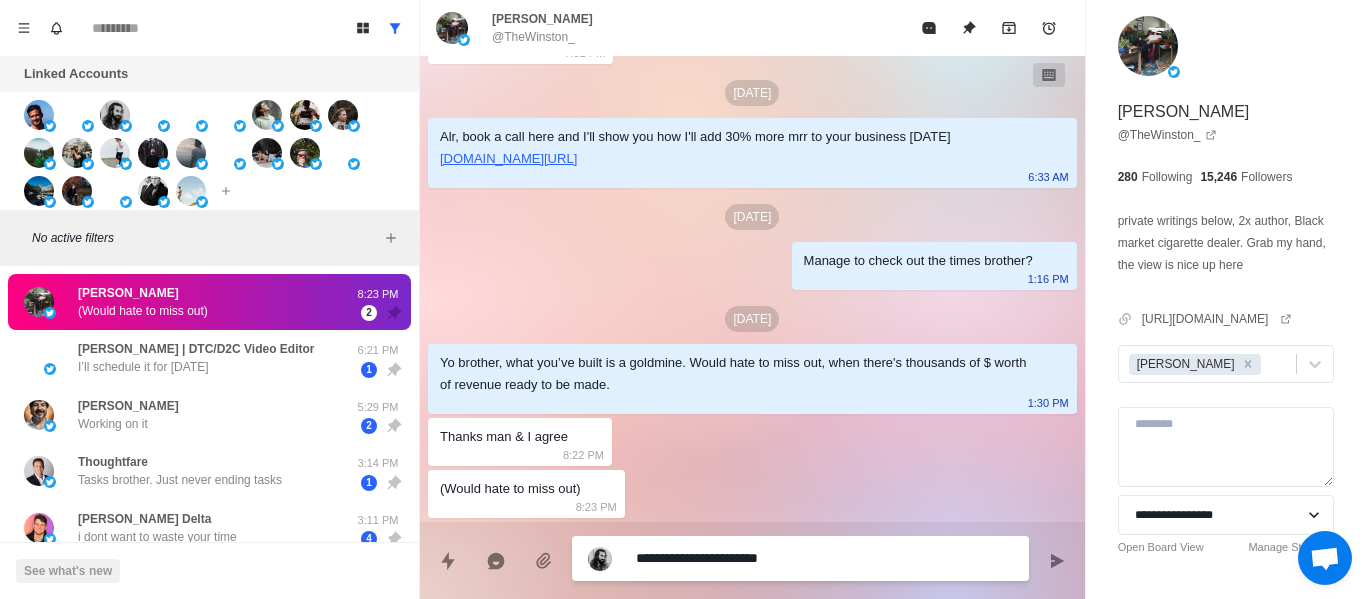 type on "*" 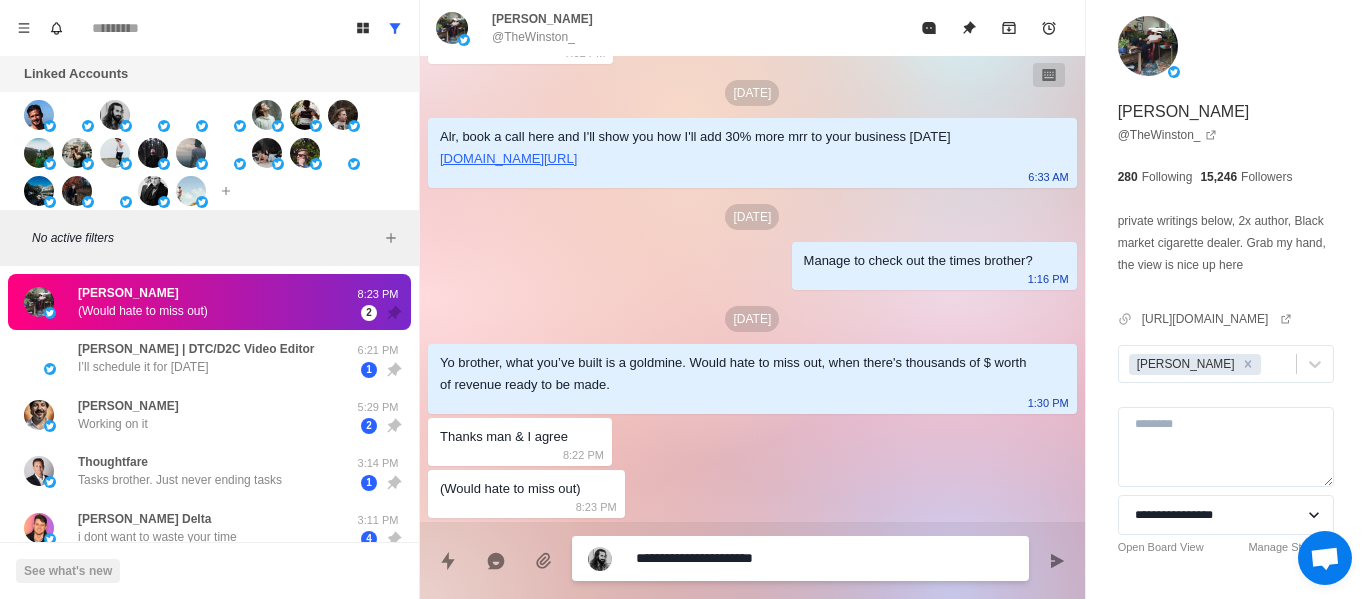 type on "*" 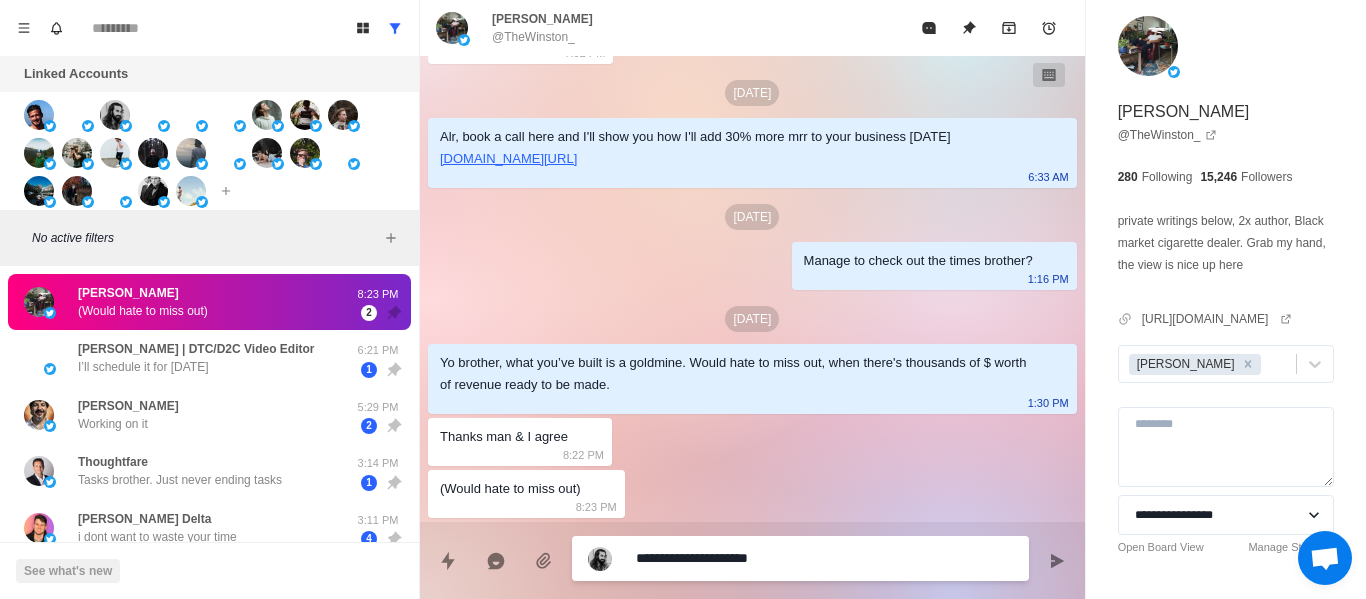 type on "*" 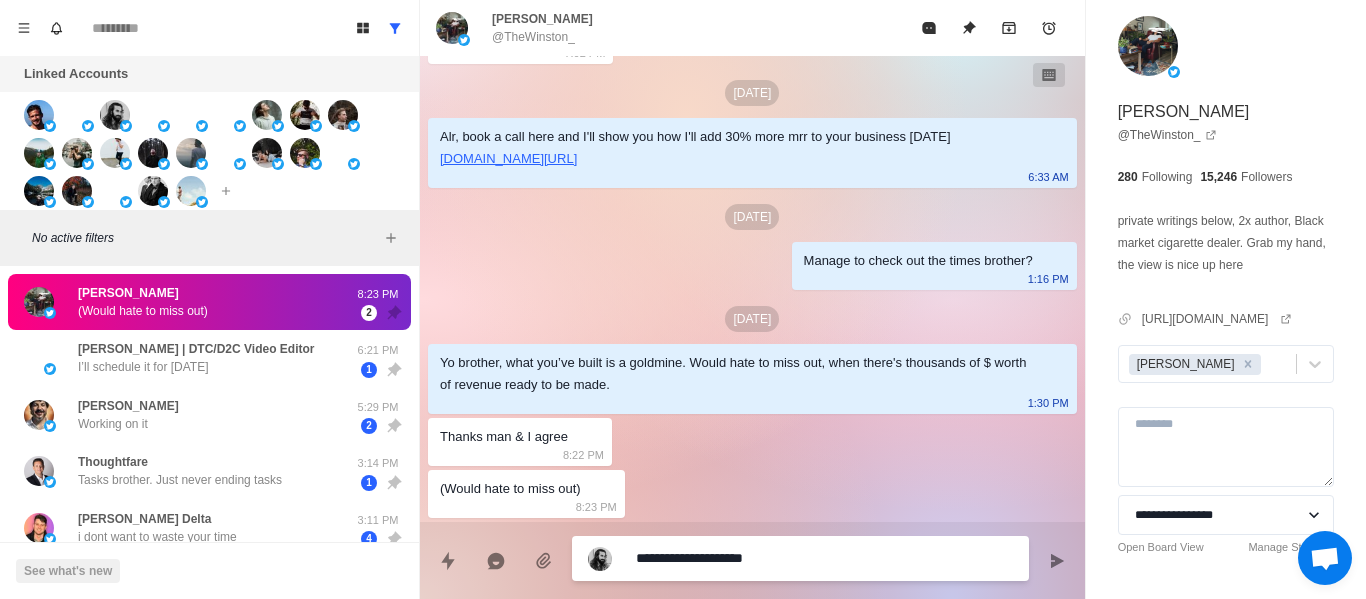 type on "*" 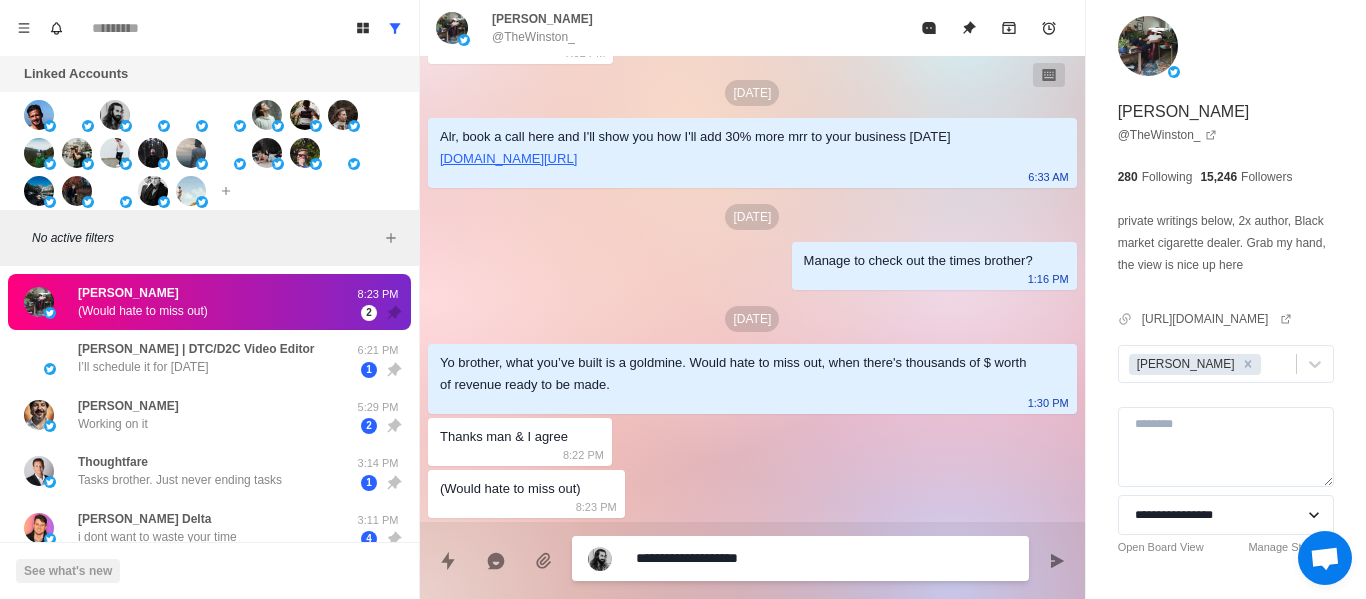 type on "*" 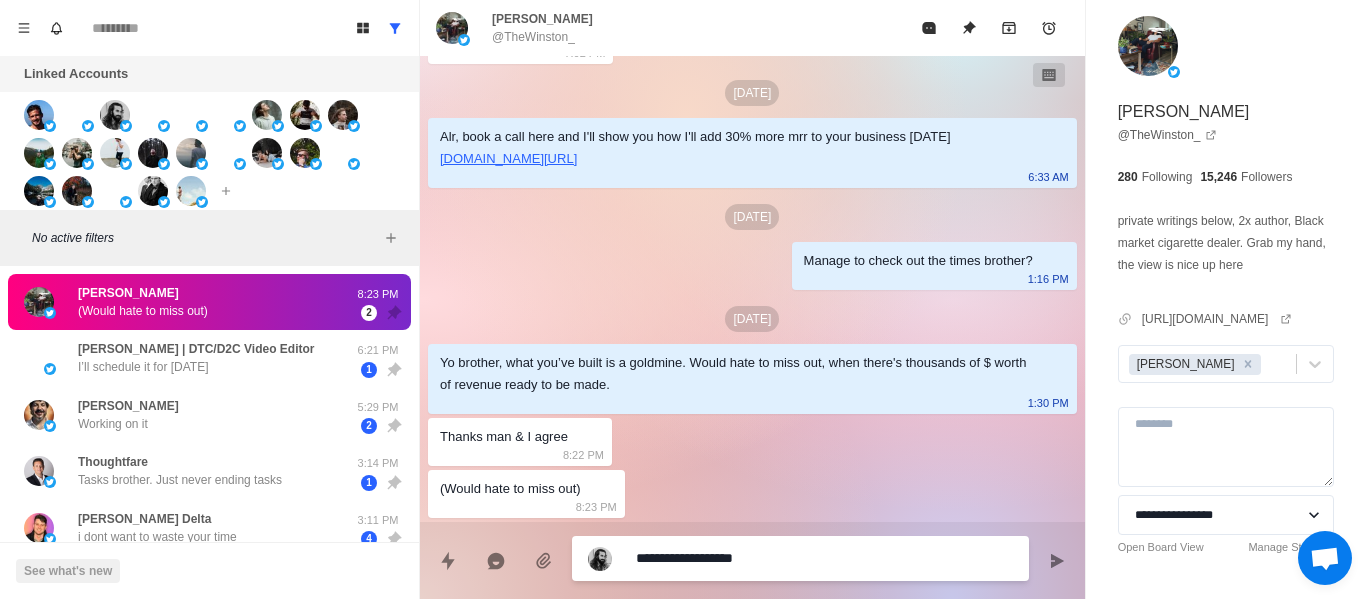 type on "*" 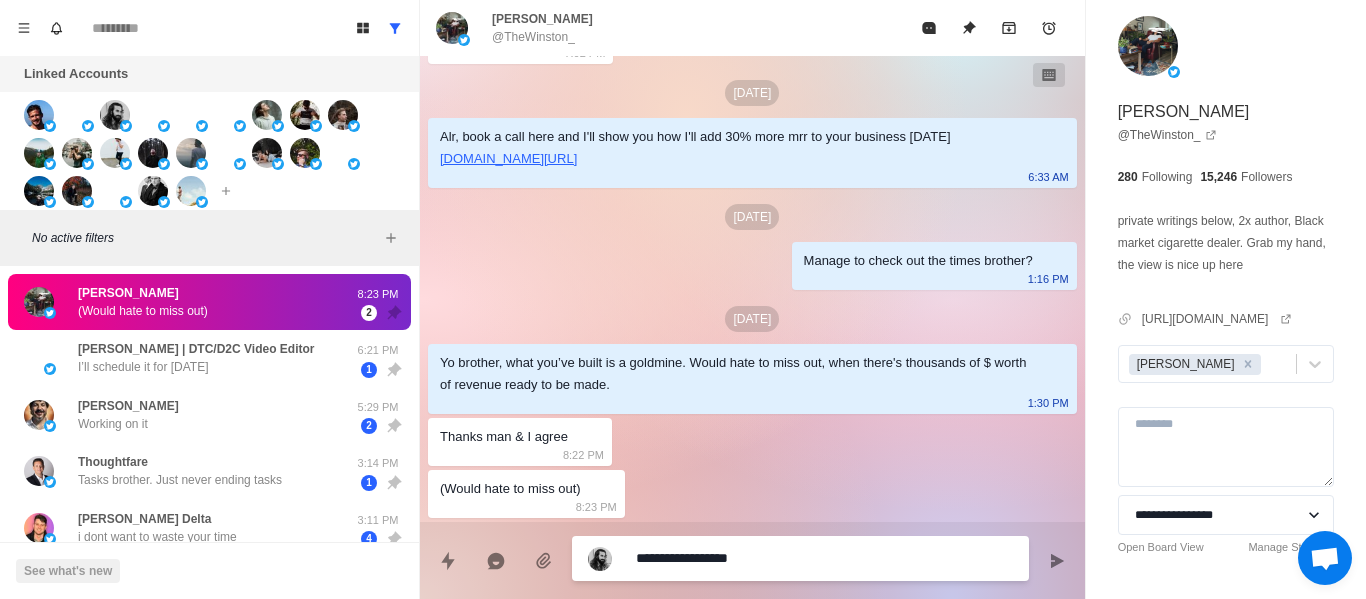 type on "*" 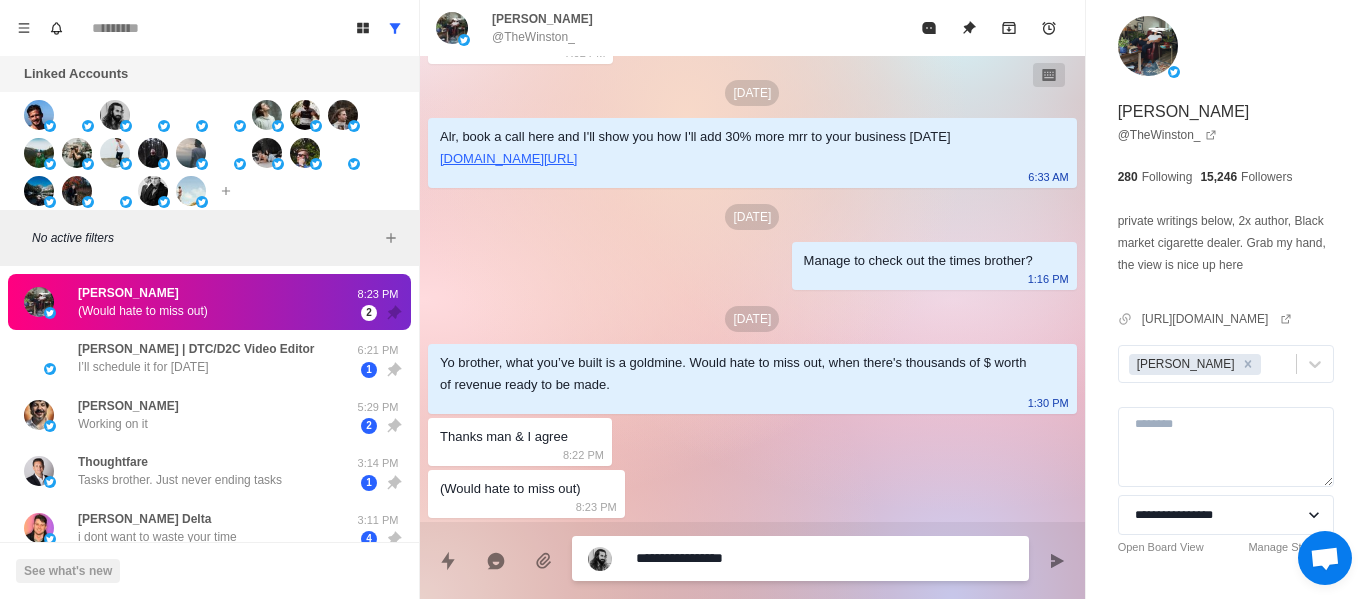 type on "*" 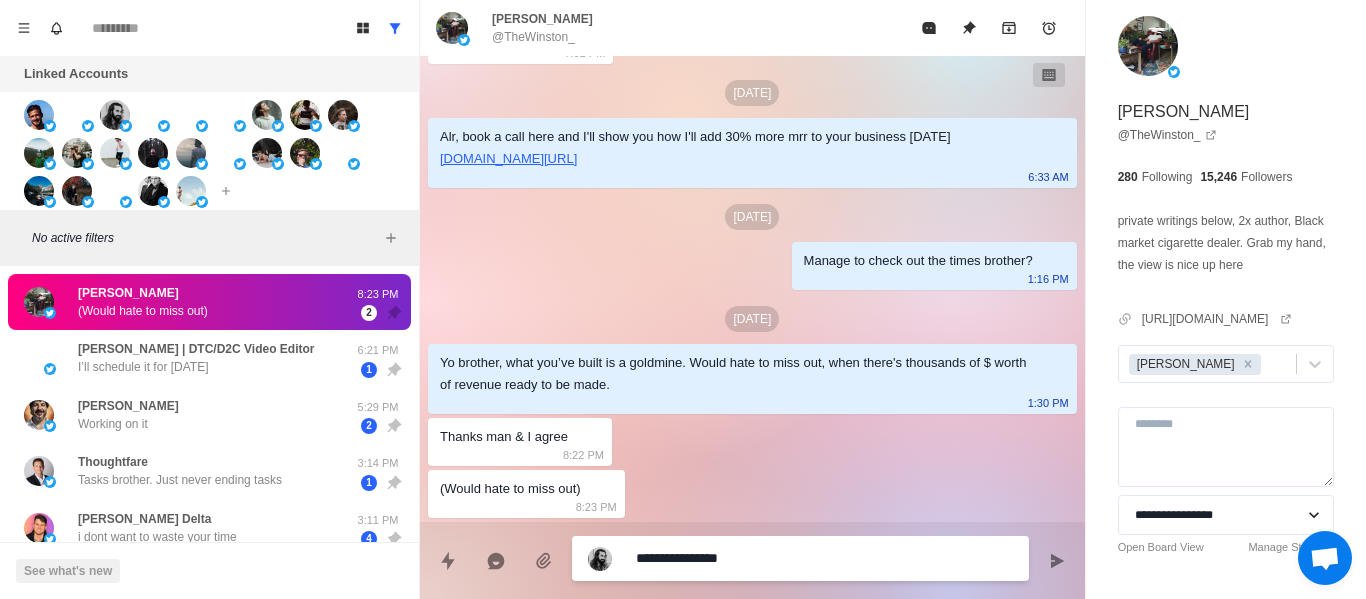type on "*" 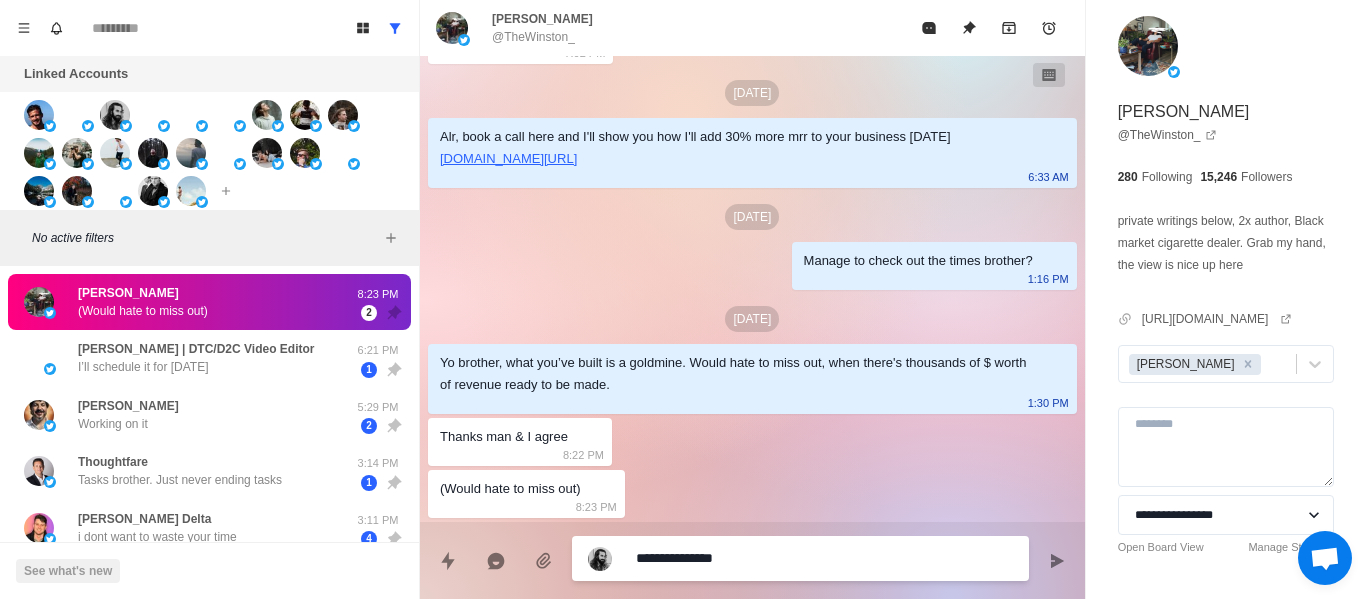 type on "*" 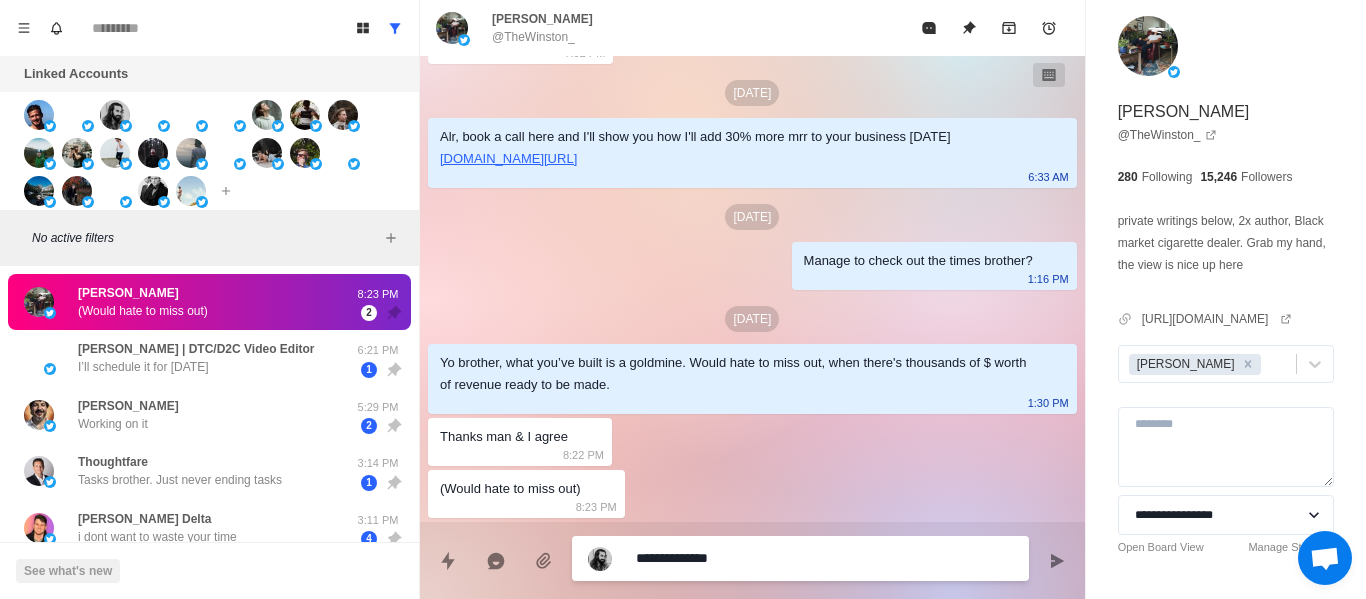 type on "*" 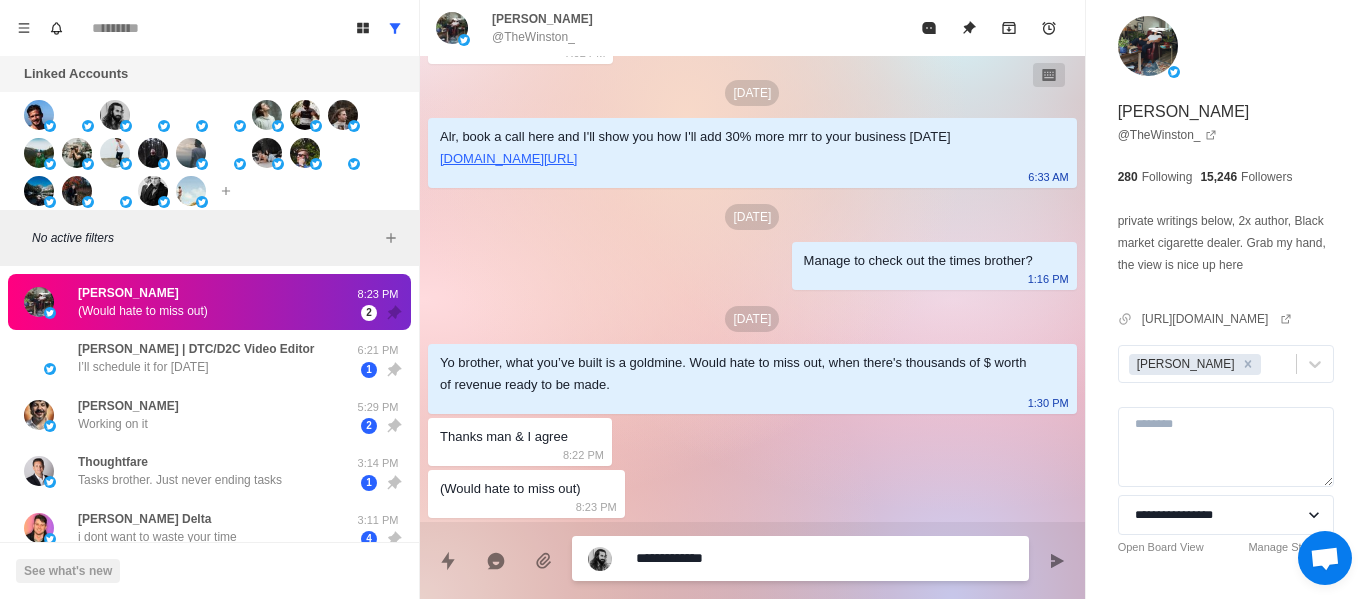 type on "*" 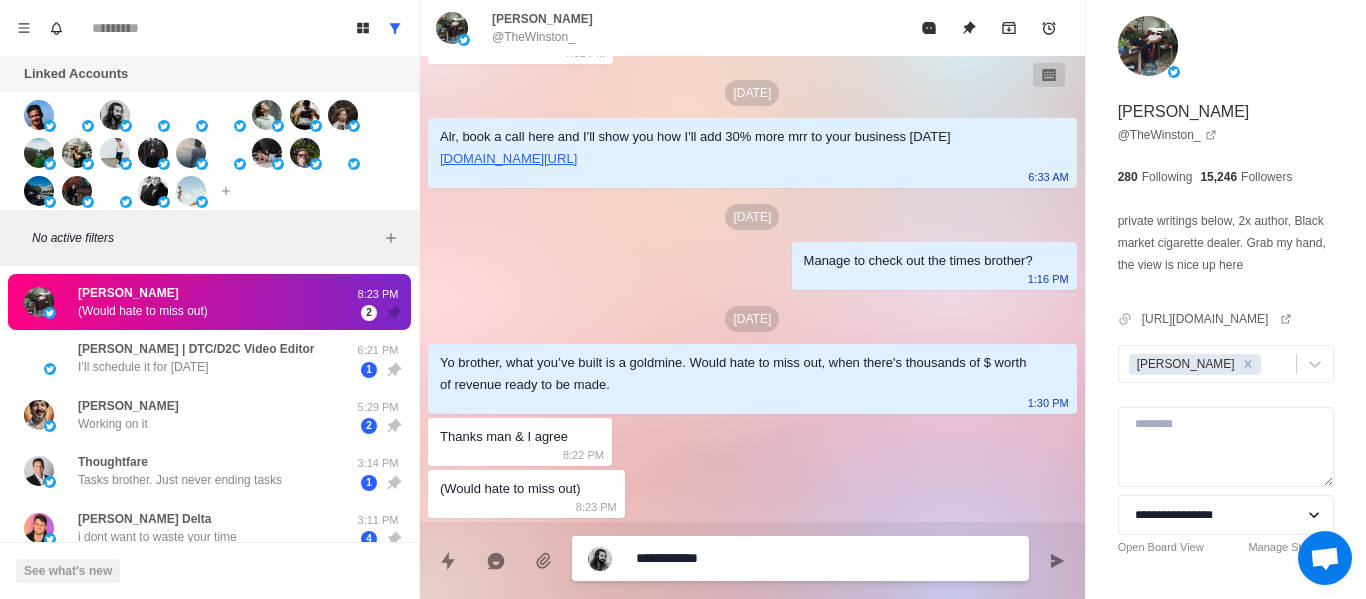 type on "*" 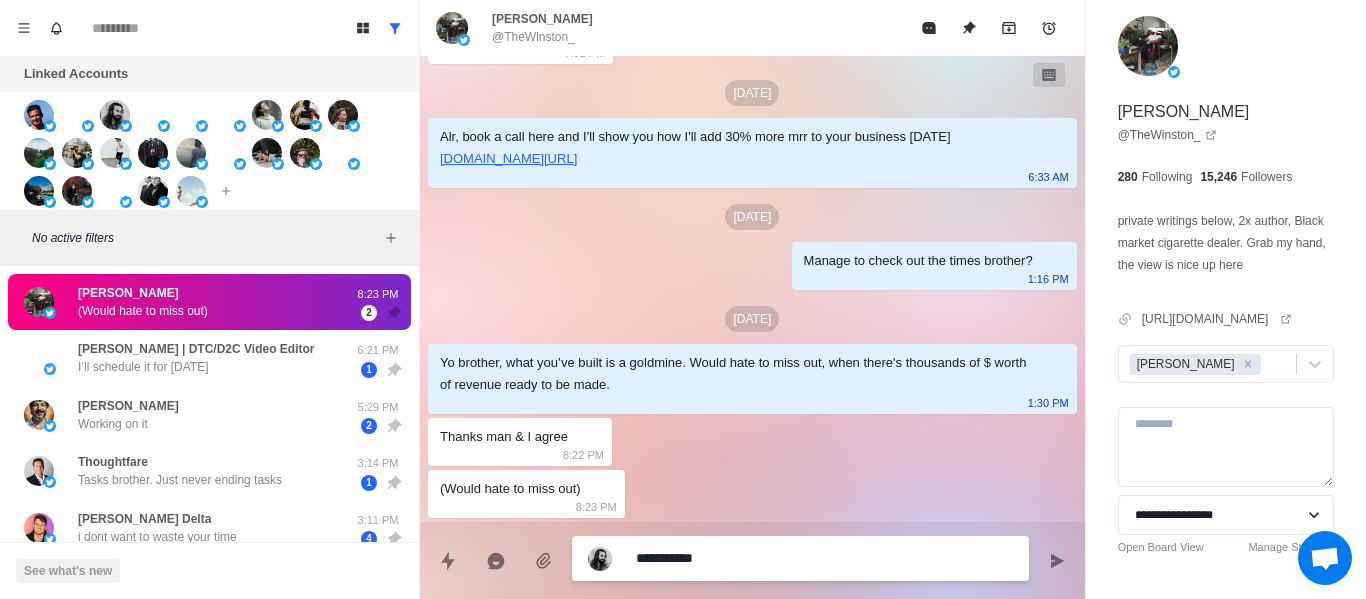 type on "*" 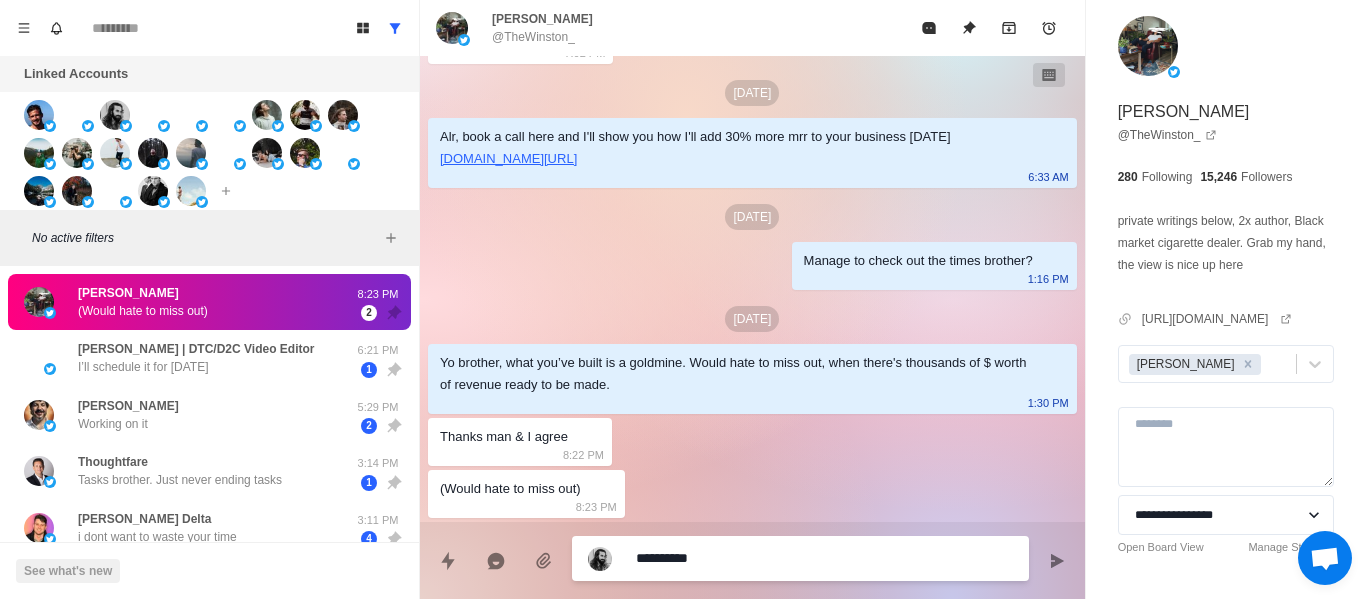 type on "*" 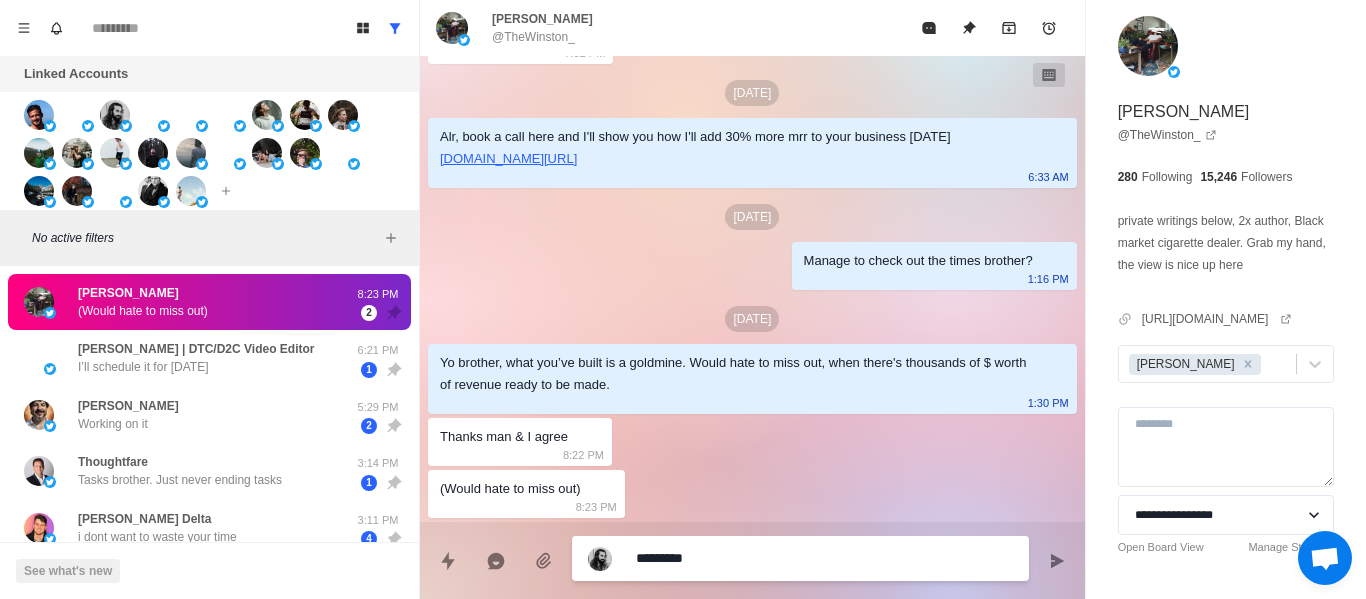 type on "*" 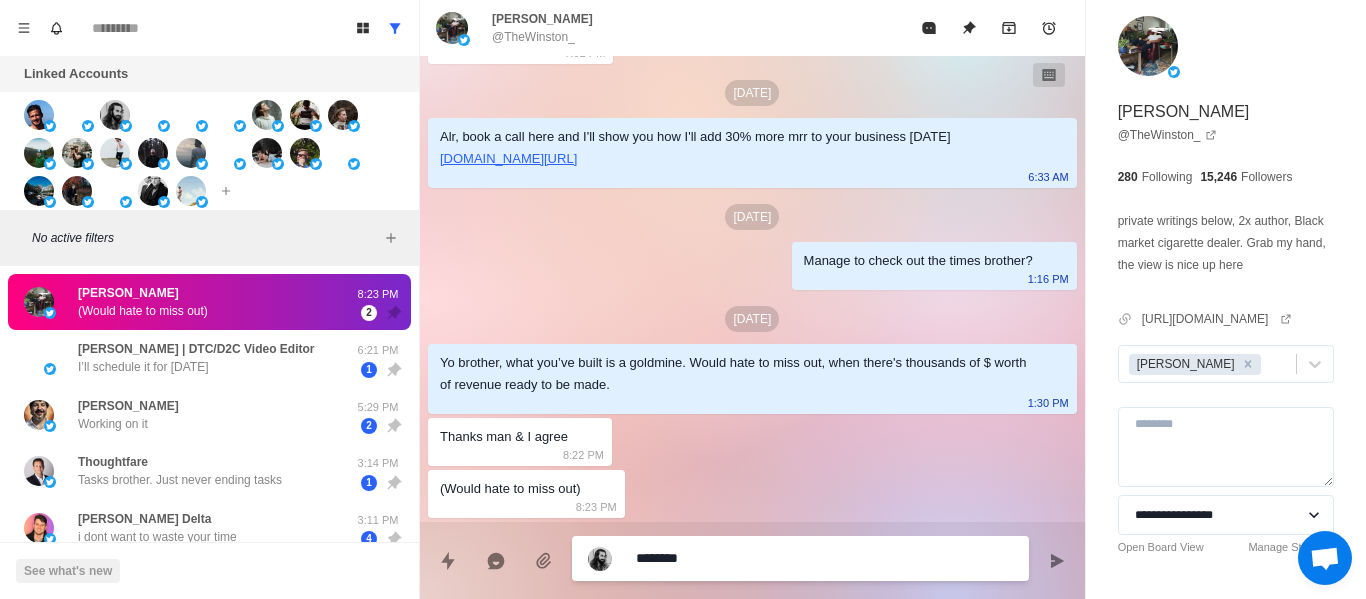 type on "*" 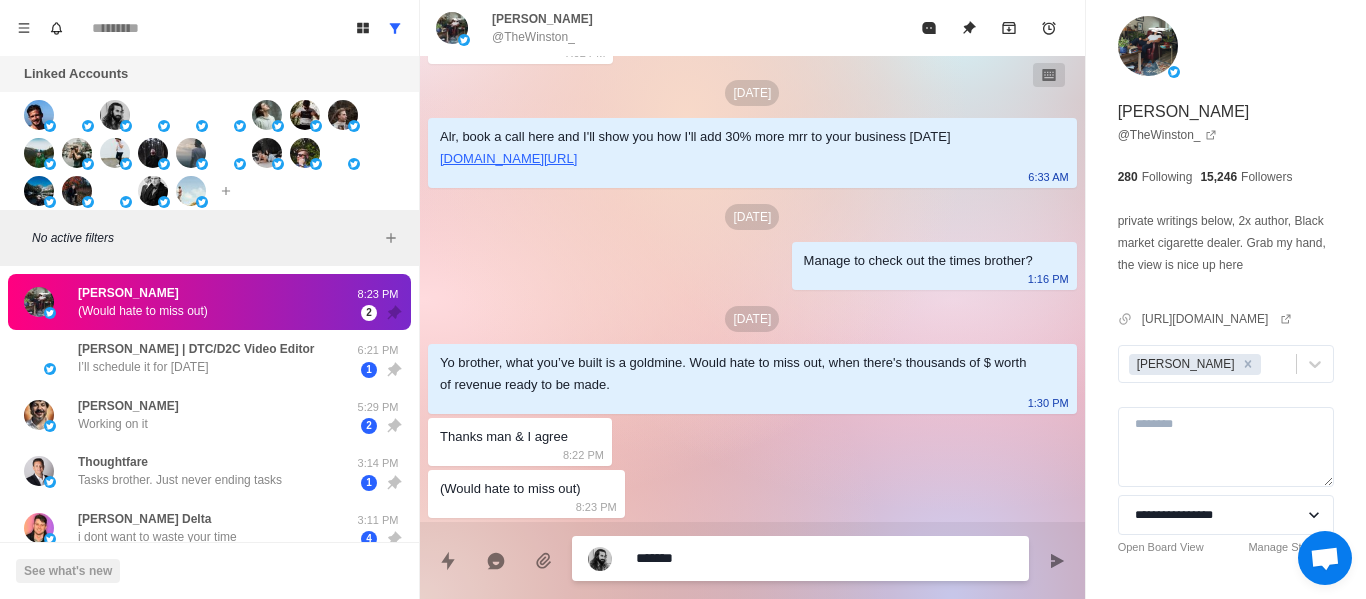 type on "*" 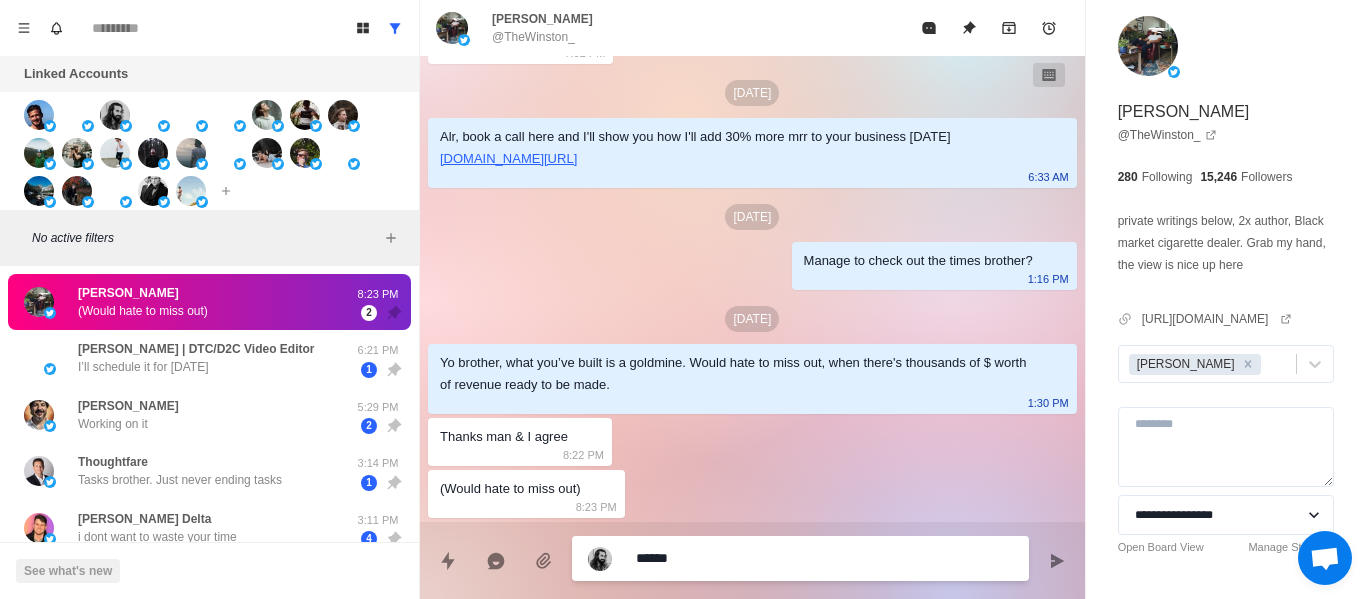 type on "*" 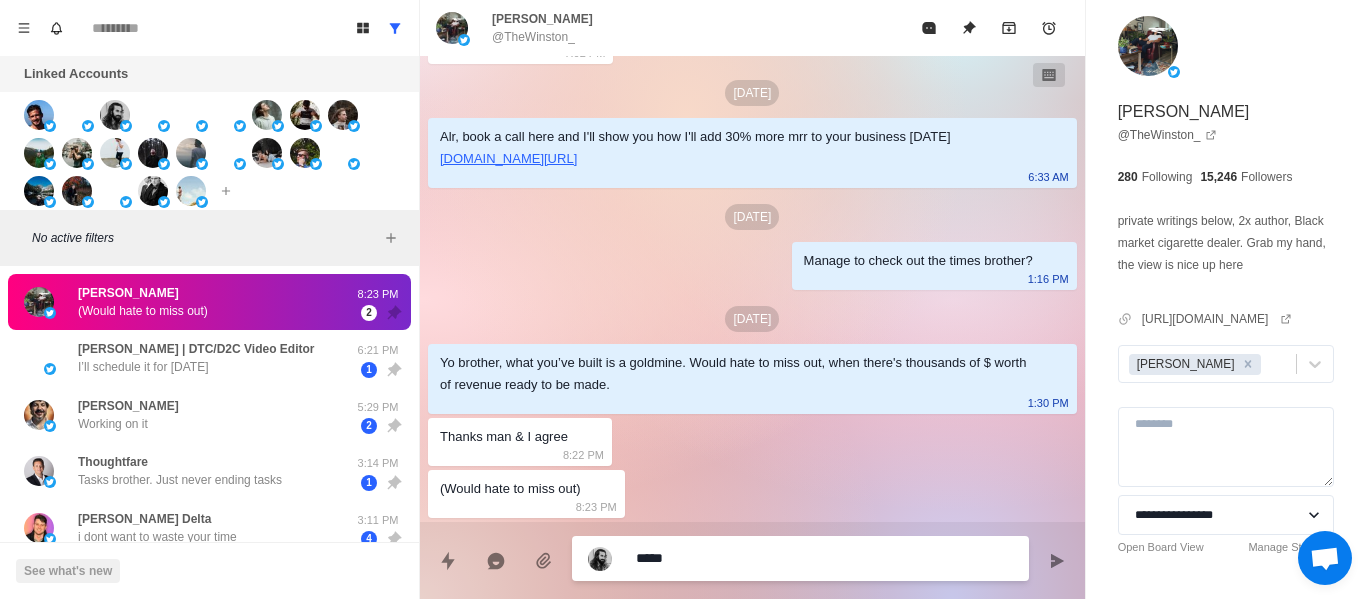type on "*" 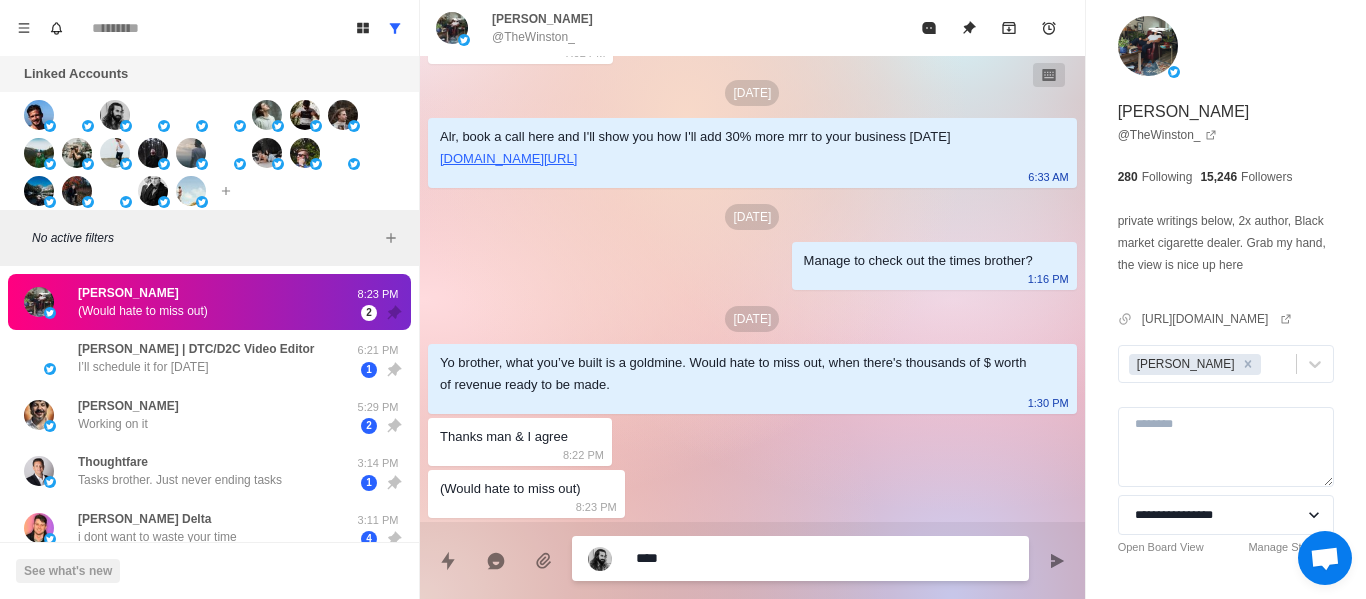 type on "*" 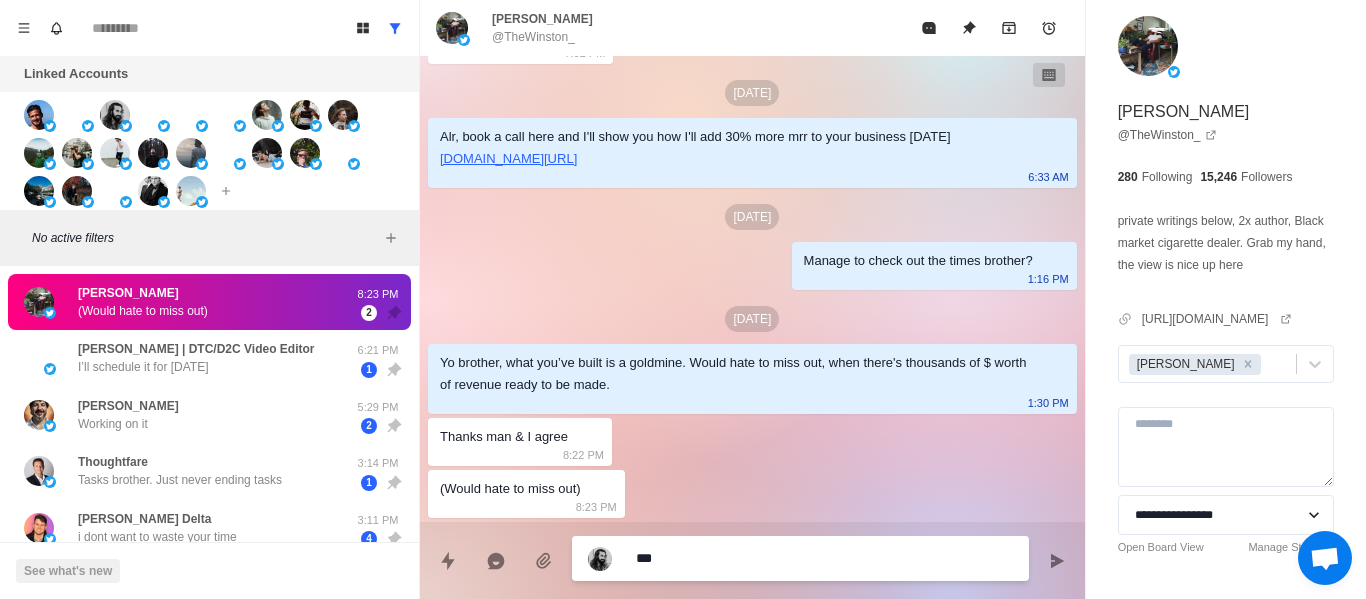 type on "*" 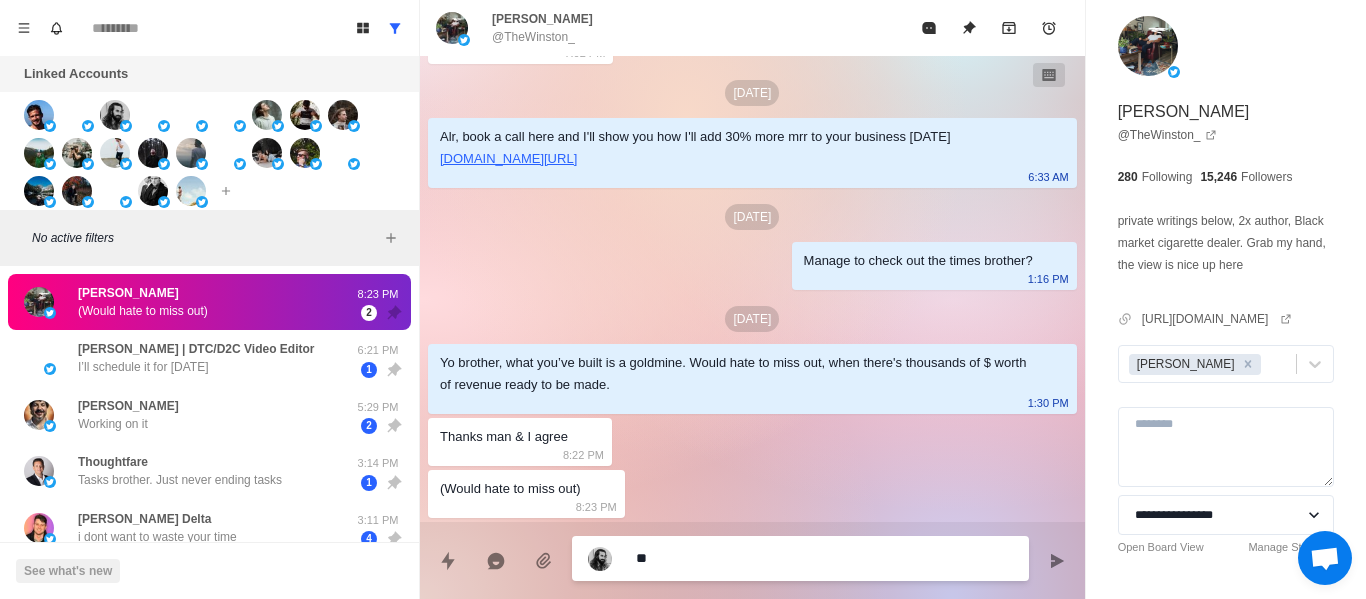 type on "*" 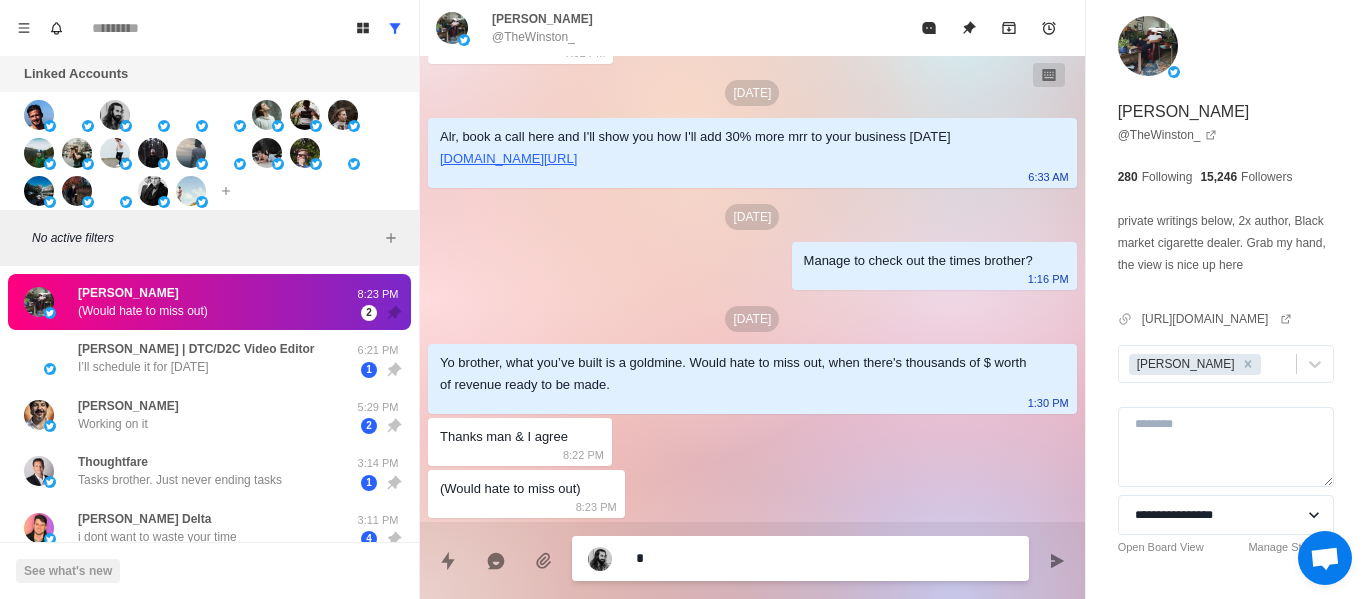 type on "*" 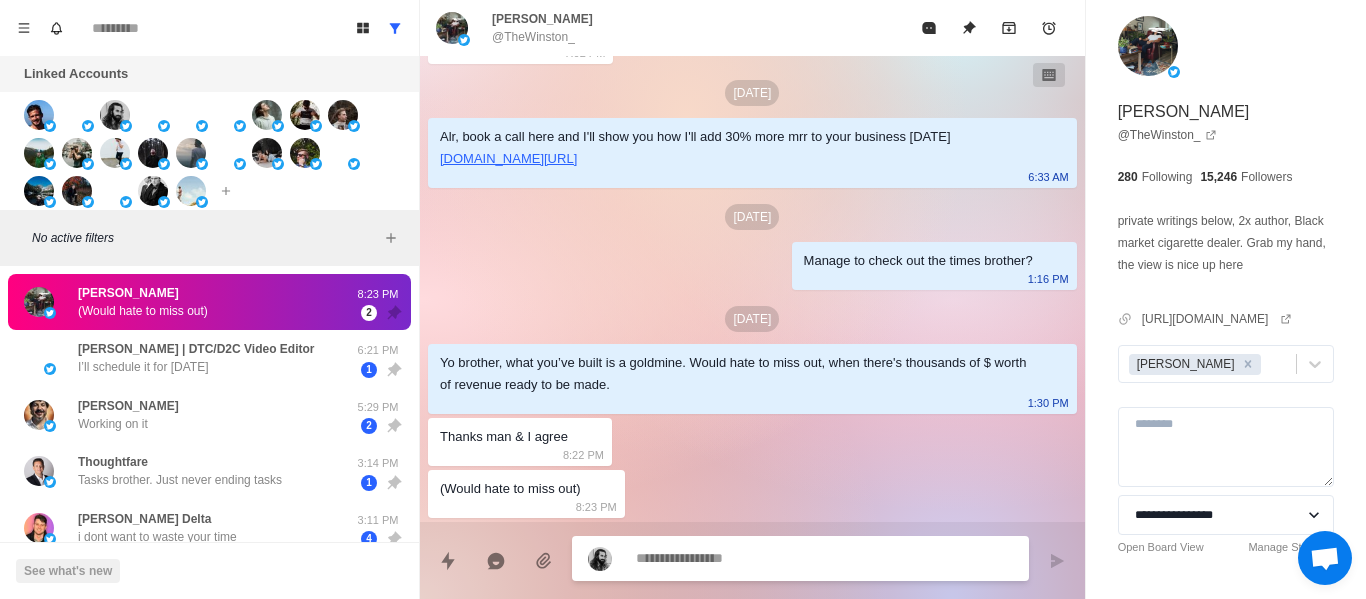type on "*" 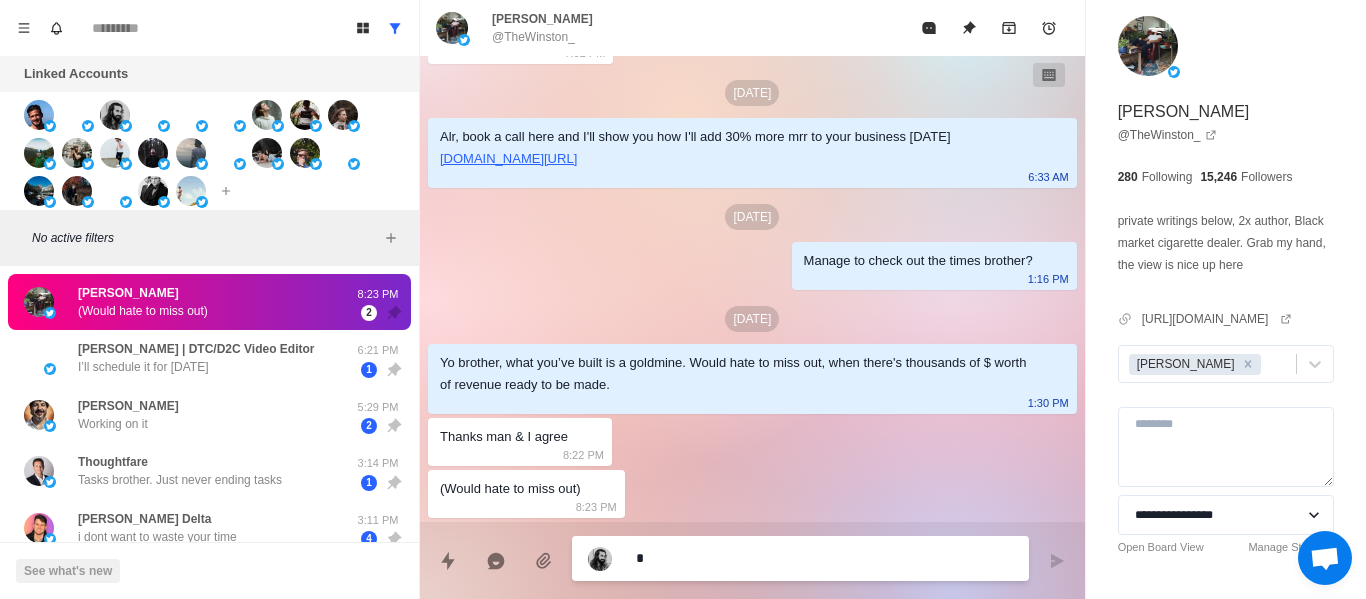 type on "*" 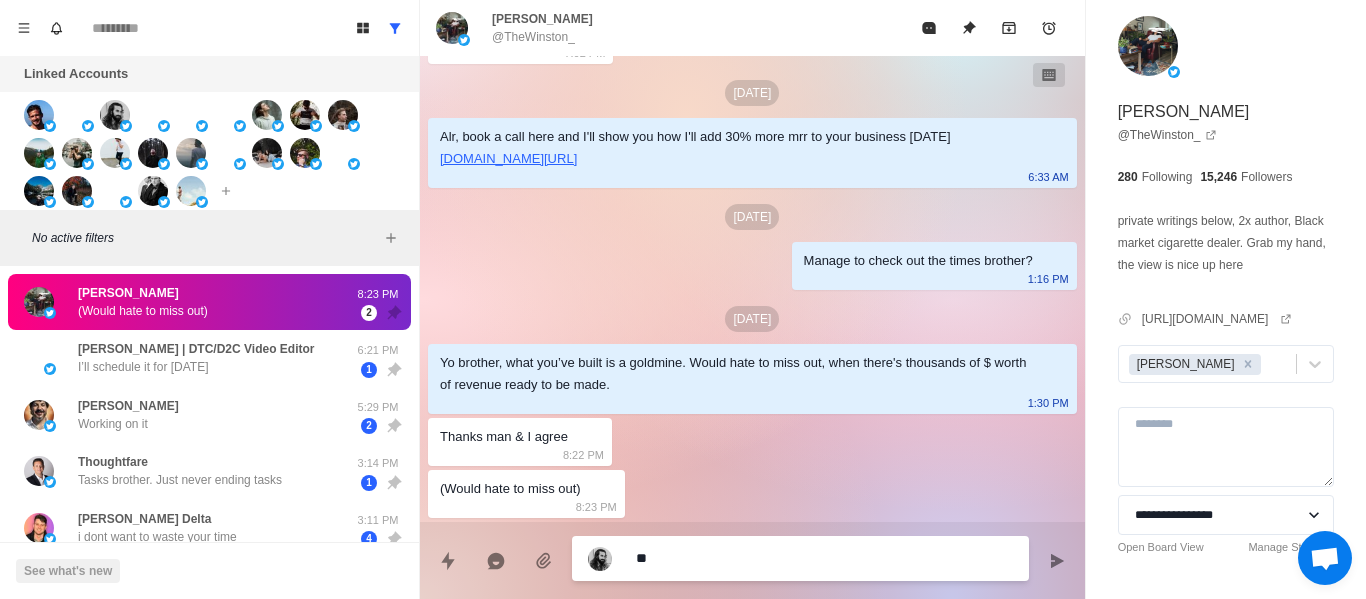 type on "*" 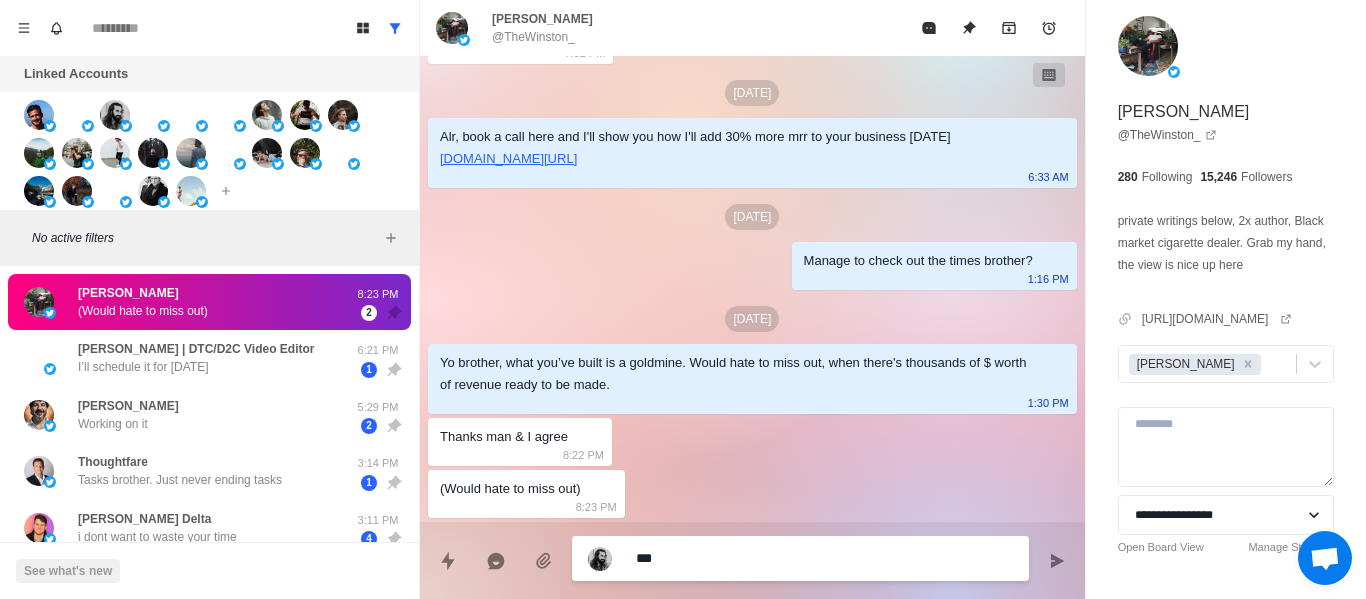 type on "*" 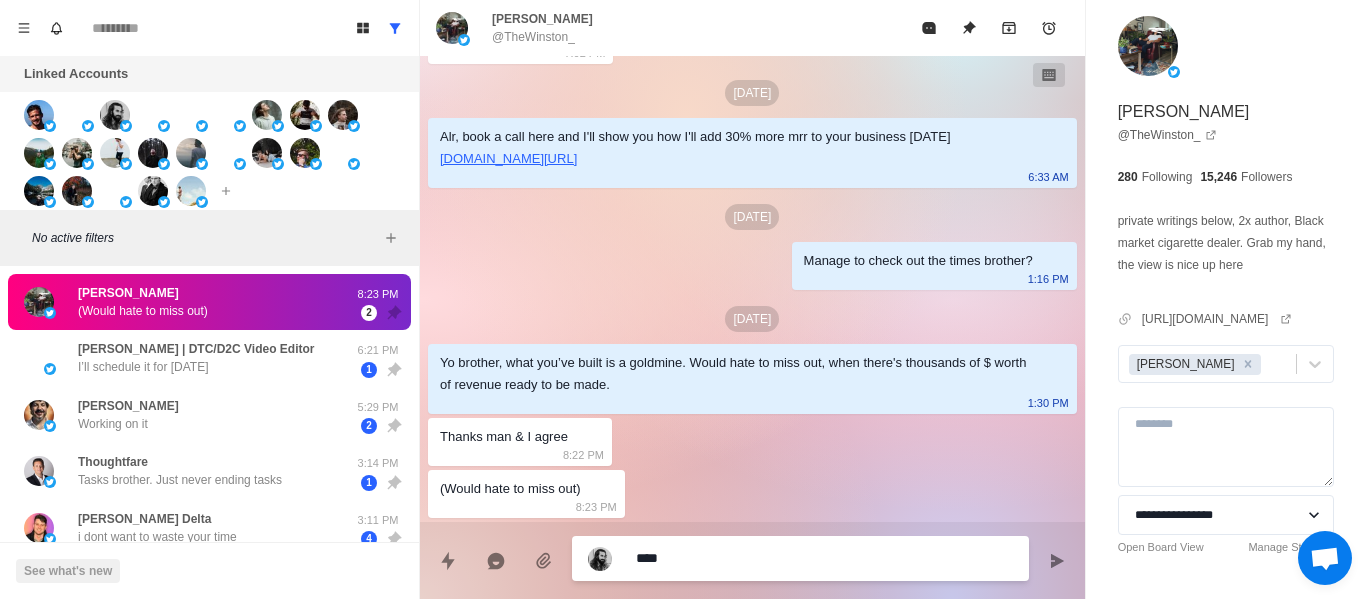 type on "*" 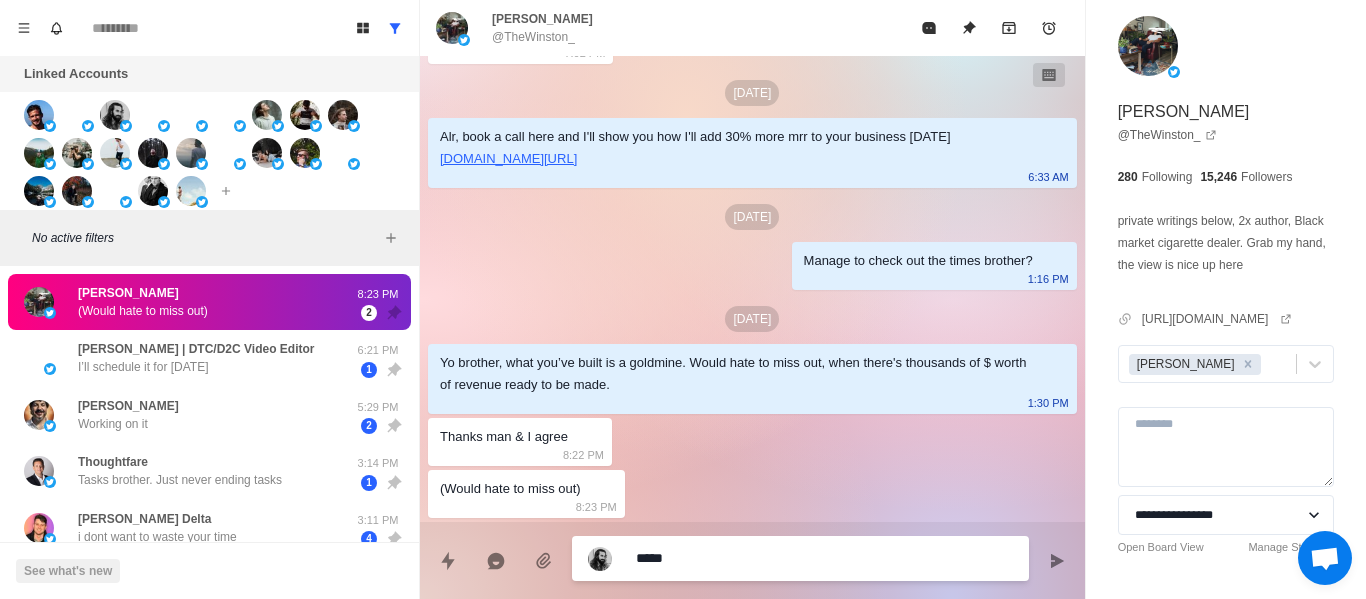 type on "*" 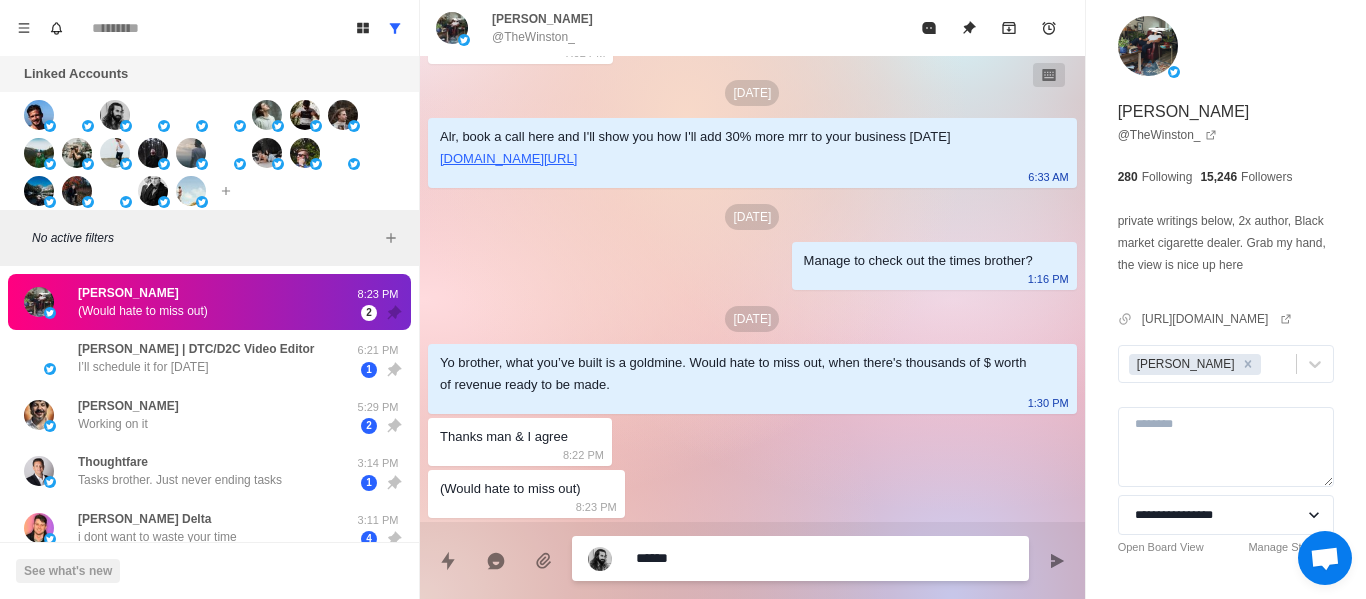 type on "*" 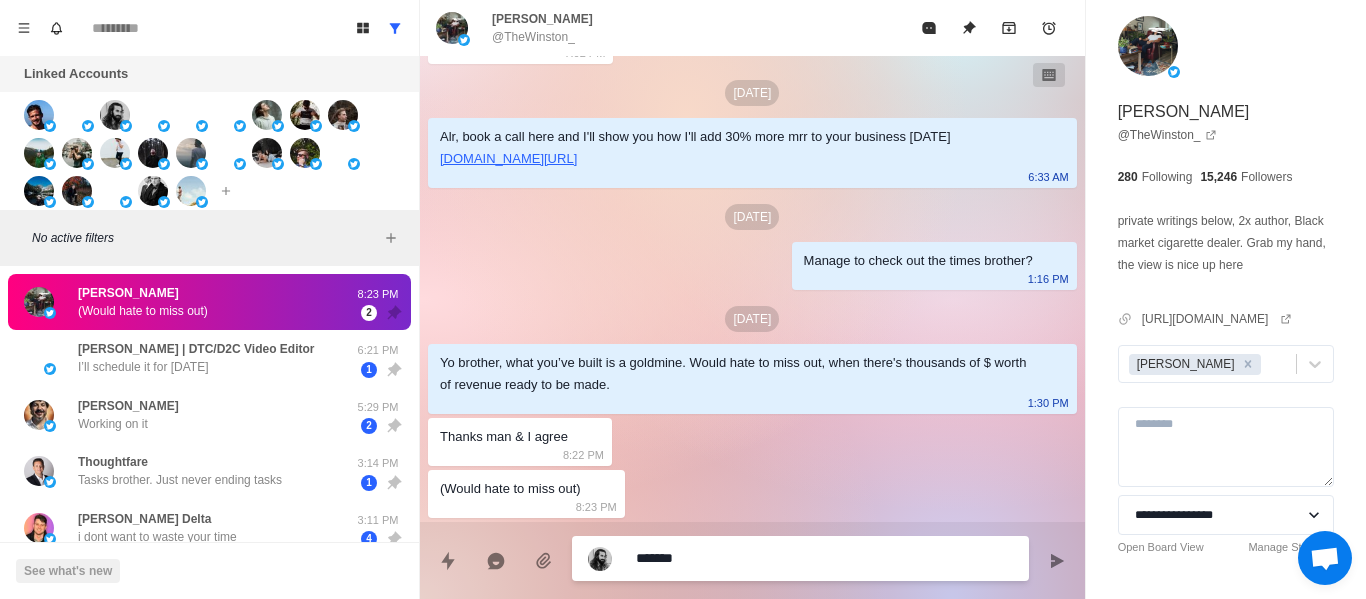 type on "*" 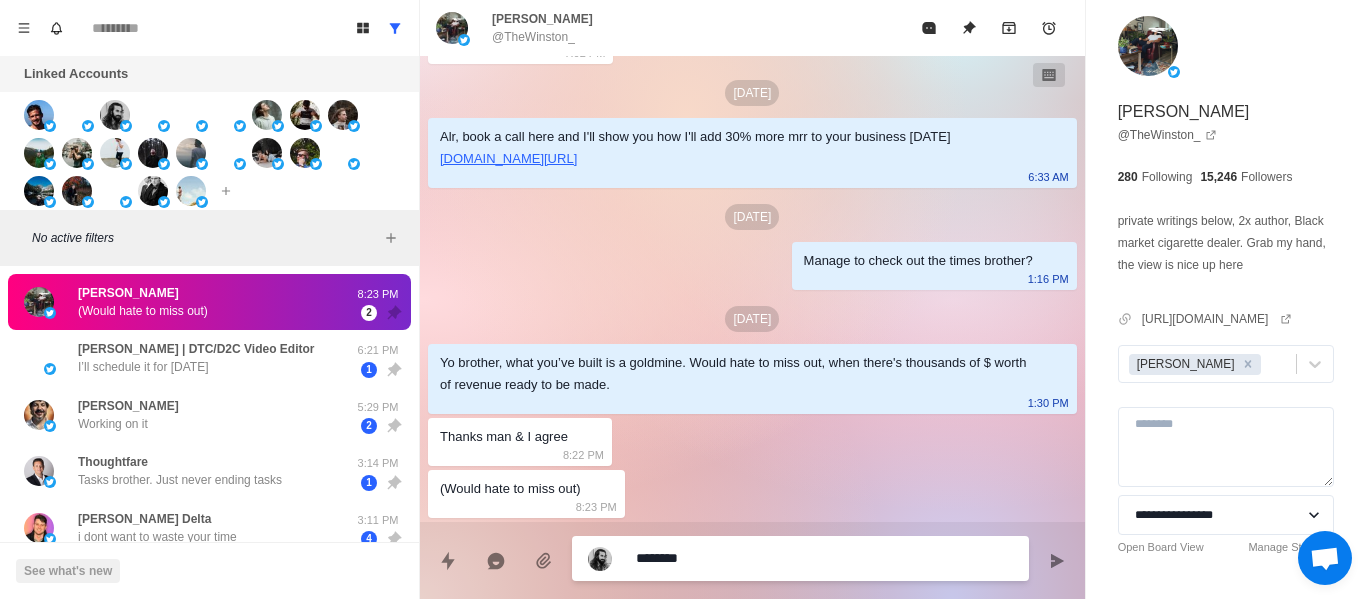 type on "*" 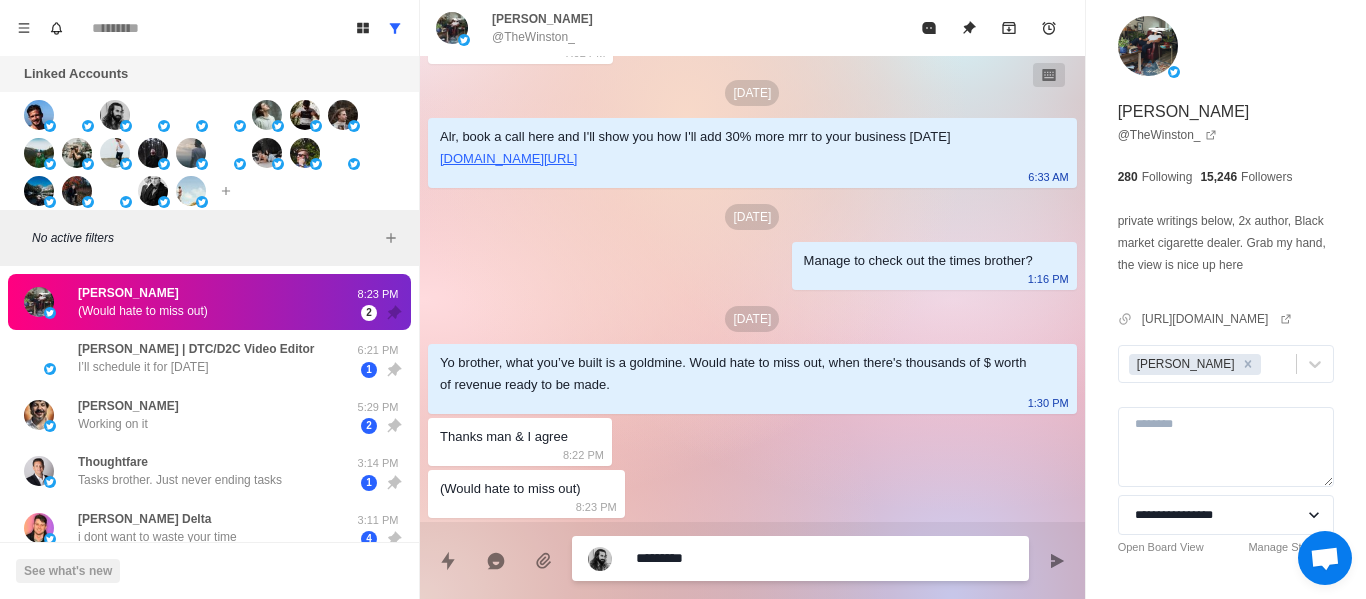 type on "*" 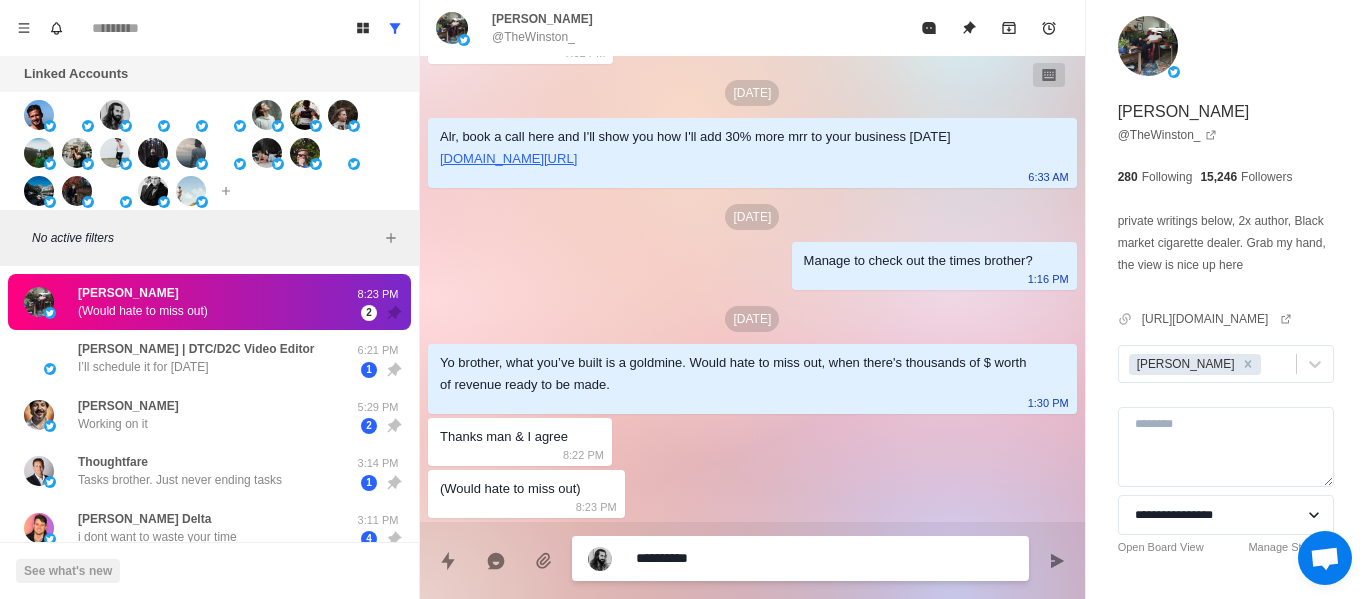 type on "*" 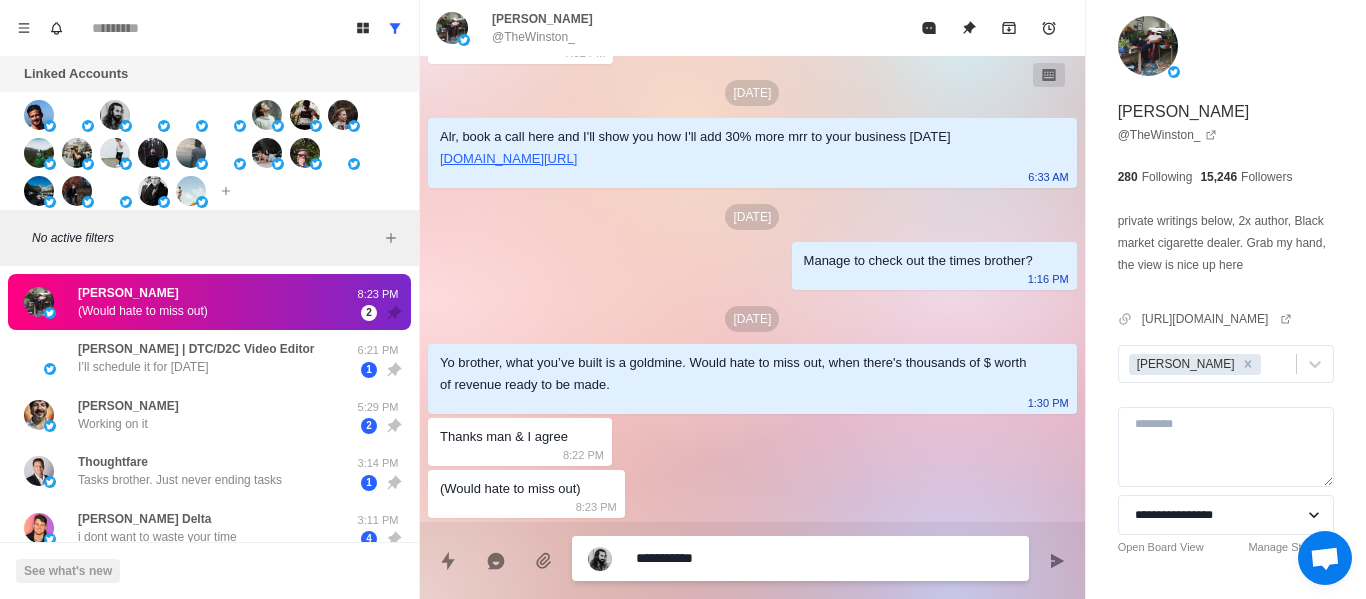 type on "*" 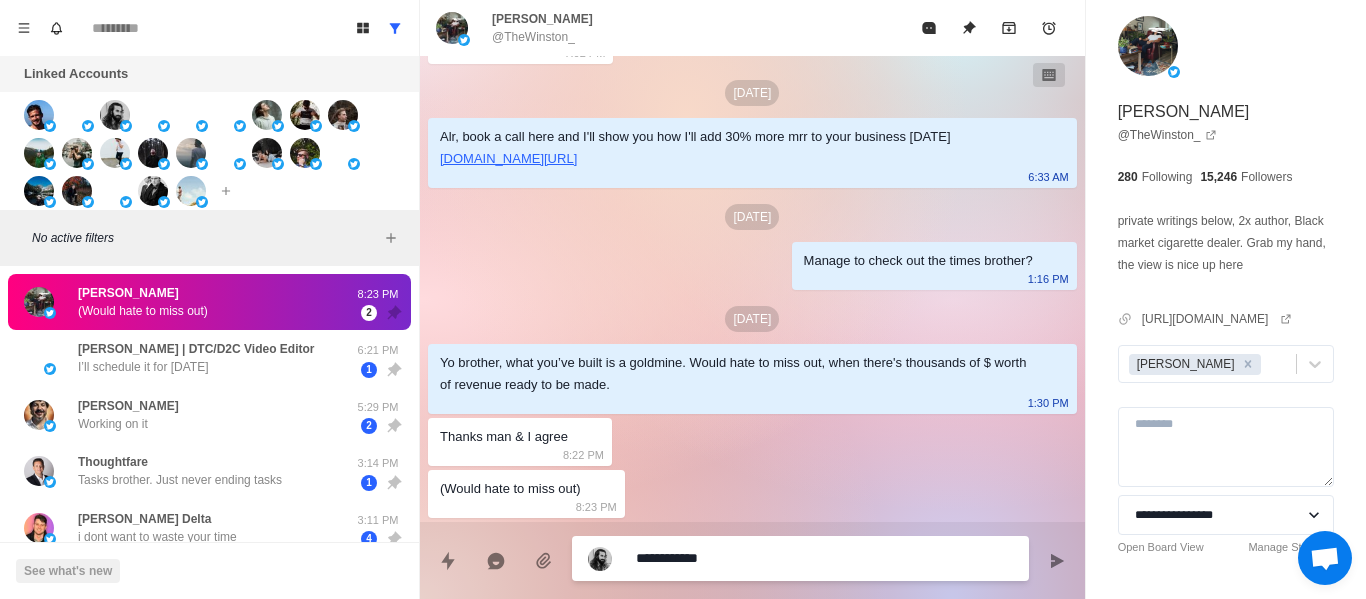 type on "*" 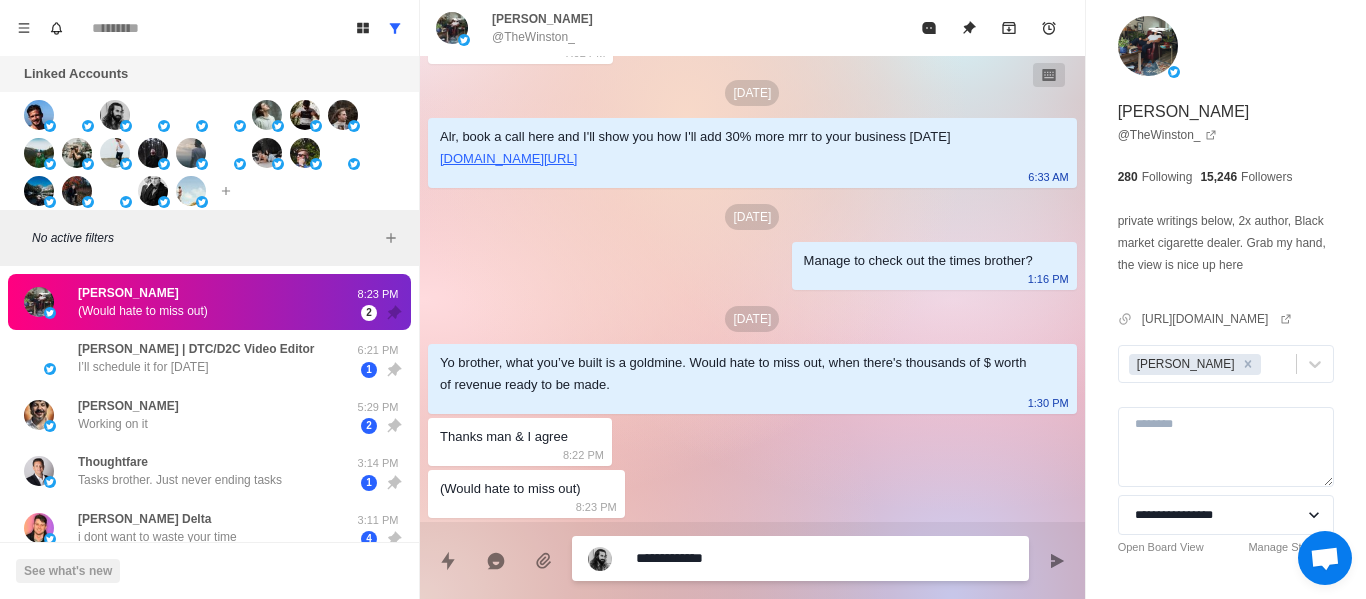 type on "*" 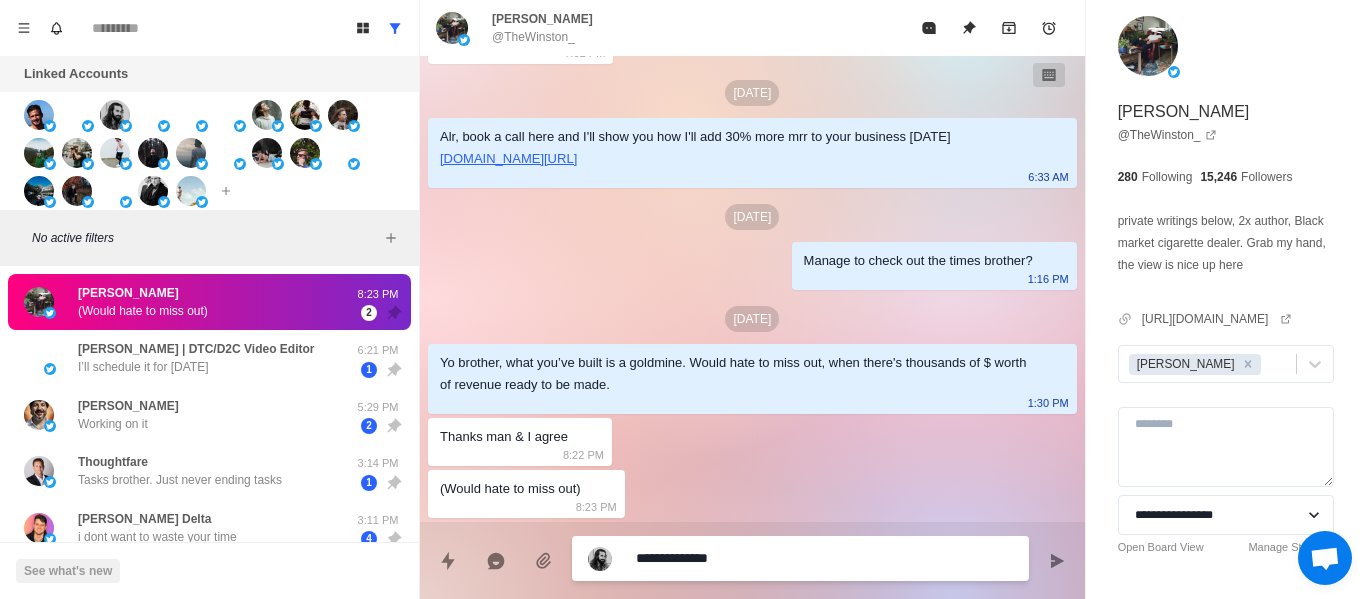 type on "*" 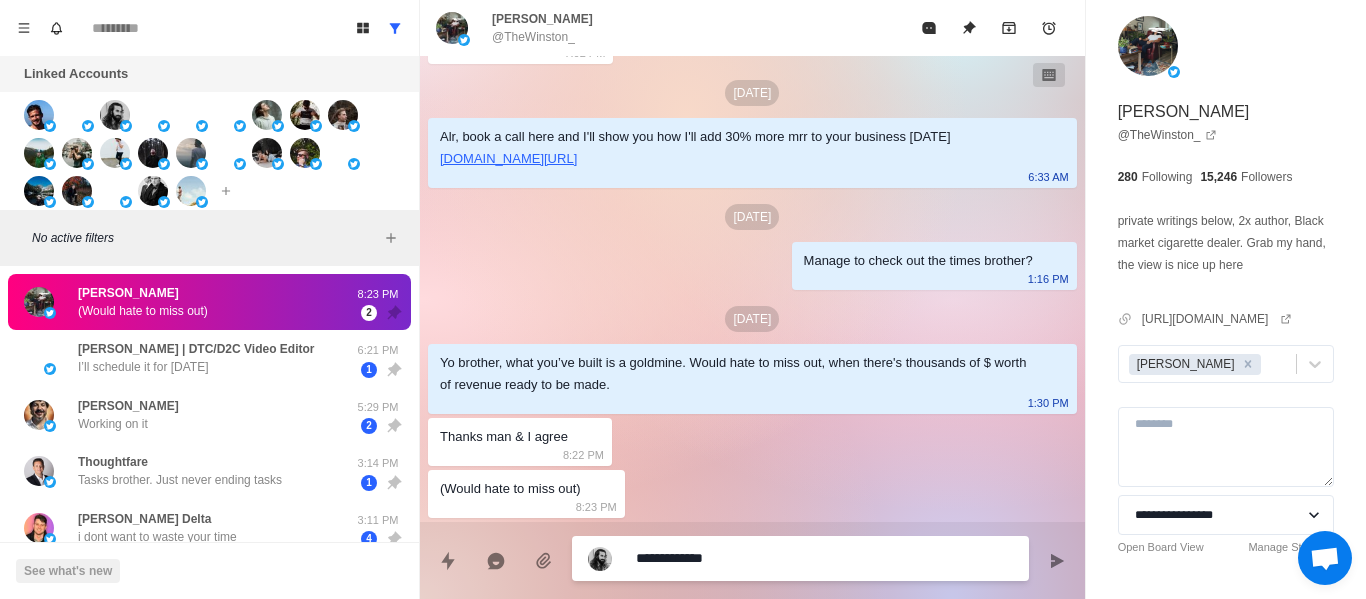 type on "*" 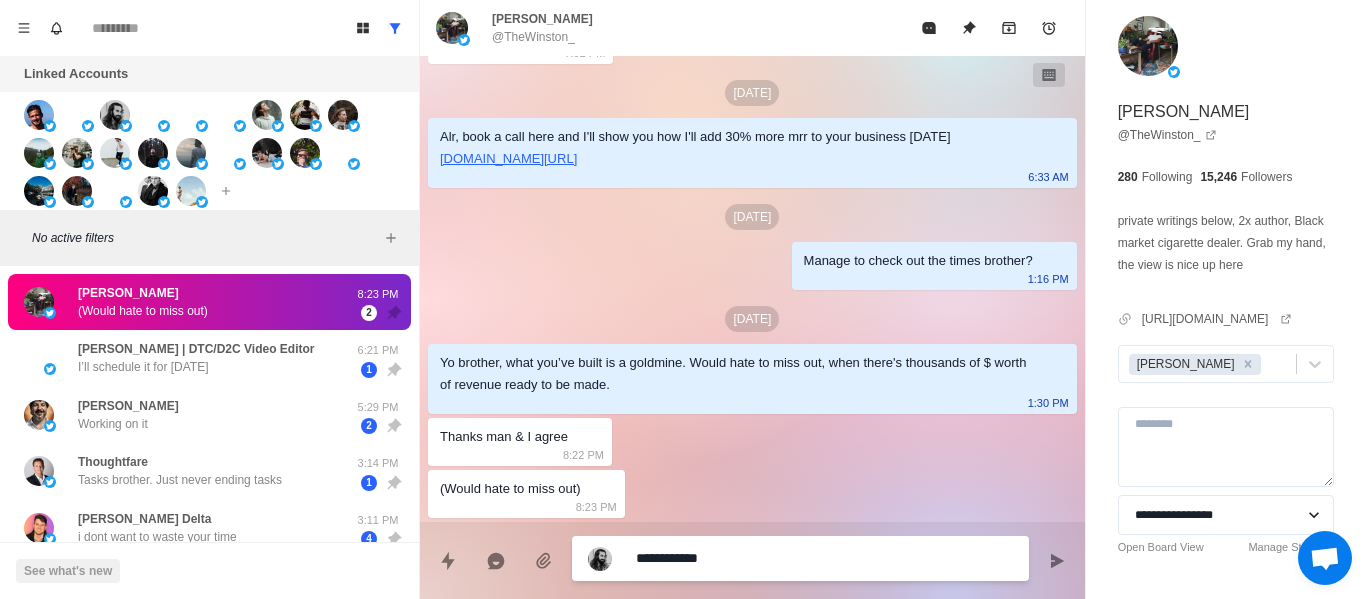 type on "*" 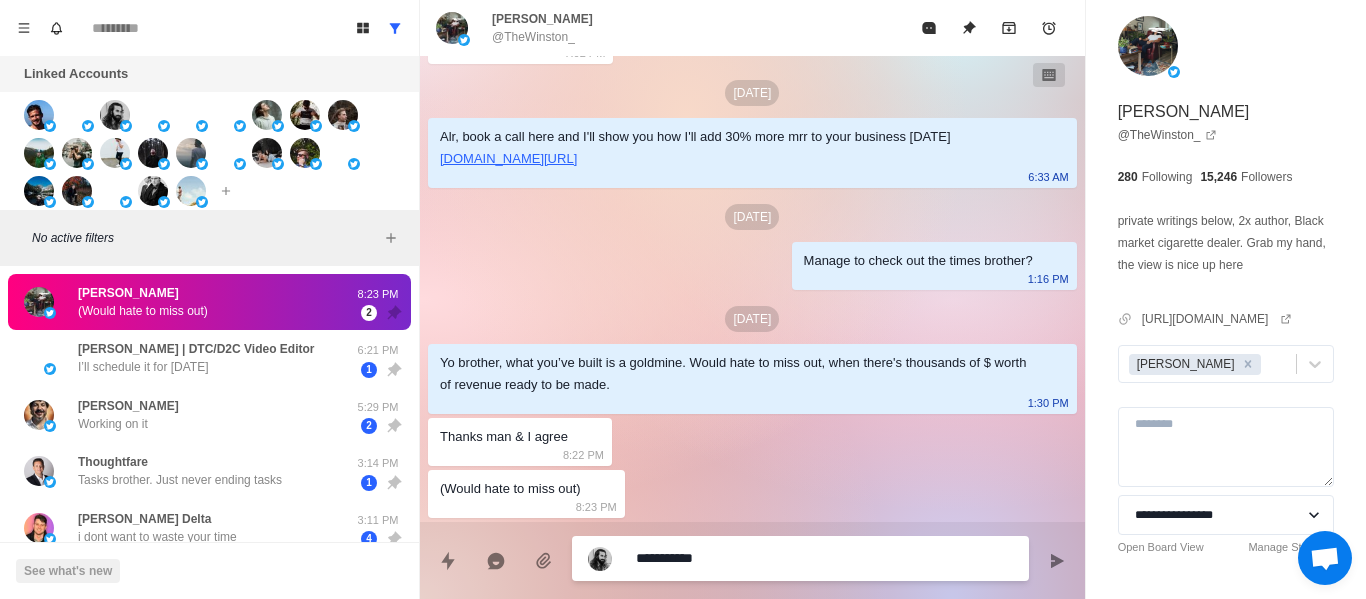 type on "*" 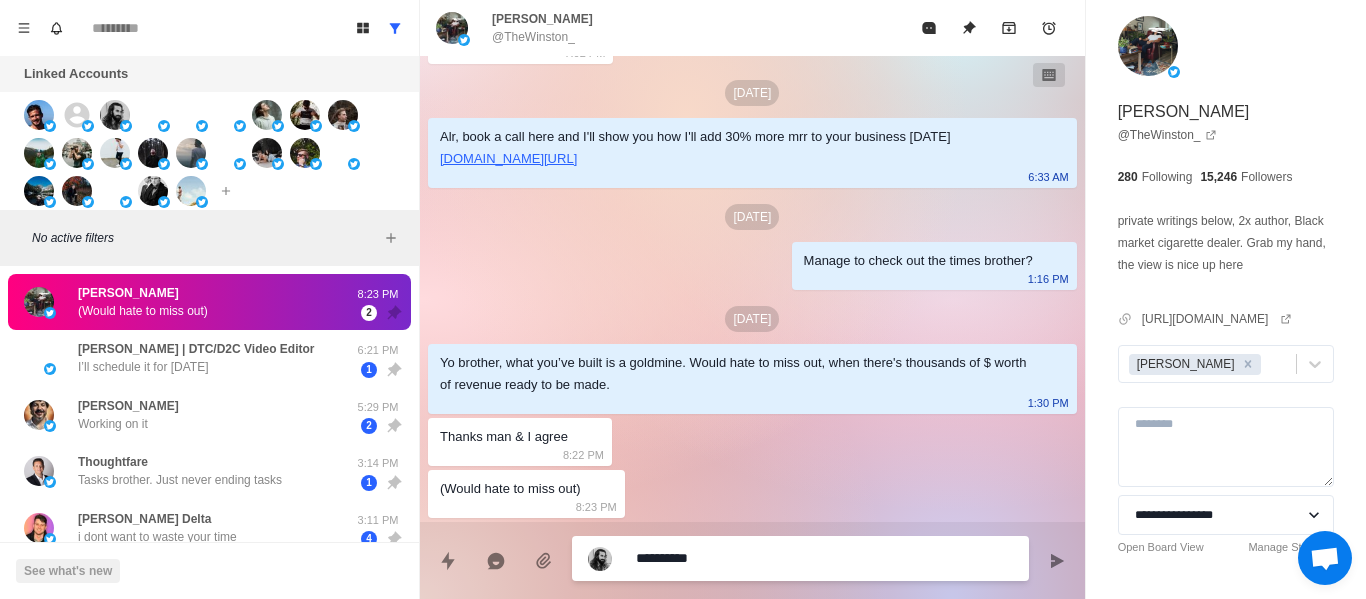 type on "*" 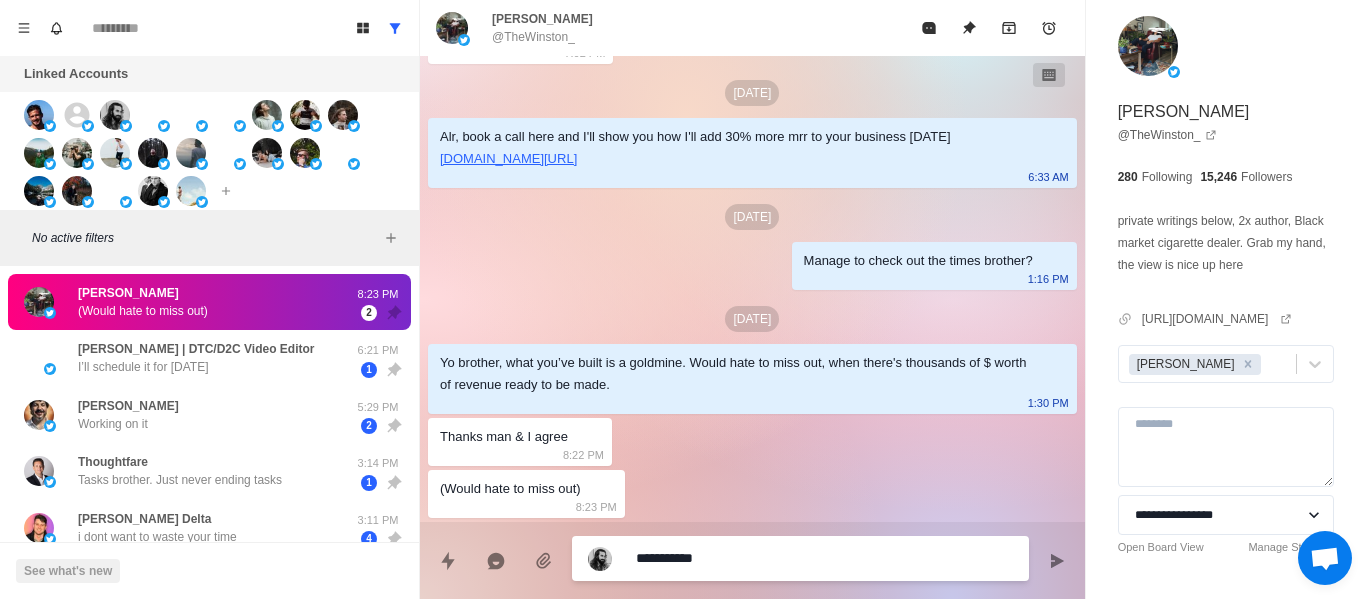 type on "*" 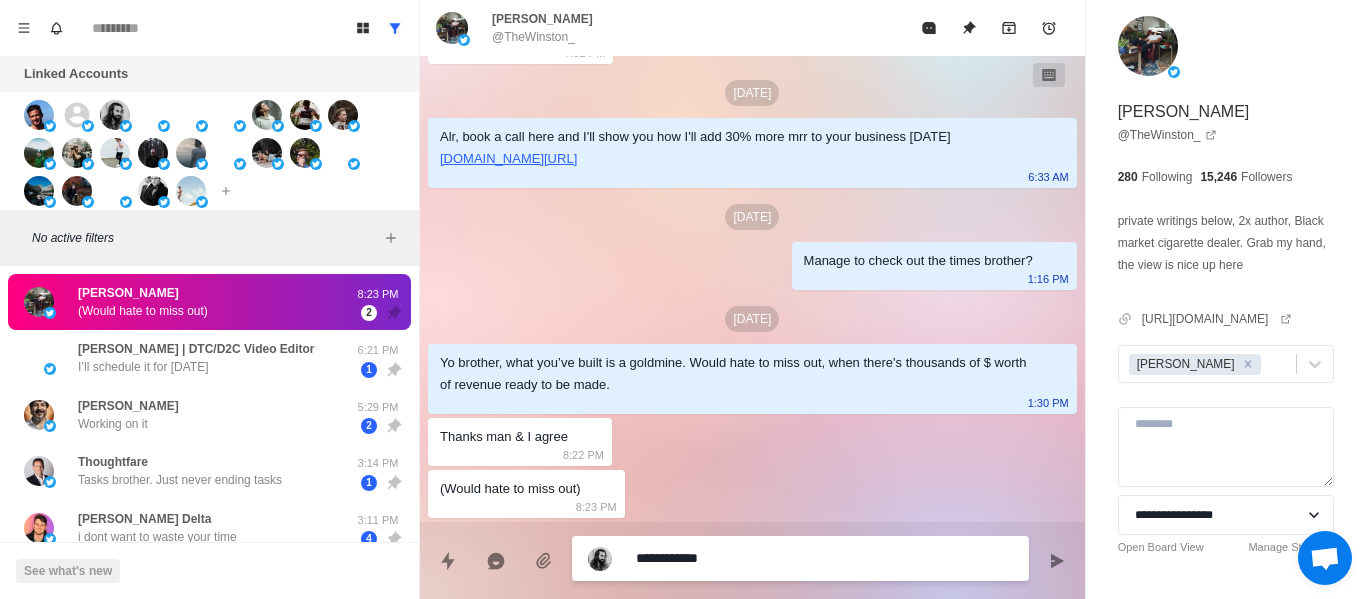 type on "*" 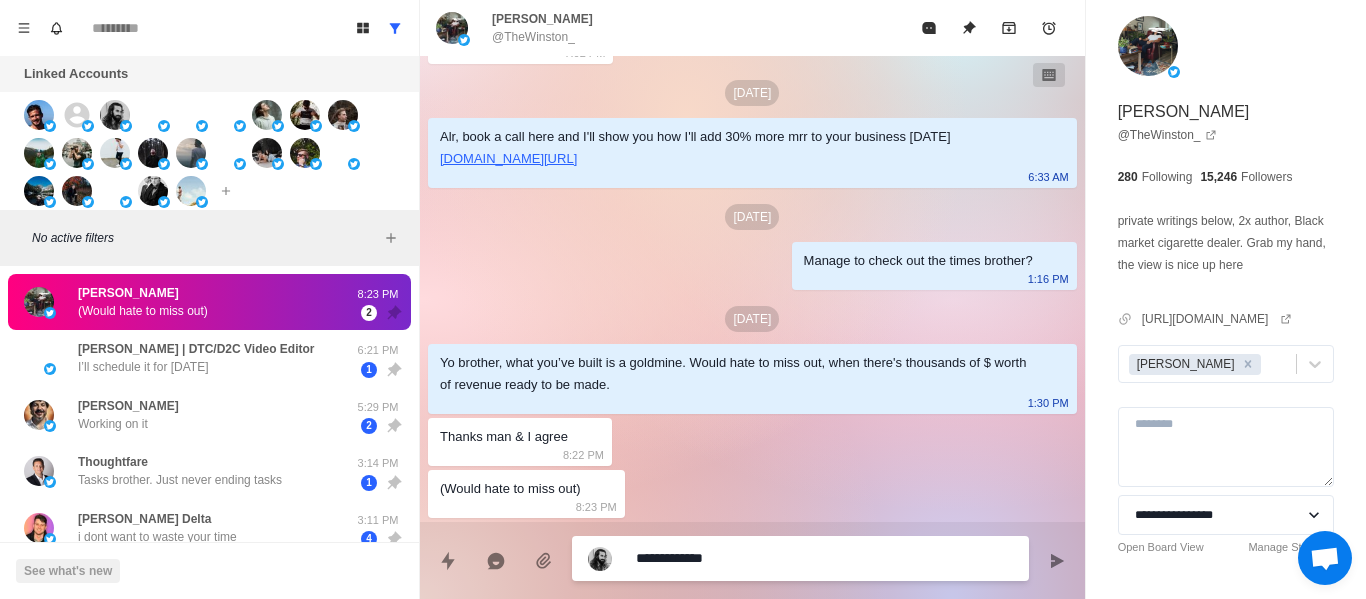 type on "*" 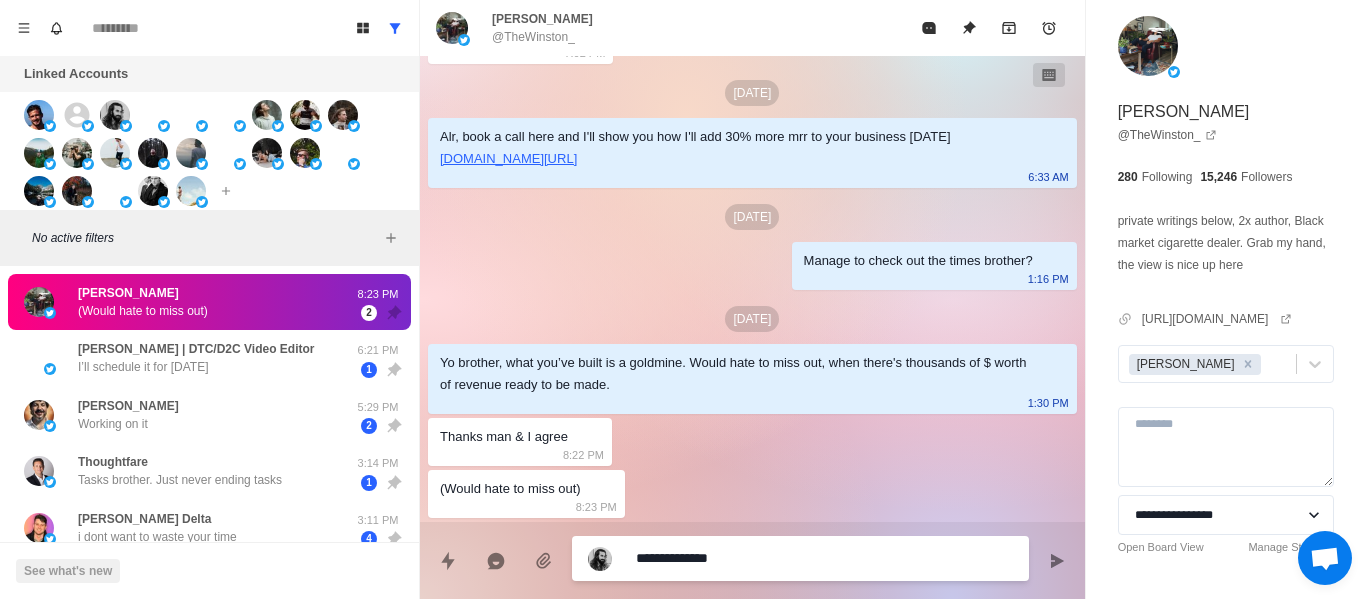 type on "*" 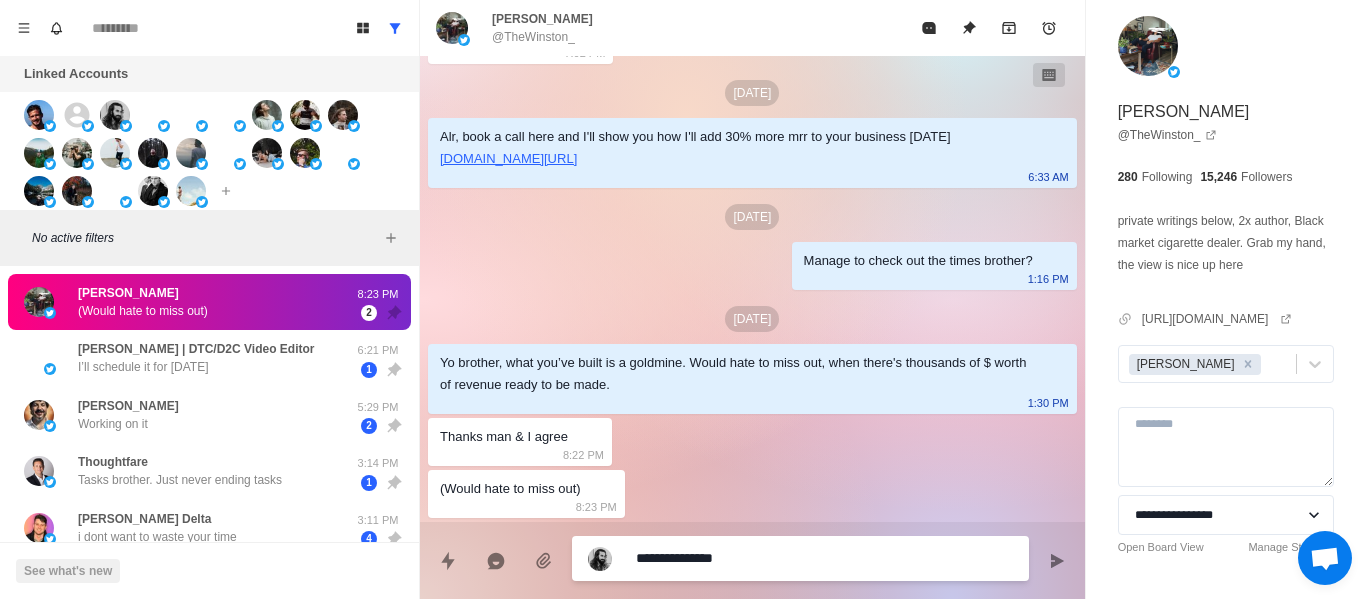 type on "*" 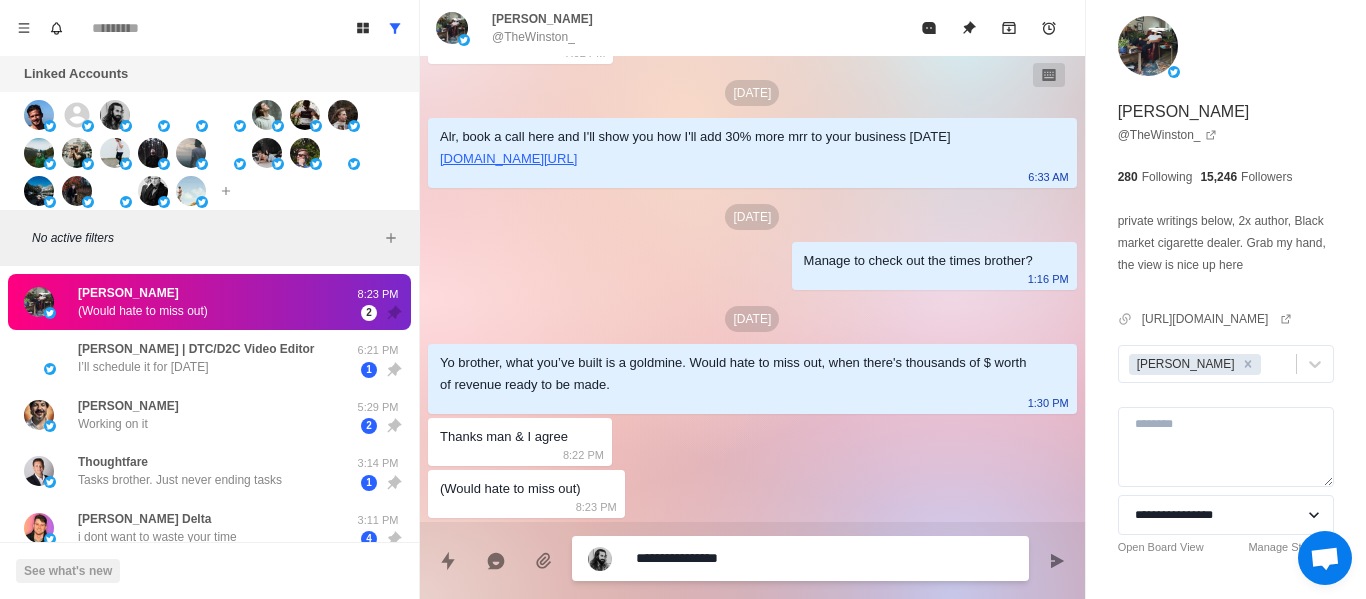 type on "*" 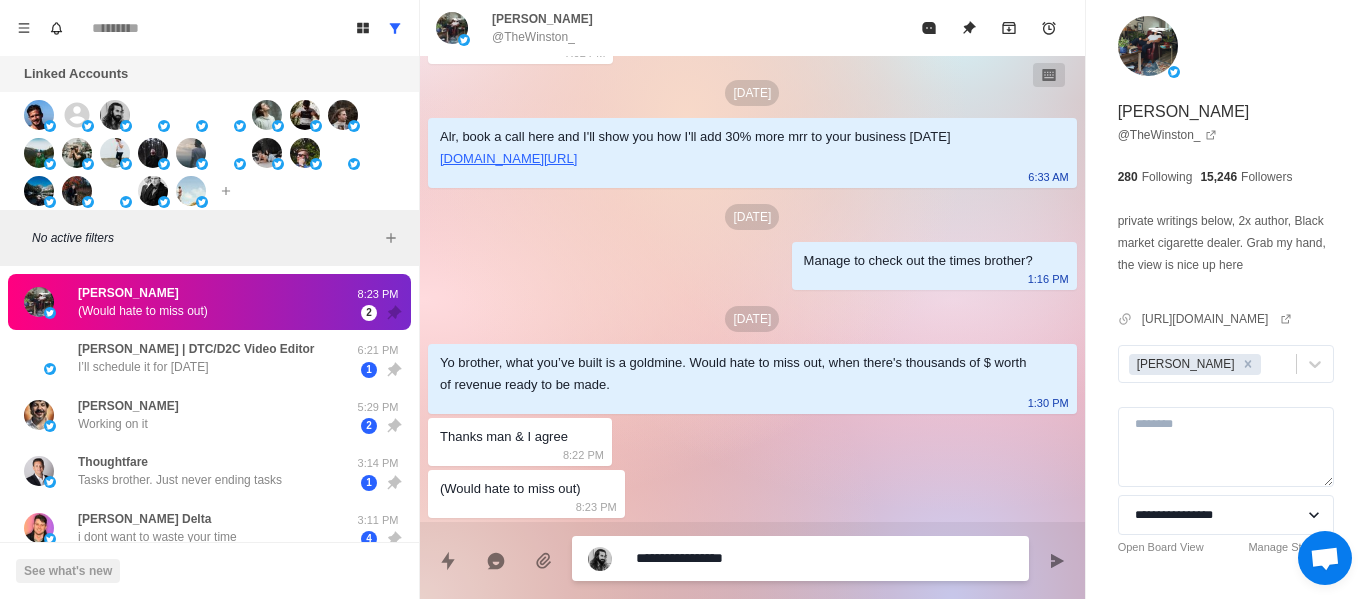 type on "*" 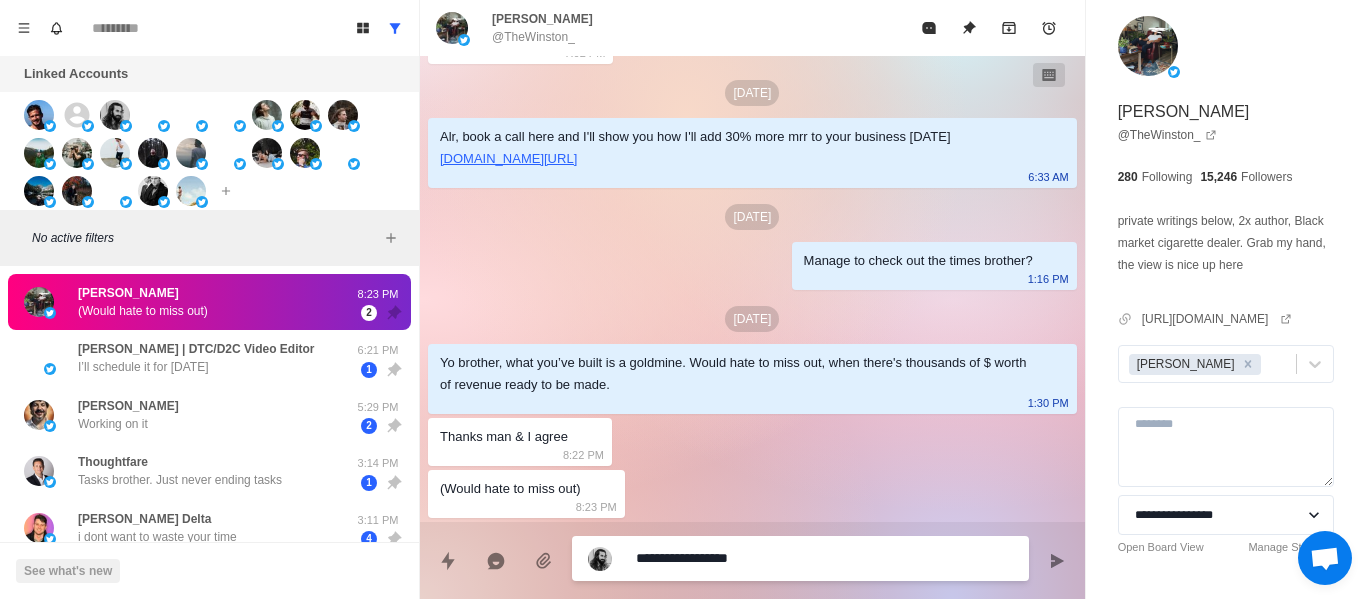 type on "*" 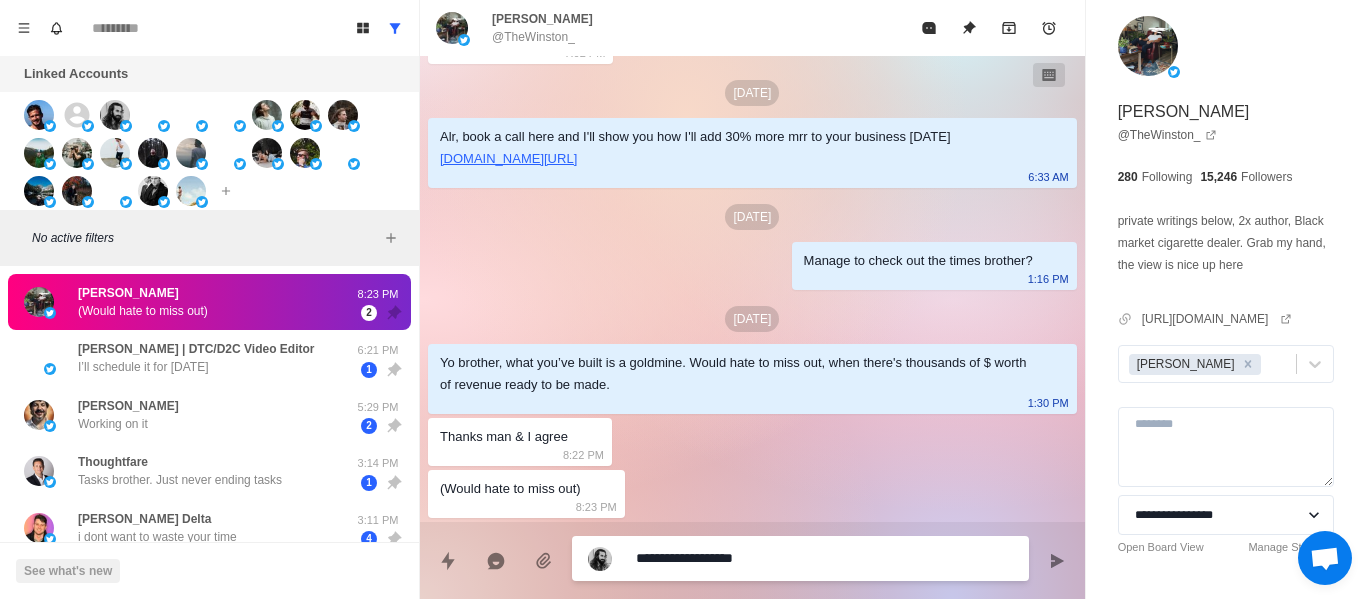 type on "*" 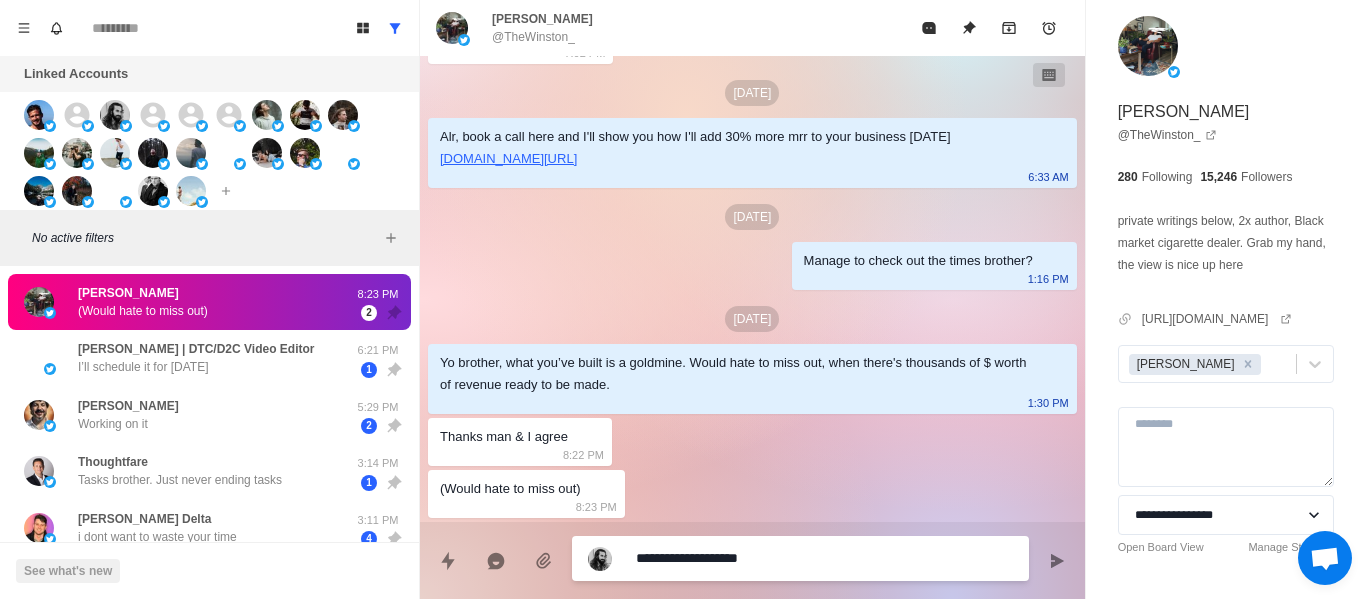 type on "*" 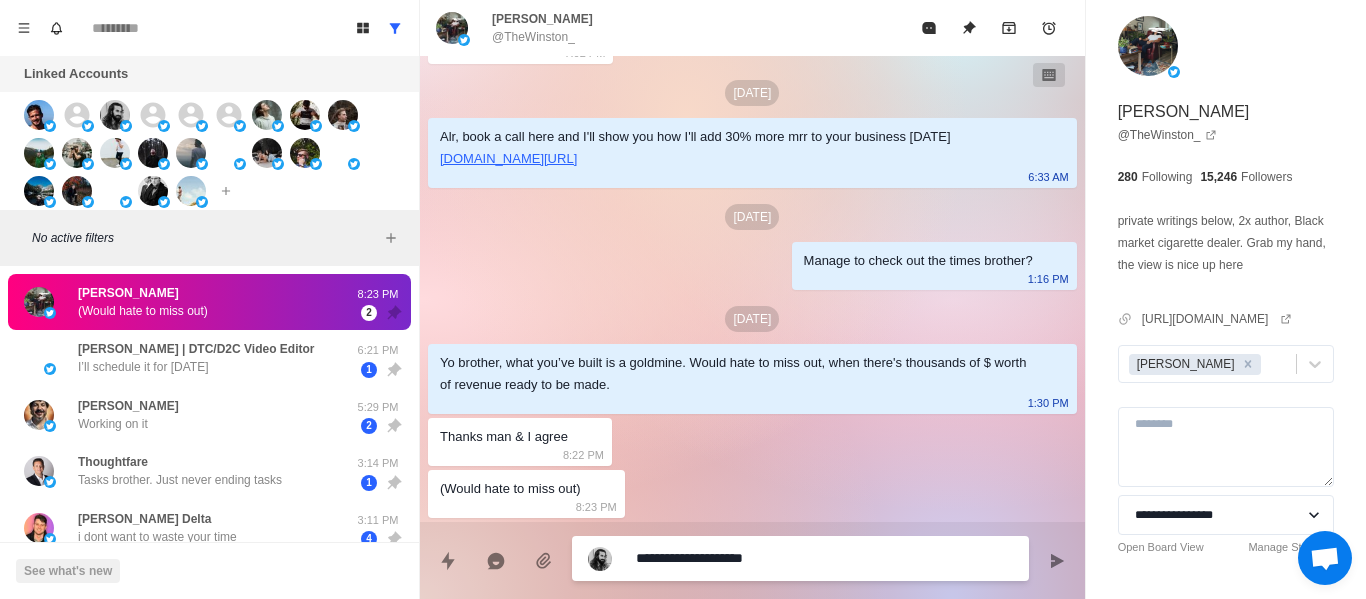 type on "*" 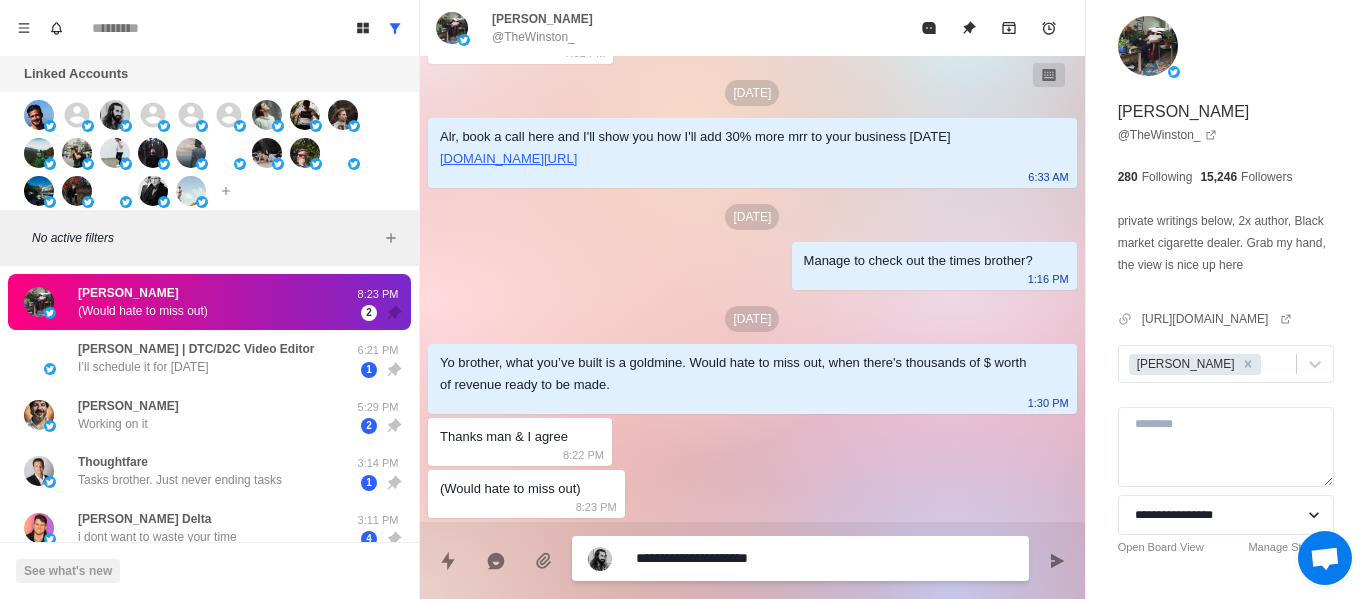 type on "*" 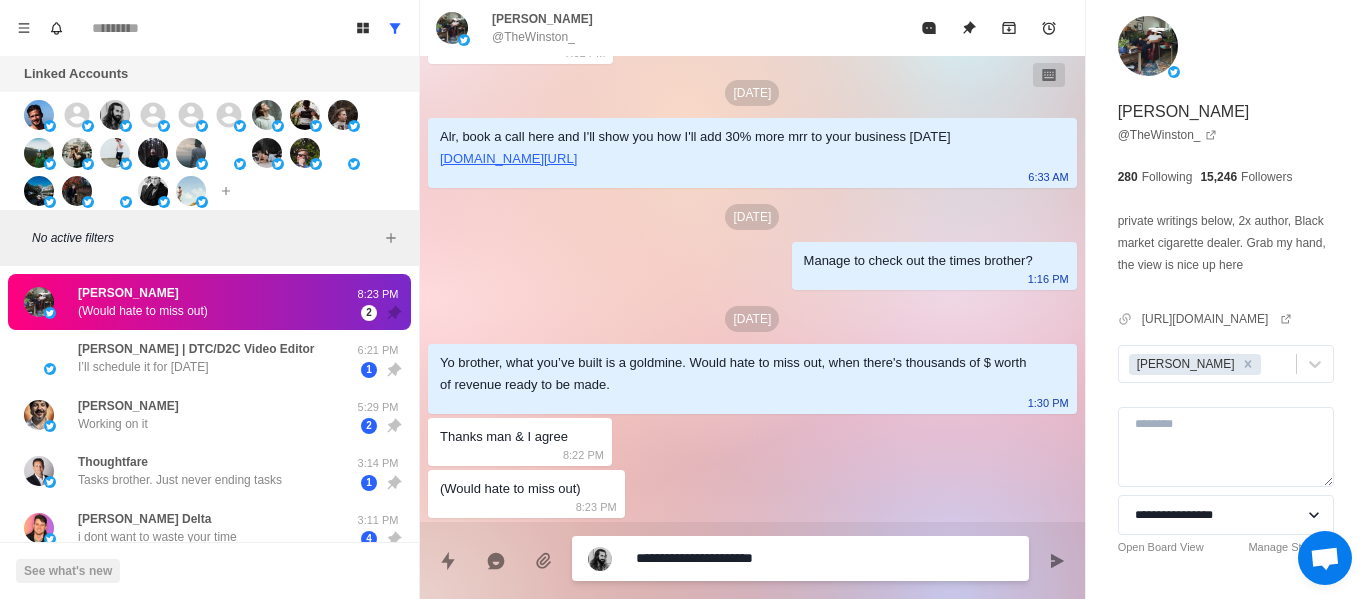 type on "*" 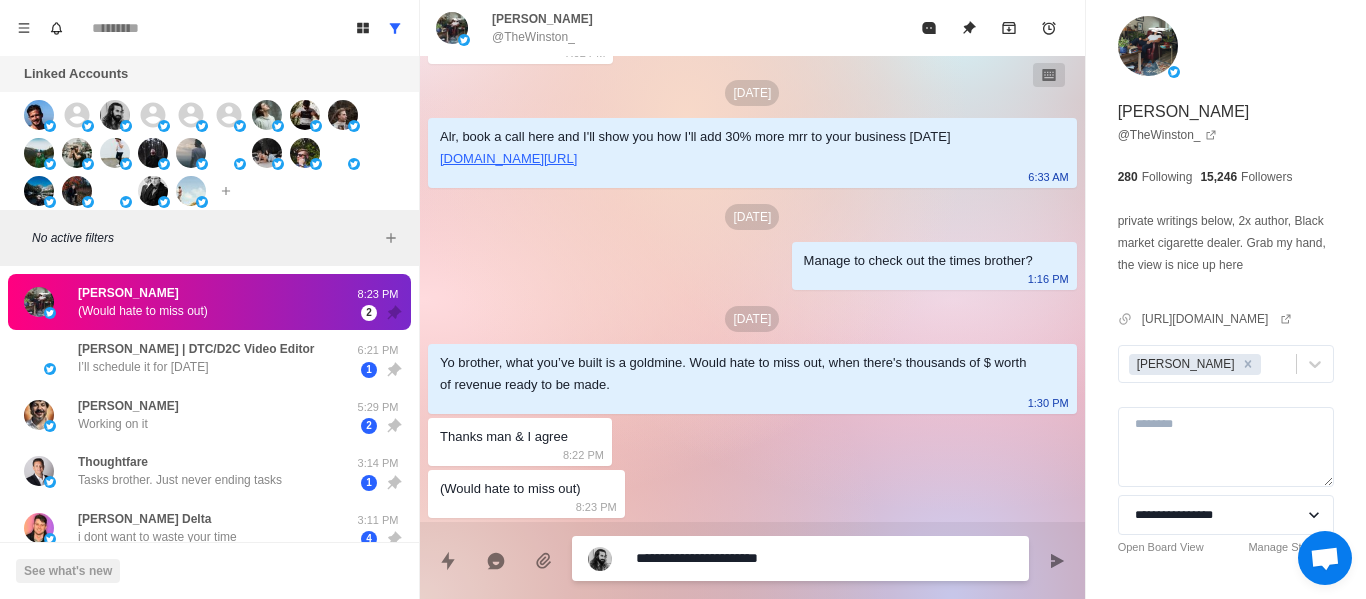 type on "*" 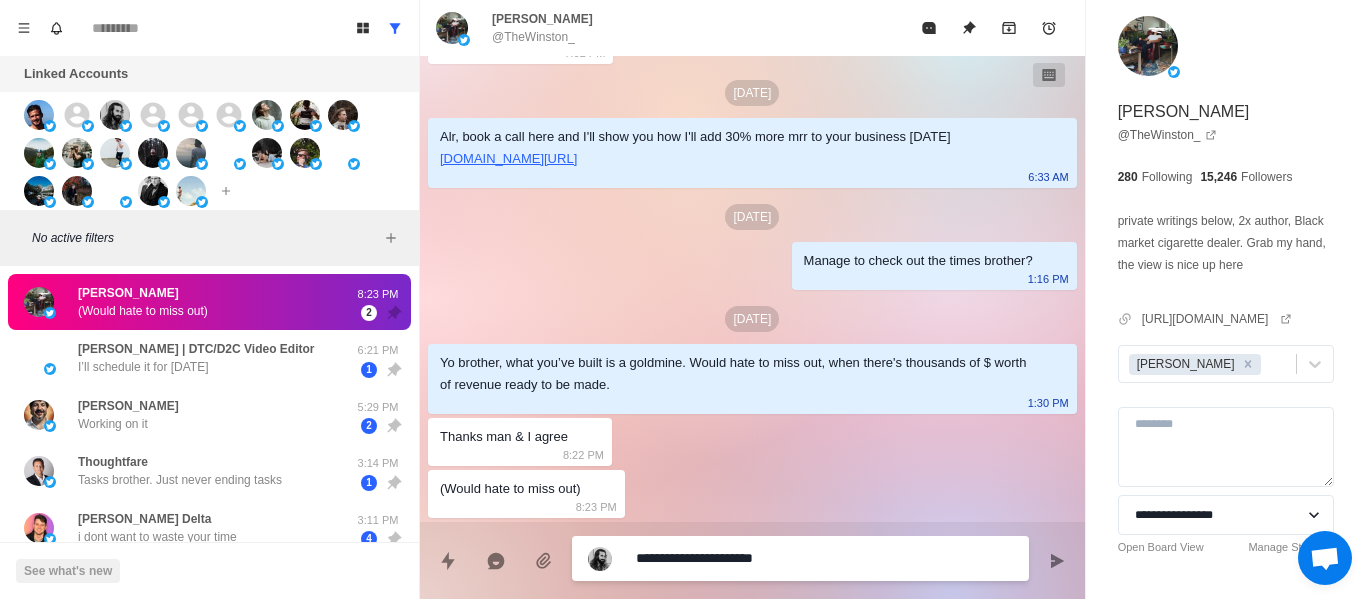 type on "*" 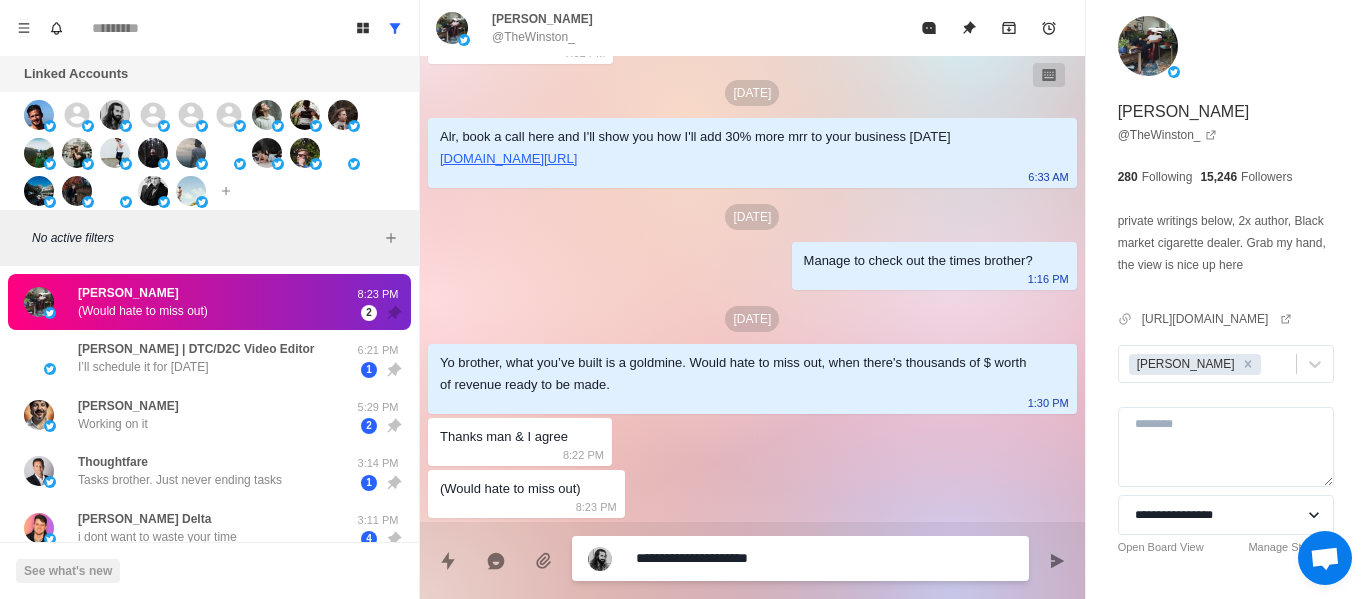 type on "*" 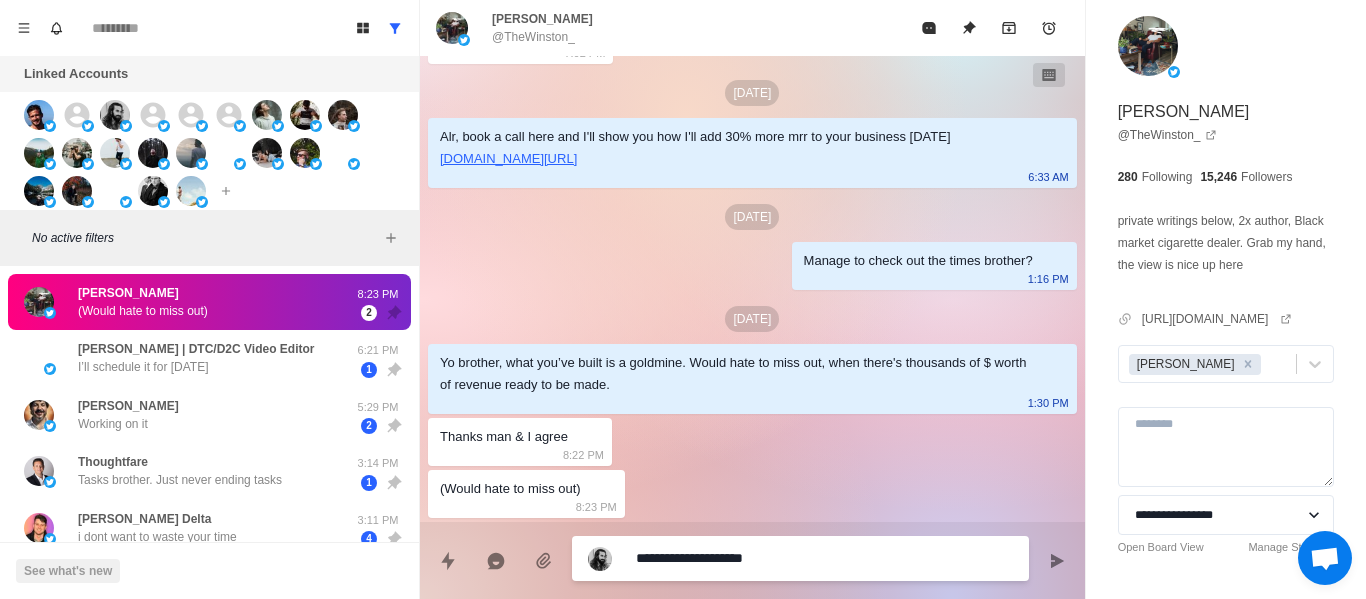 type on "*" 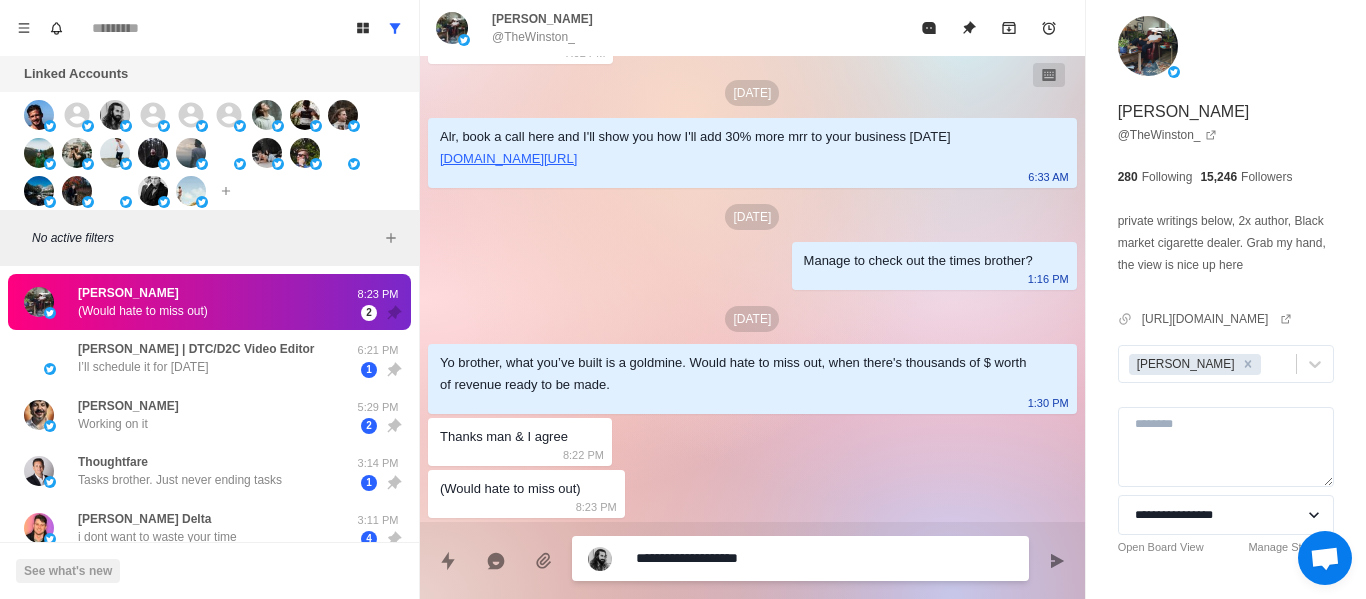 type on "*" 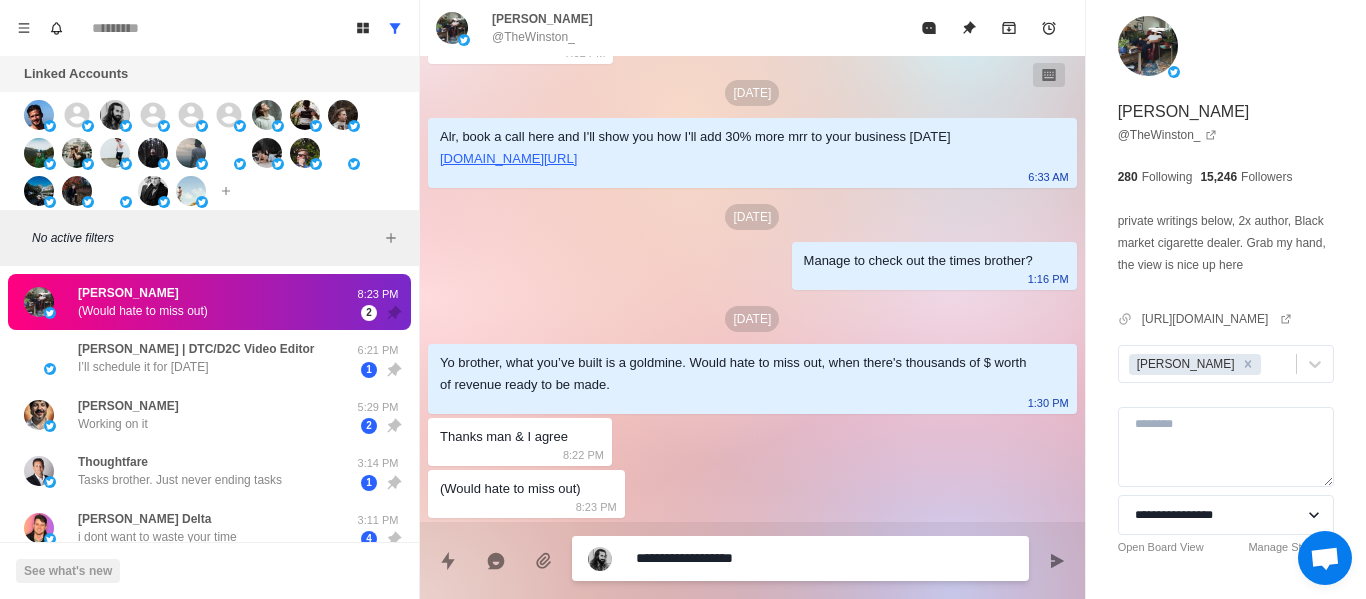 type on "*" 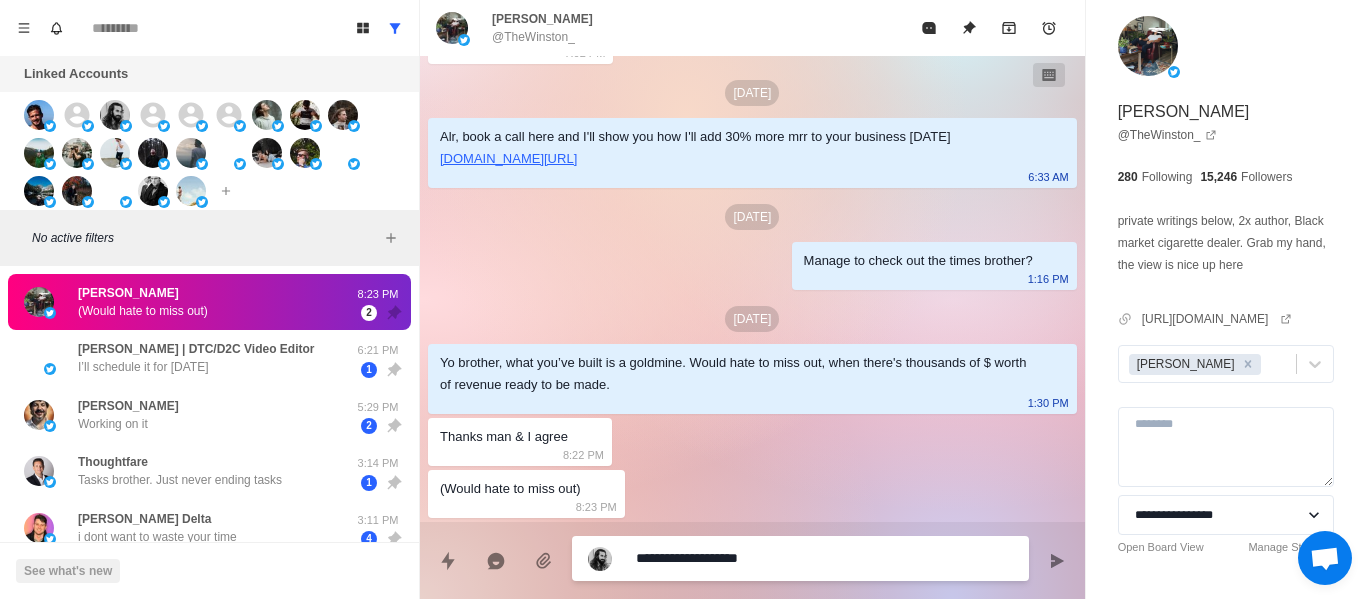 type on "*" 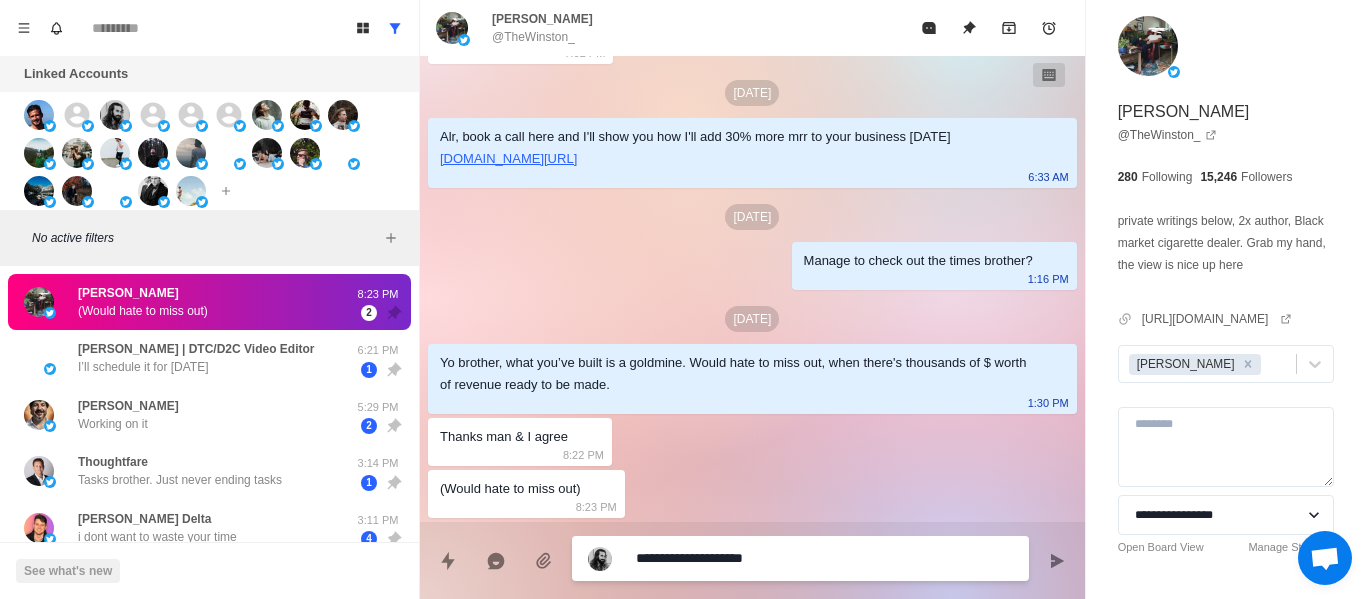 type on "*" 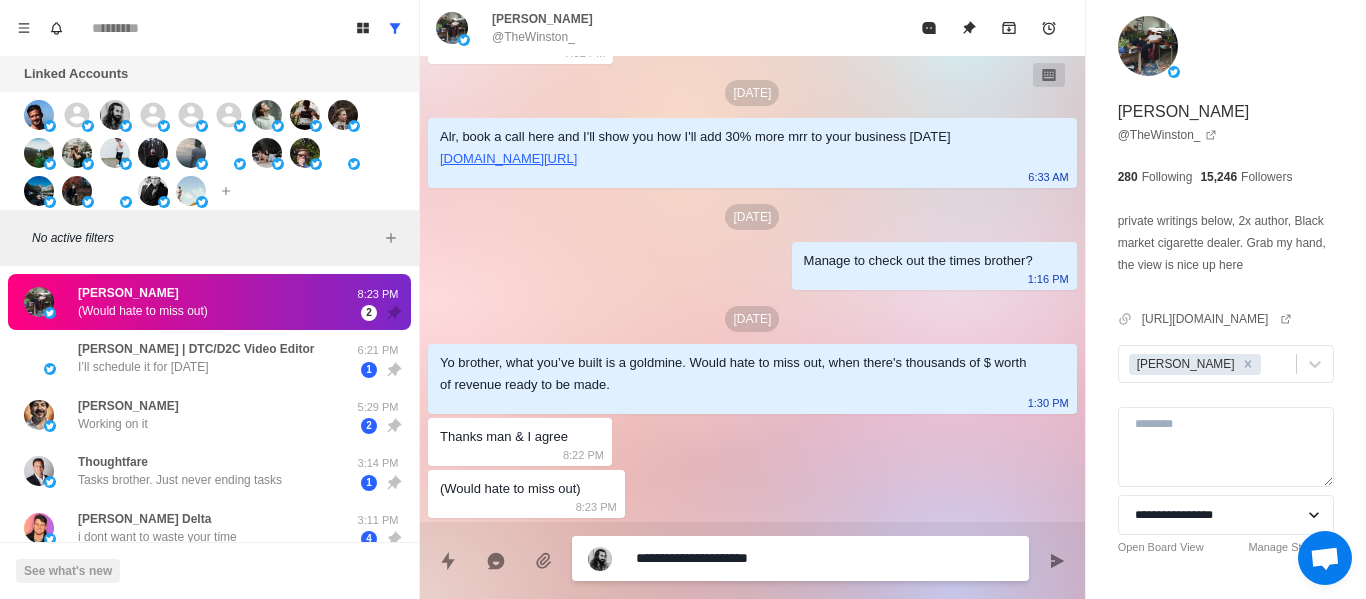 type on "*" 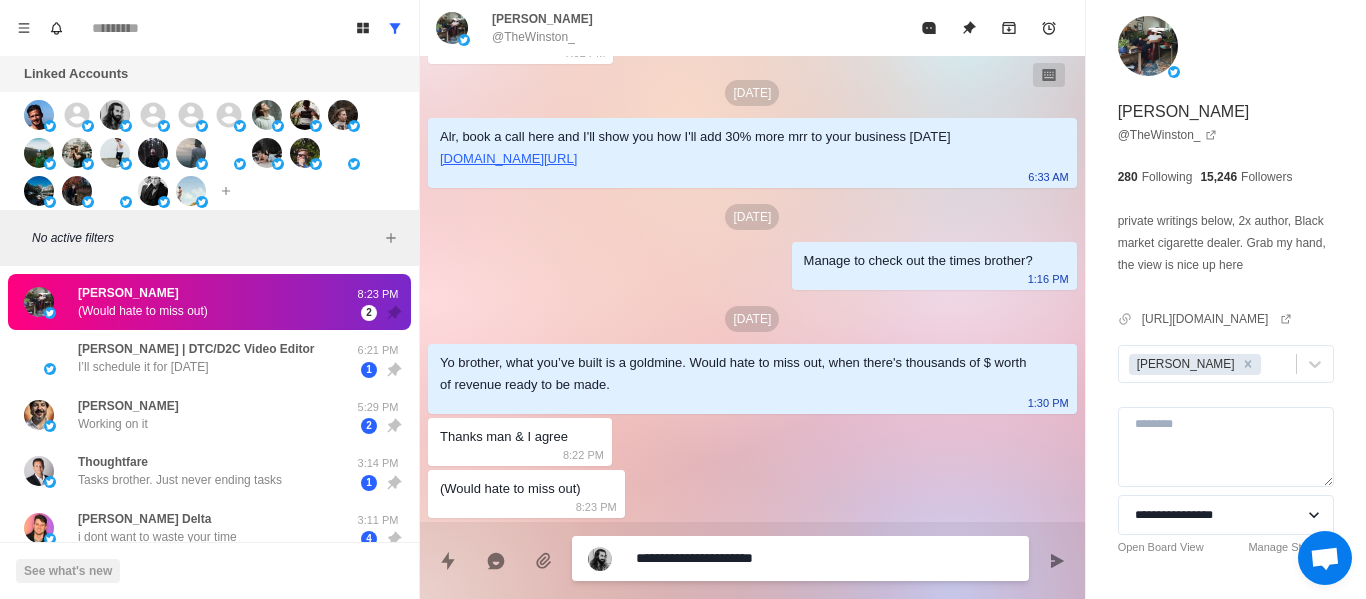 type on "*" 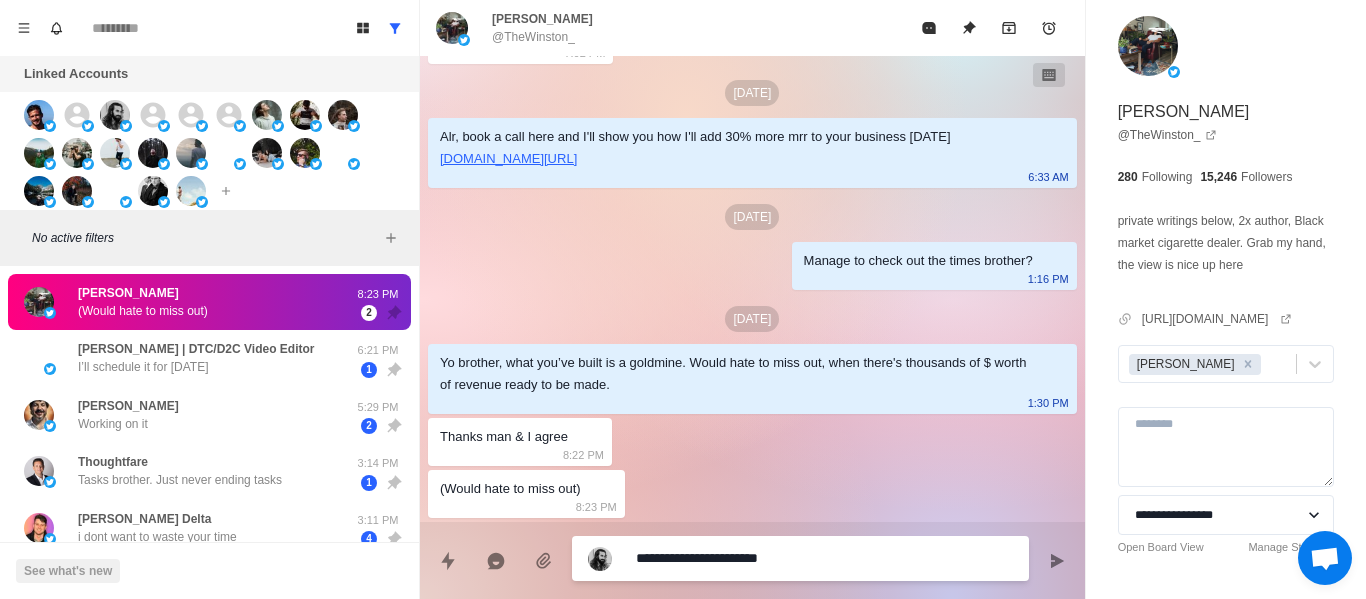 type on "*" 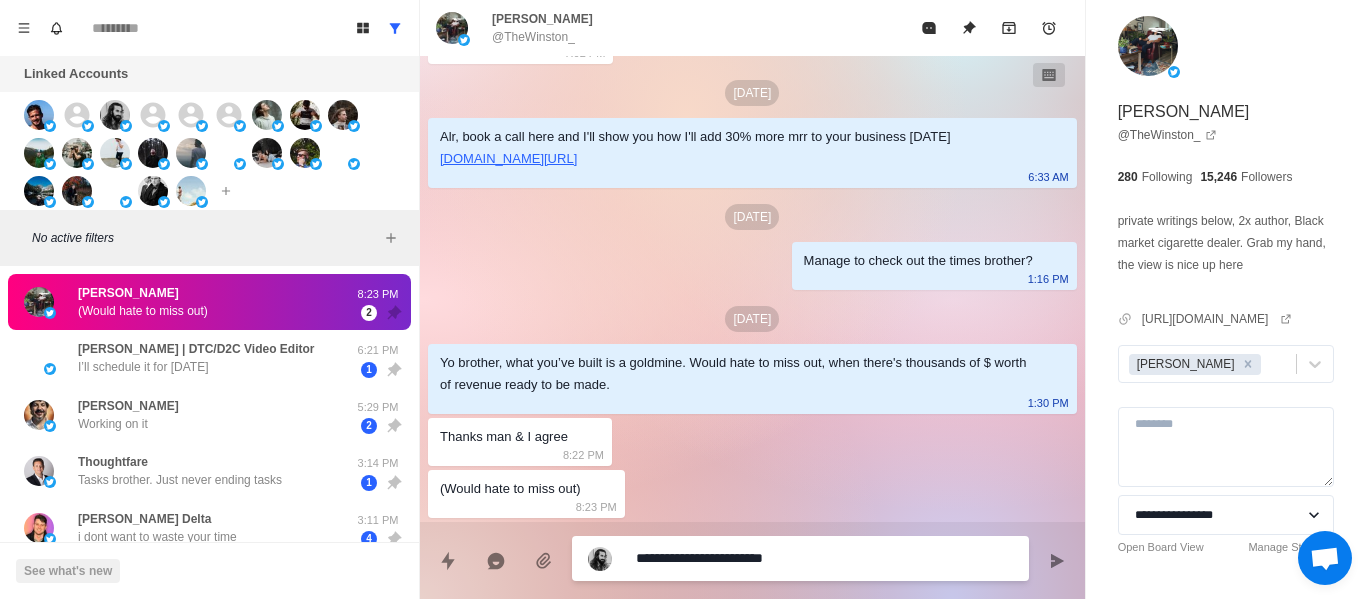 type on "*" 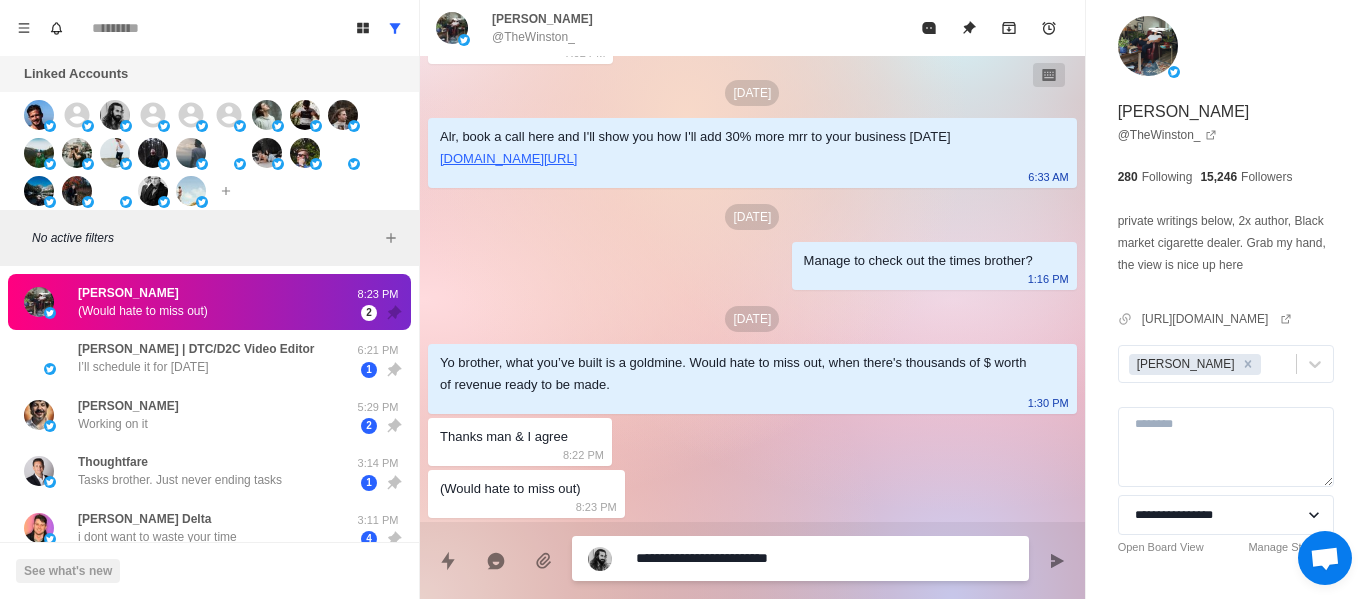 type on "*" 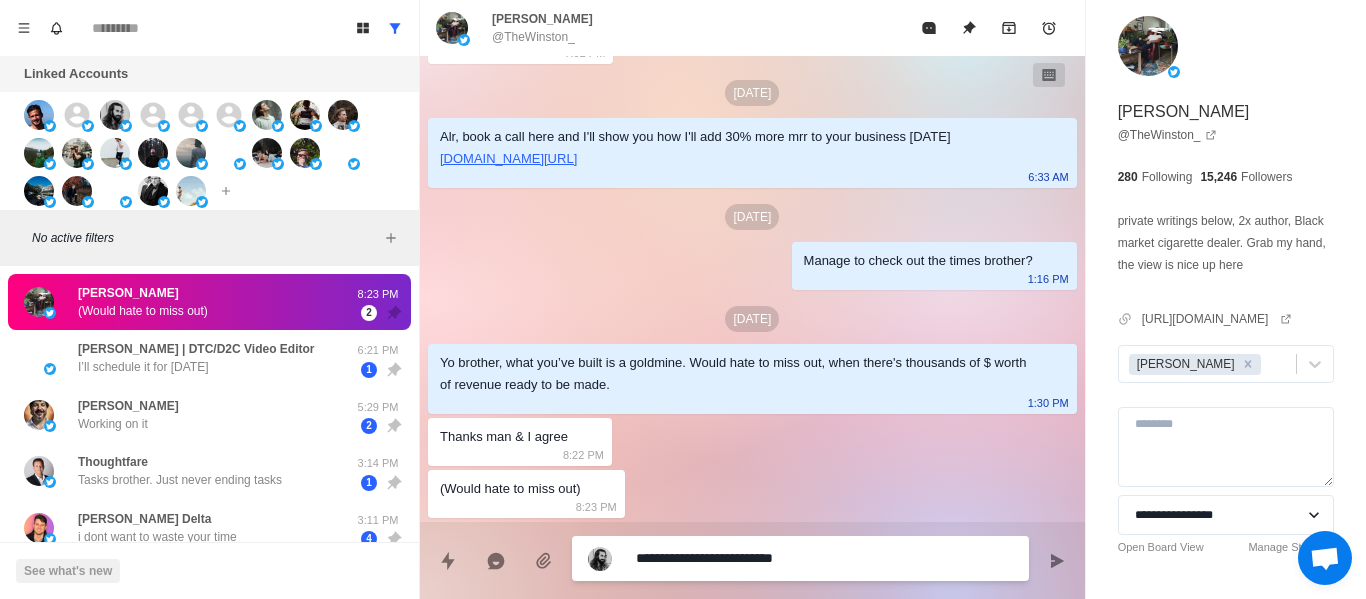 type on "*" 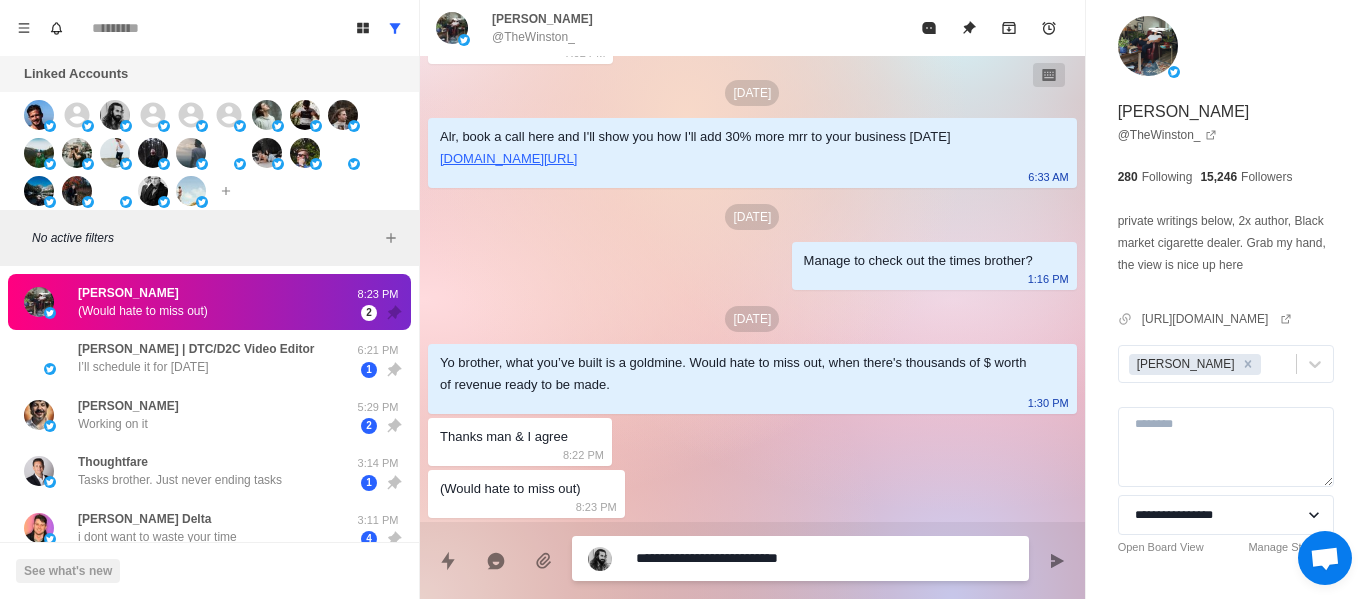 type on "**********" 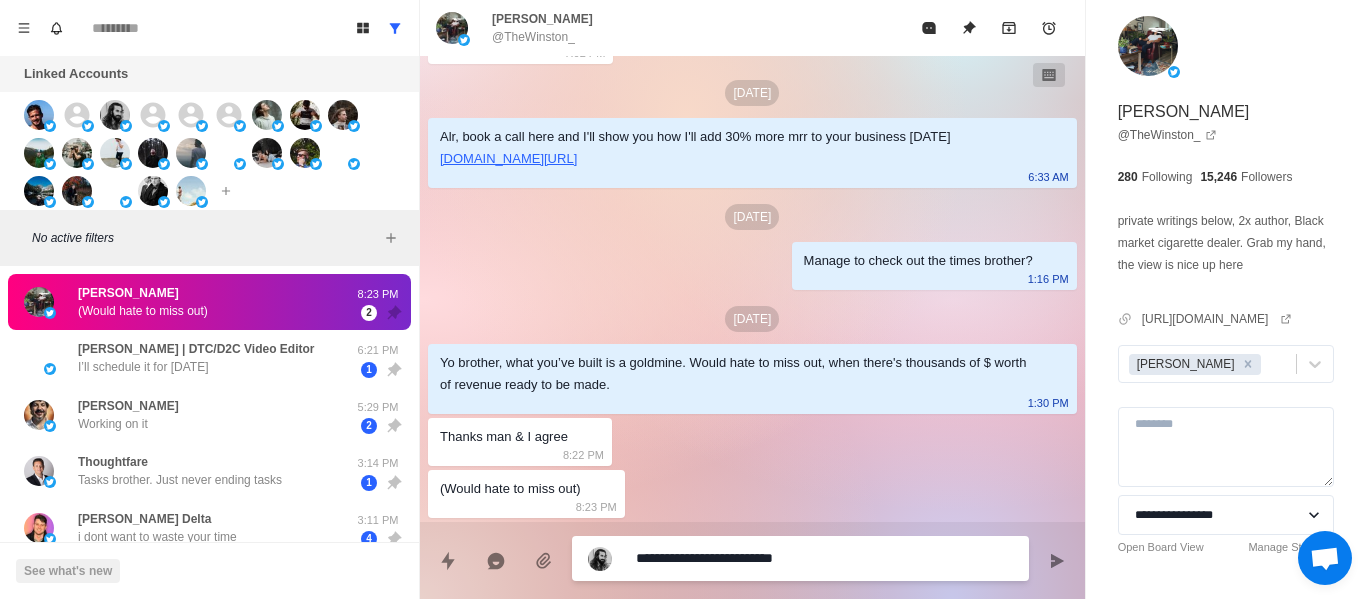 type on "*" 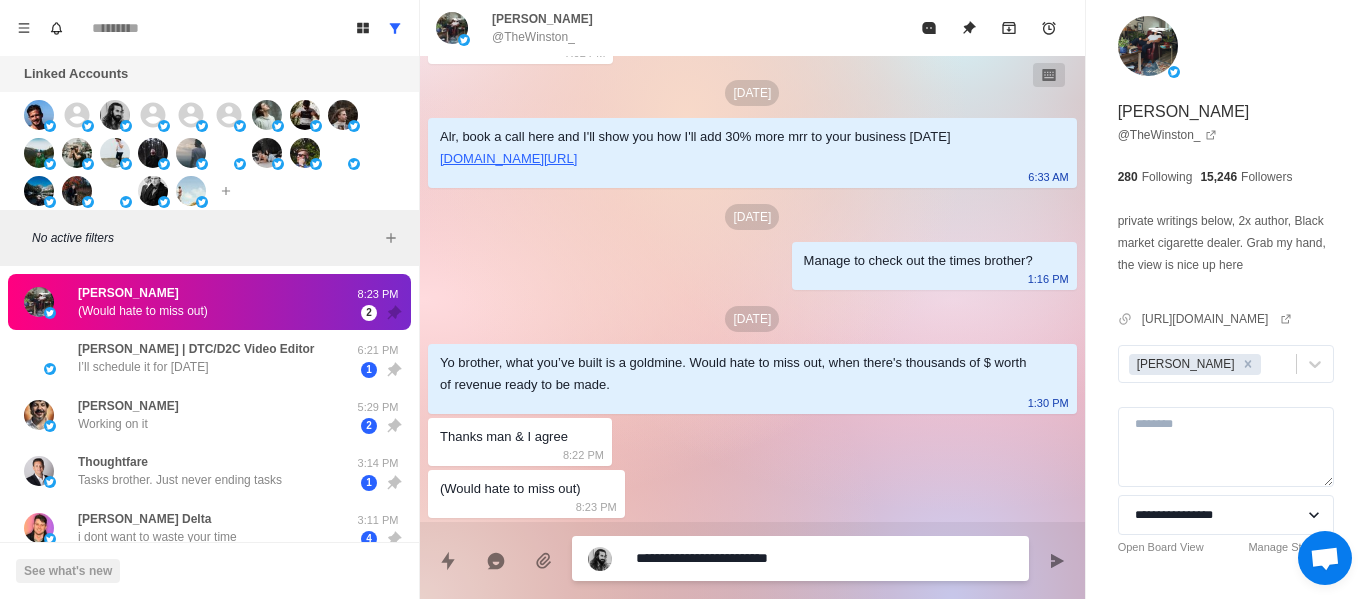 type on "*" 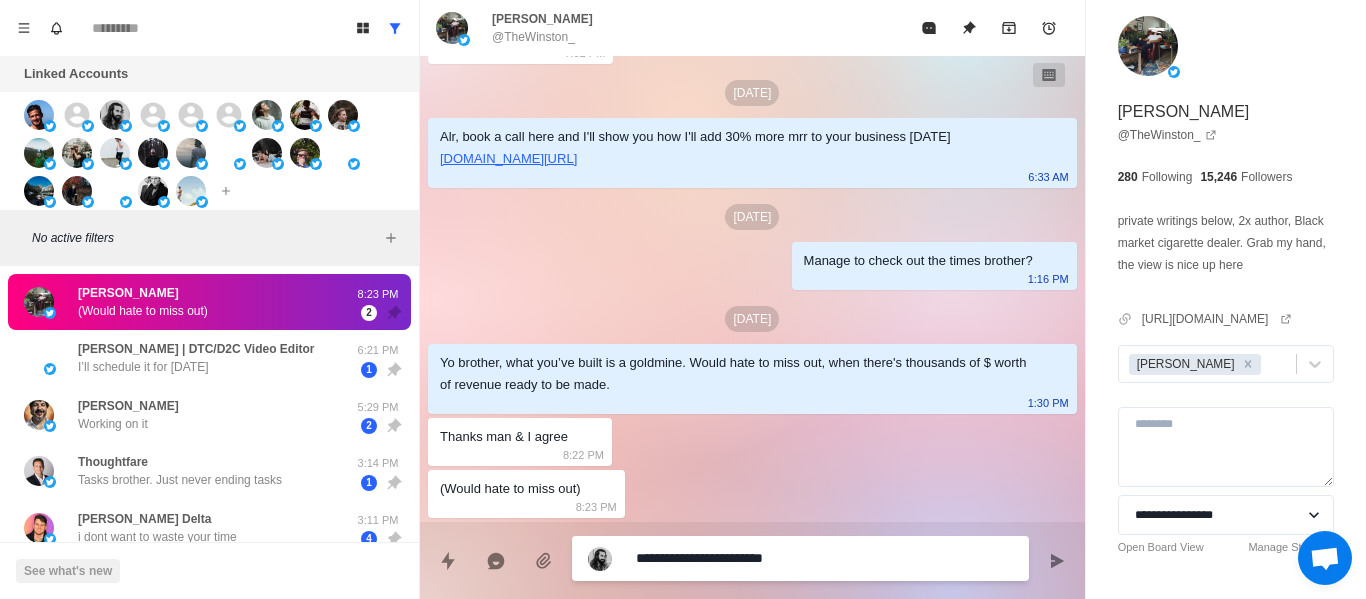type on "*" 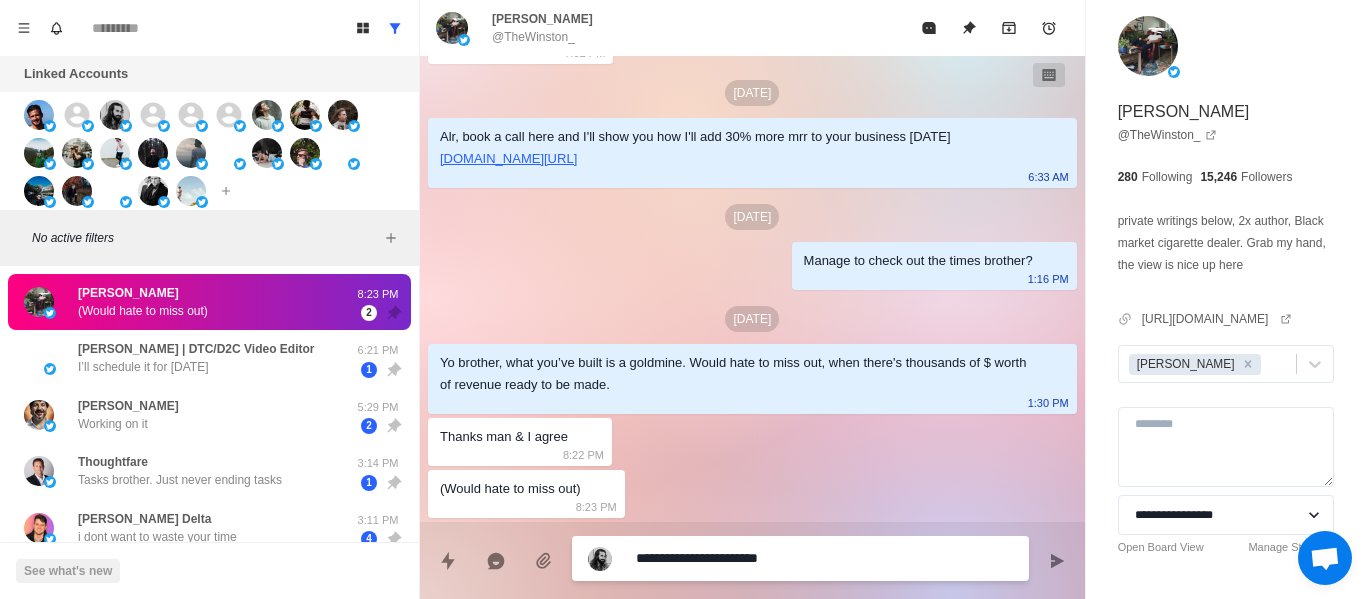 type 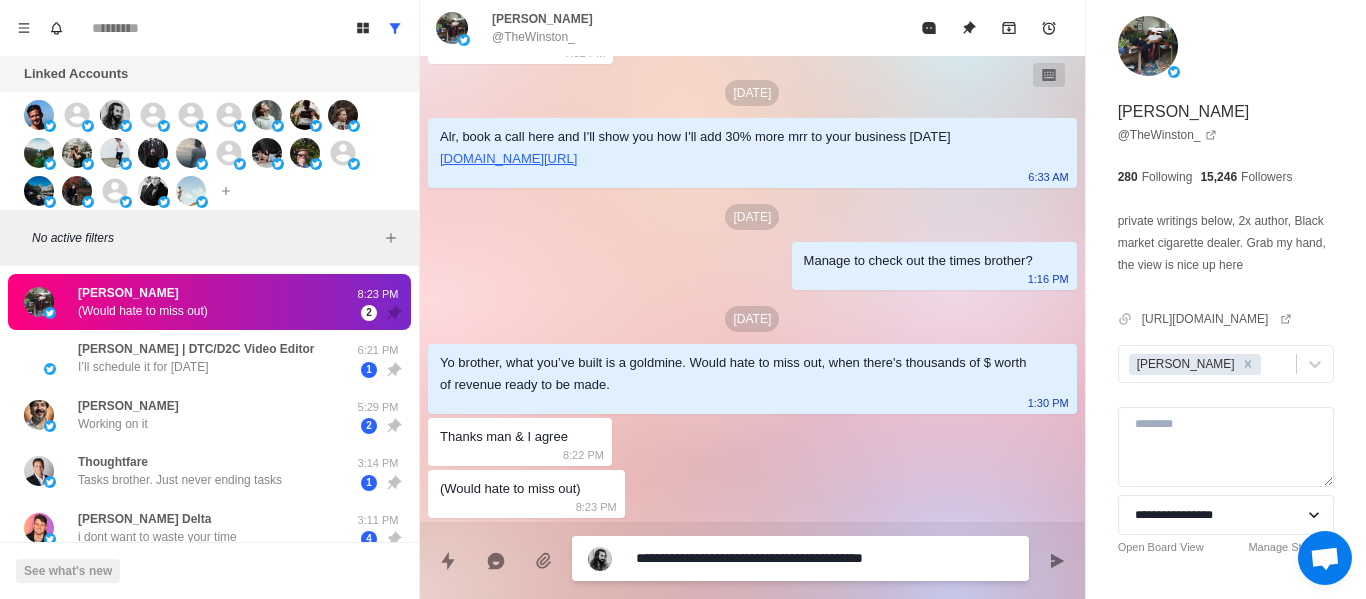 drag, startPoint x: 931, startPoint y: 555, endPoint x: 756, endPoint y: 560, distance: 175.07141 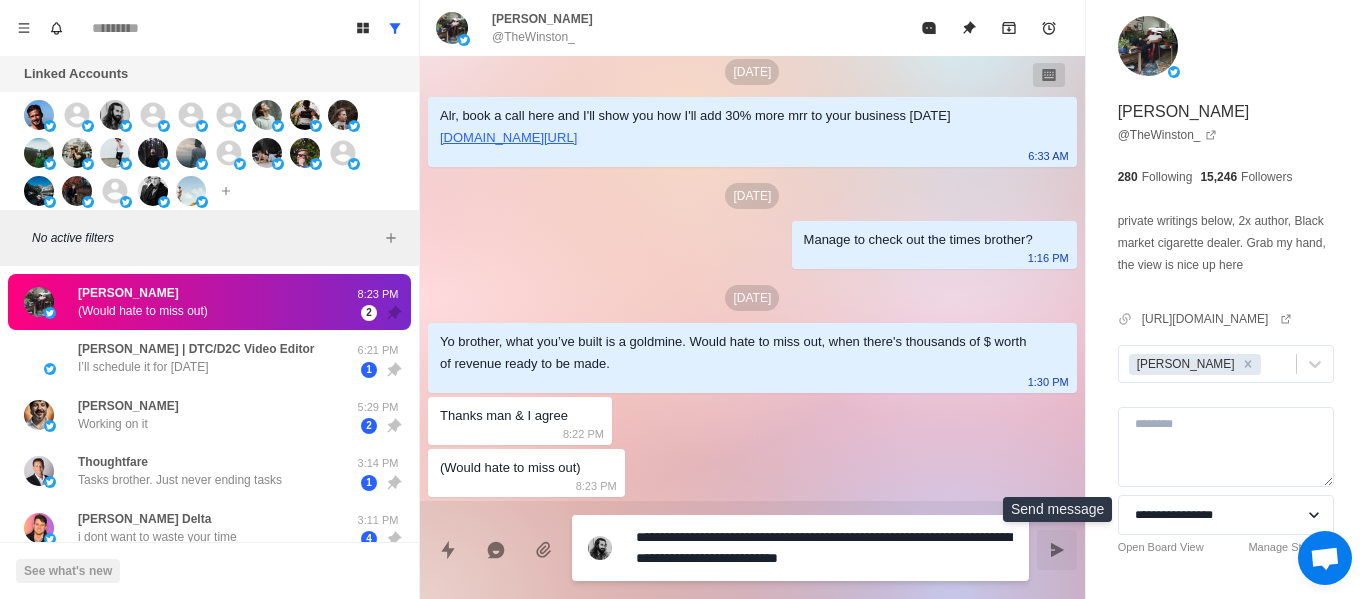 click at bounding box center [1057, 550] 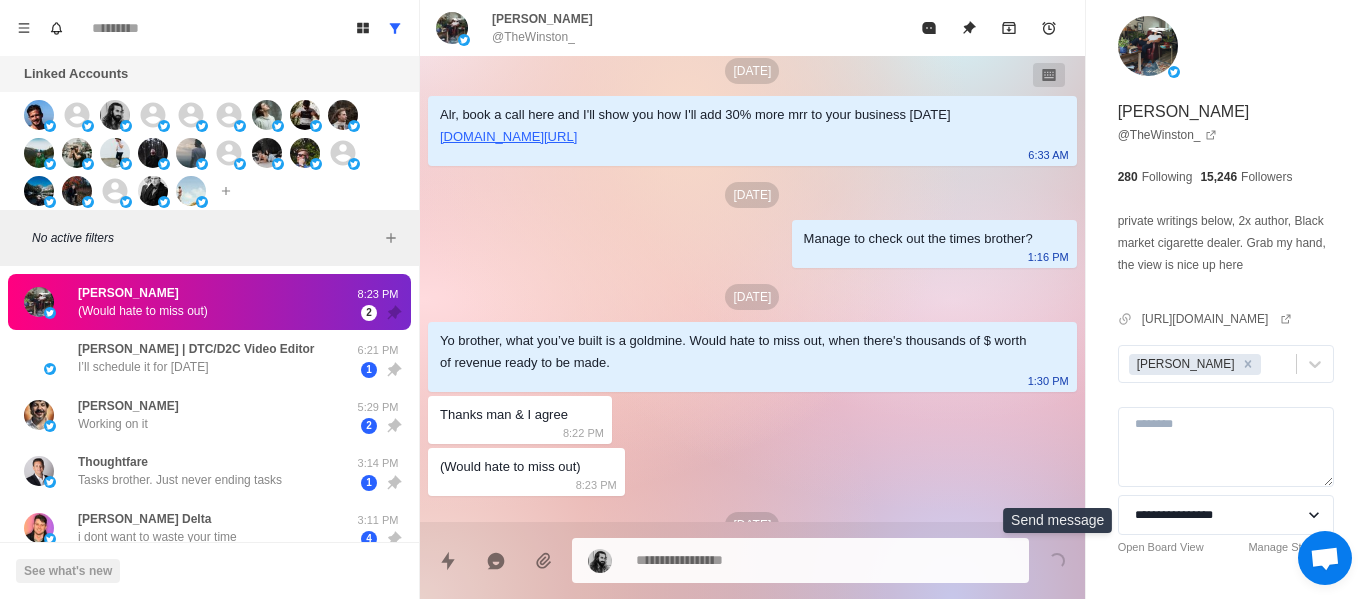 scroll, scrollTop: 804, scrollLeft: 0, axis: vertical 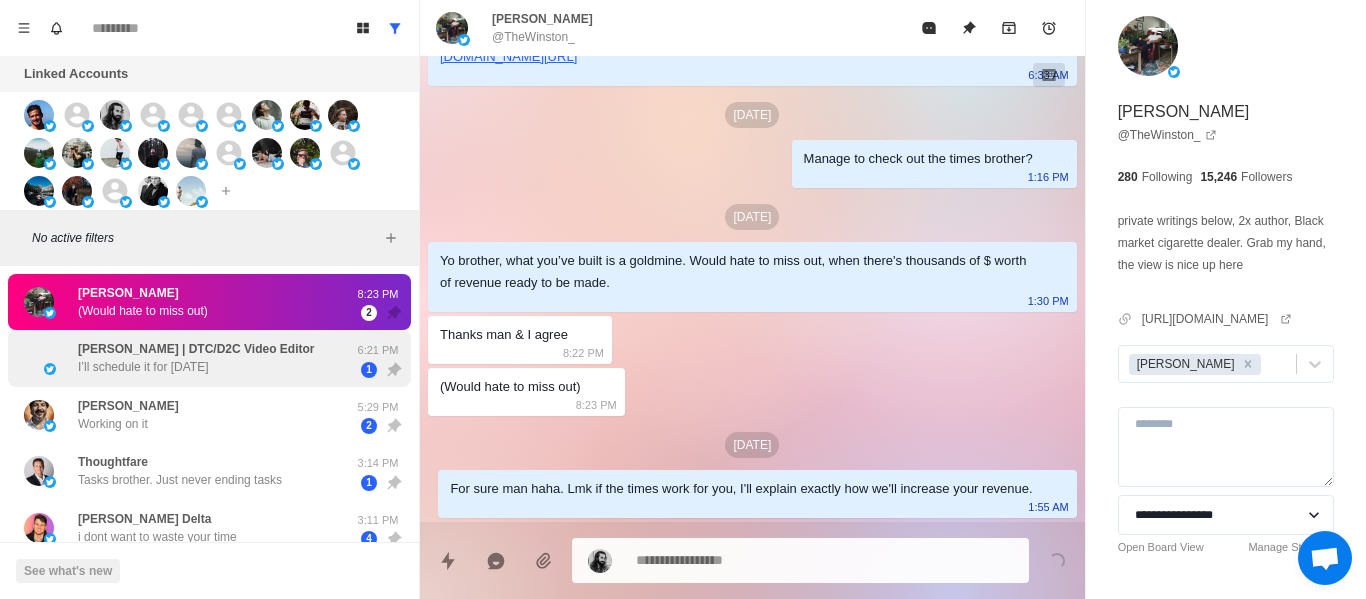 click on "[PERSON_NAME] | DTC/D2C Video Editor" at bounding box center [196, 349] 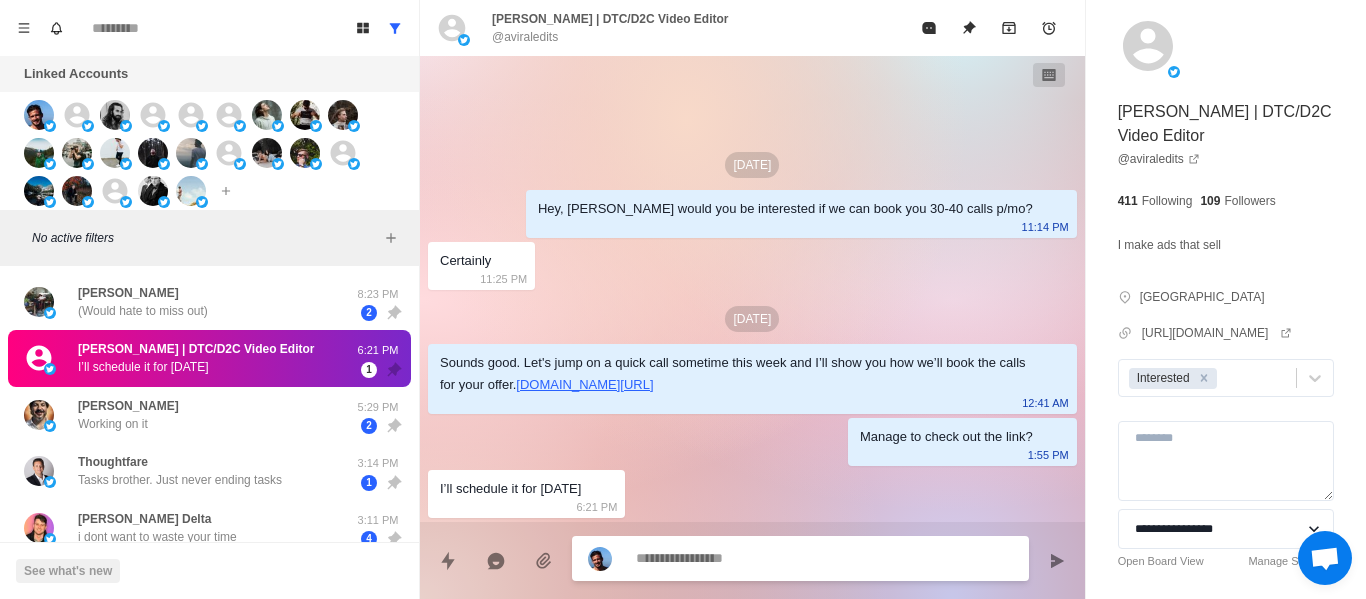 scroll, scrollTop: 34, scrollLeft: 0, axis: vertical 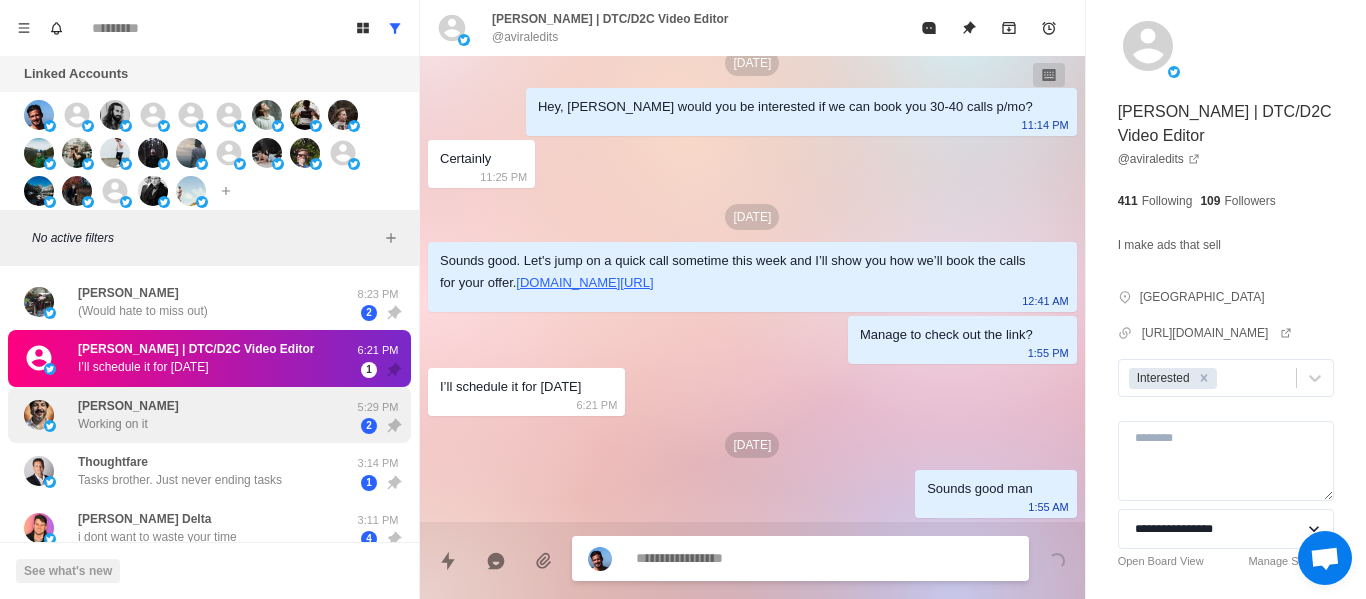 click on "[PERSON_NAME] Working on it" at bounding box center (188, 415) 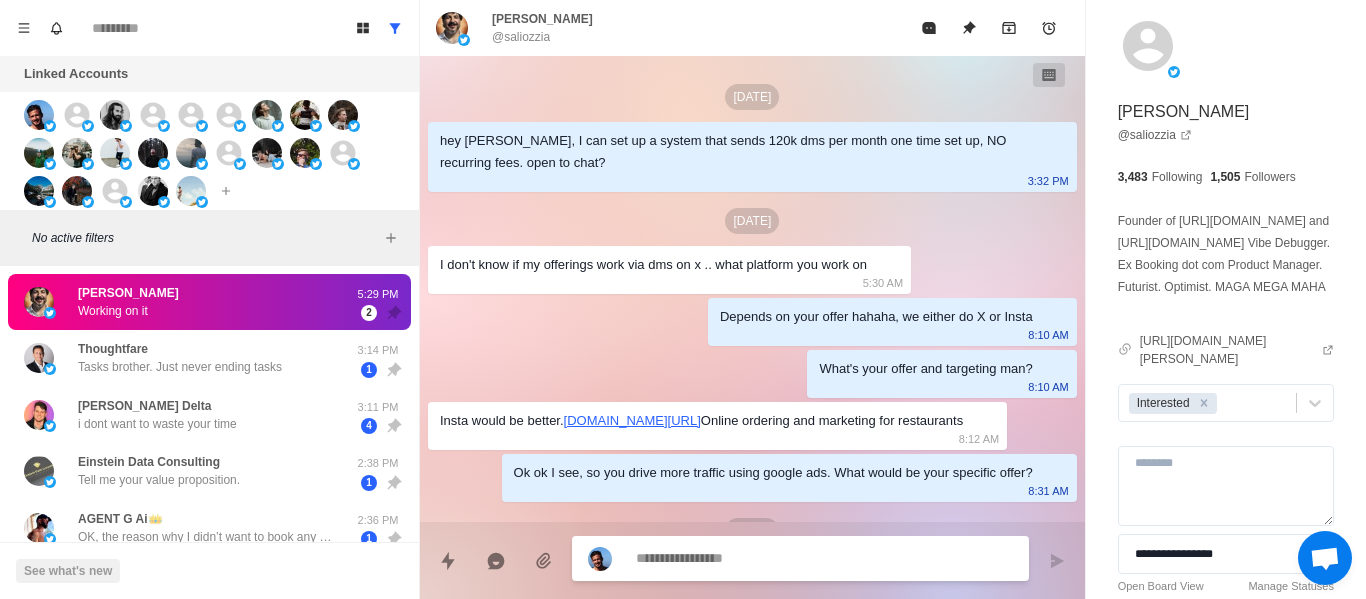 scroll, scrollTop: 1207, scrollLeft: 0, axis: vertical 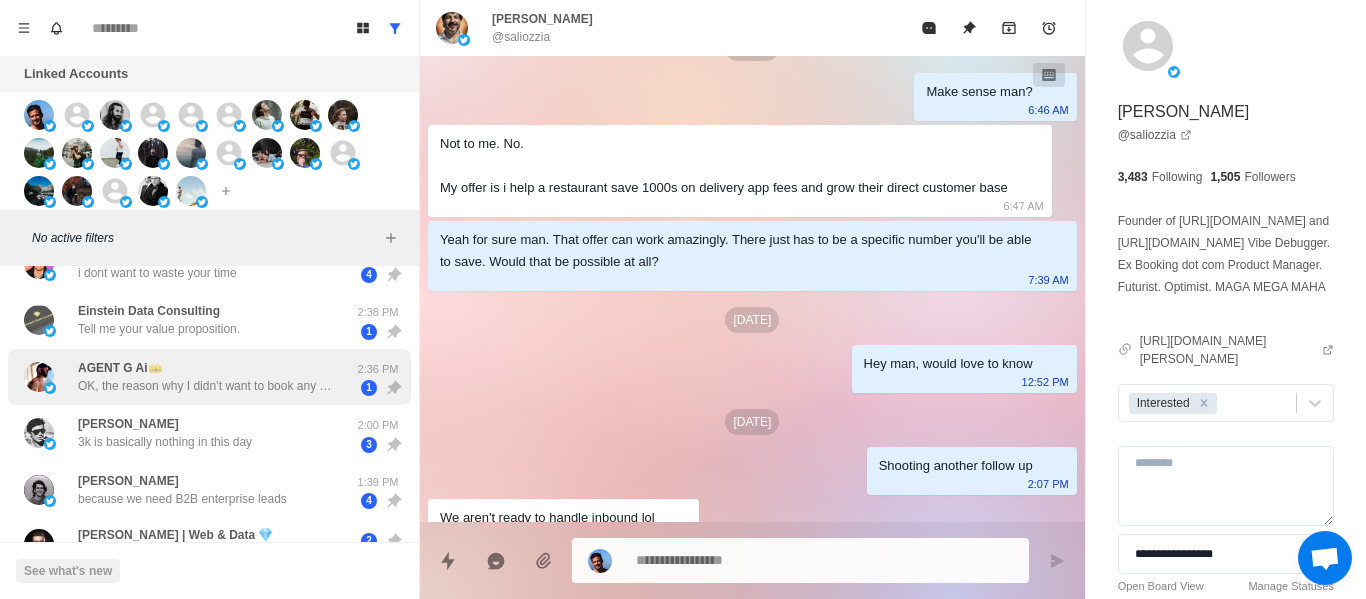 click on "OK, the reason why I didn’t want to book any other time is because my life is a complete shit show.
I own a construction company
I own a very busy AI company
So if I book a time chances are it’s gonna change   reach out to me next time you have some availability and we’ll see if it works" at bounding box center [208, 386] 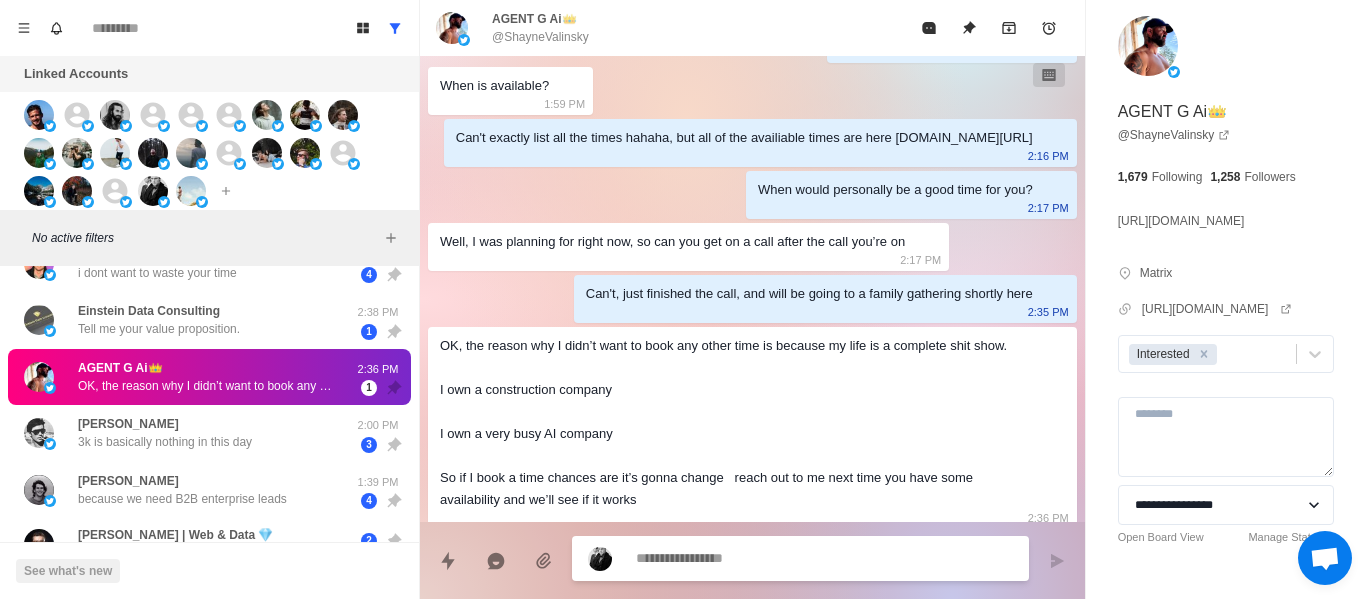 scroll, scrollTop: 3296, scrollLeft: 0, axis: vertical 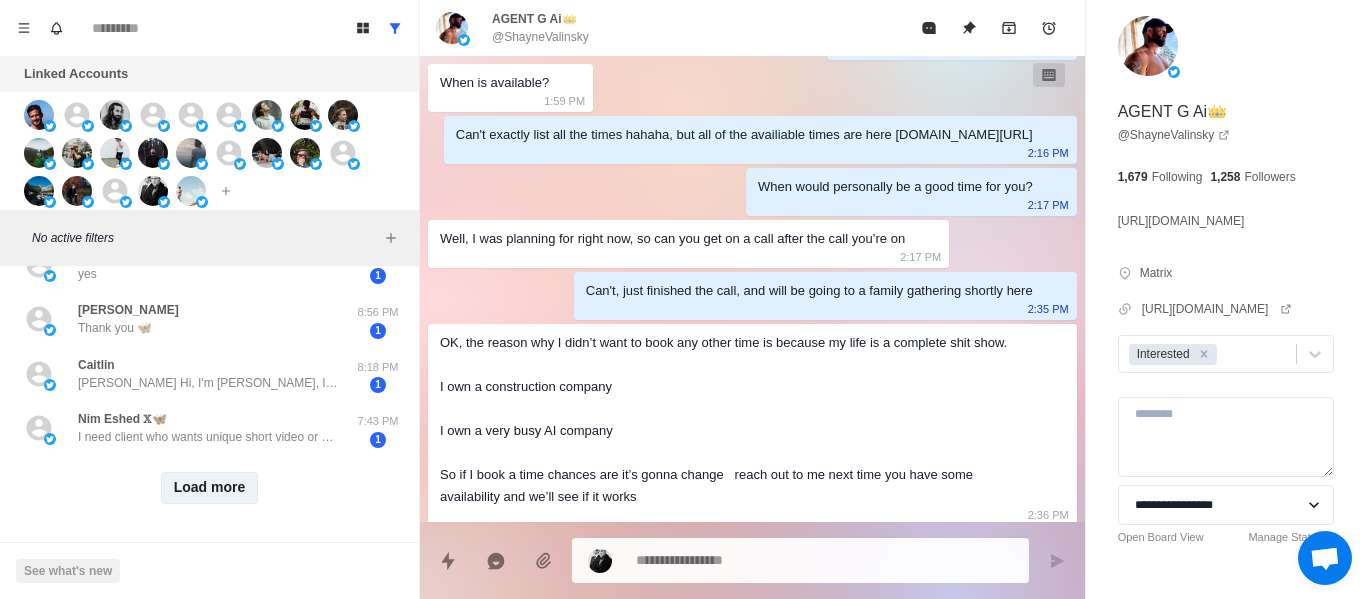 click on "Load more" at bounding box center (210, 488) 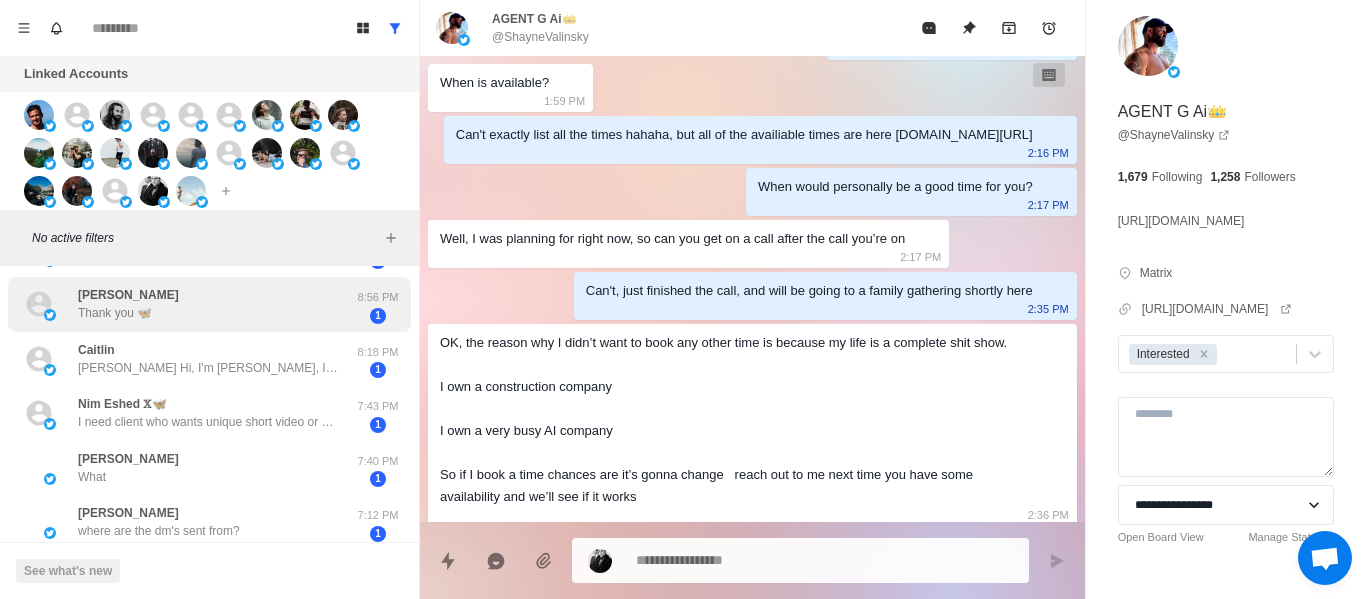 click on "Gwendles [PERSON_NAME] Thank you 🦋" at bounding box center [188, 304] 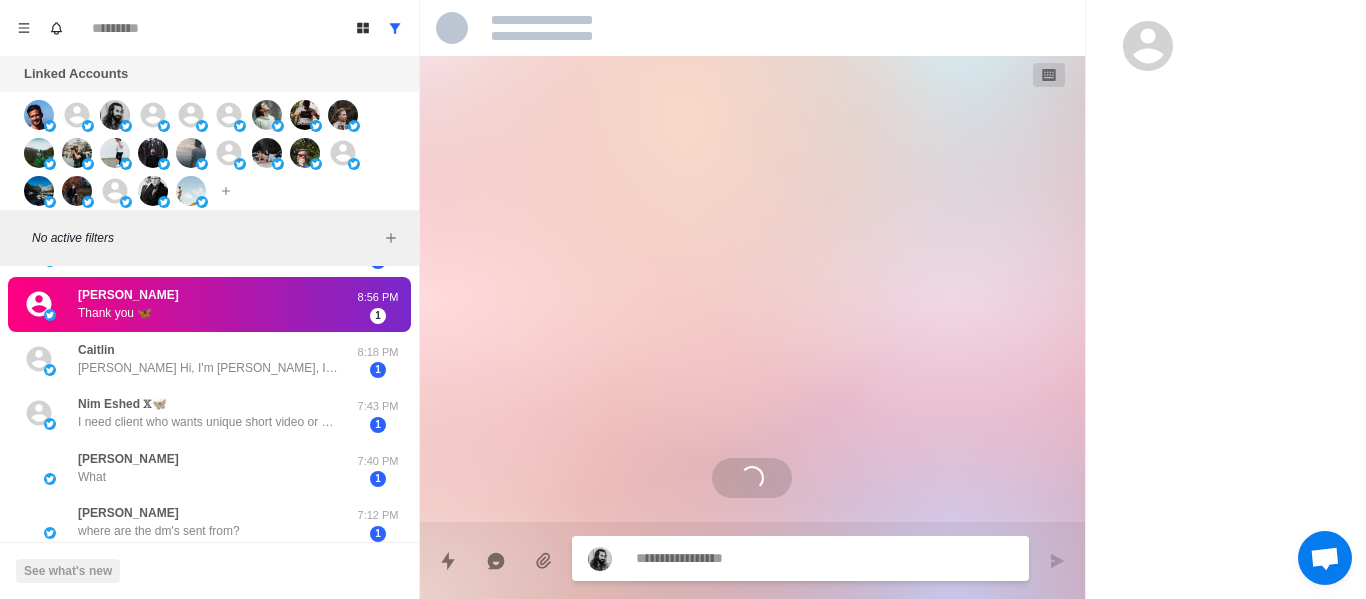 scroll, scrollTop: 0, scrollLeft: 0, axis: both 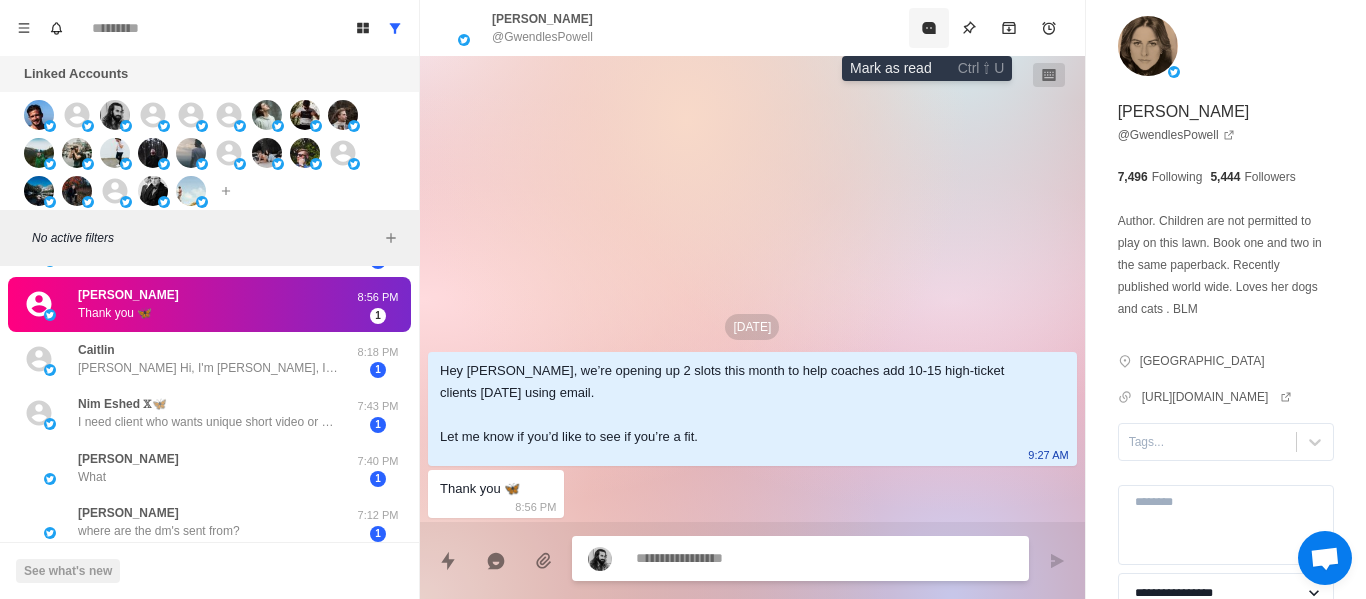 click 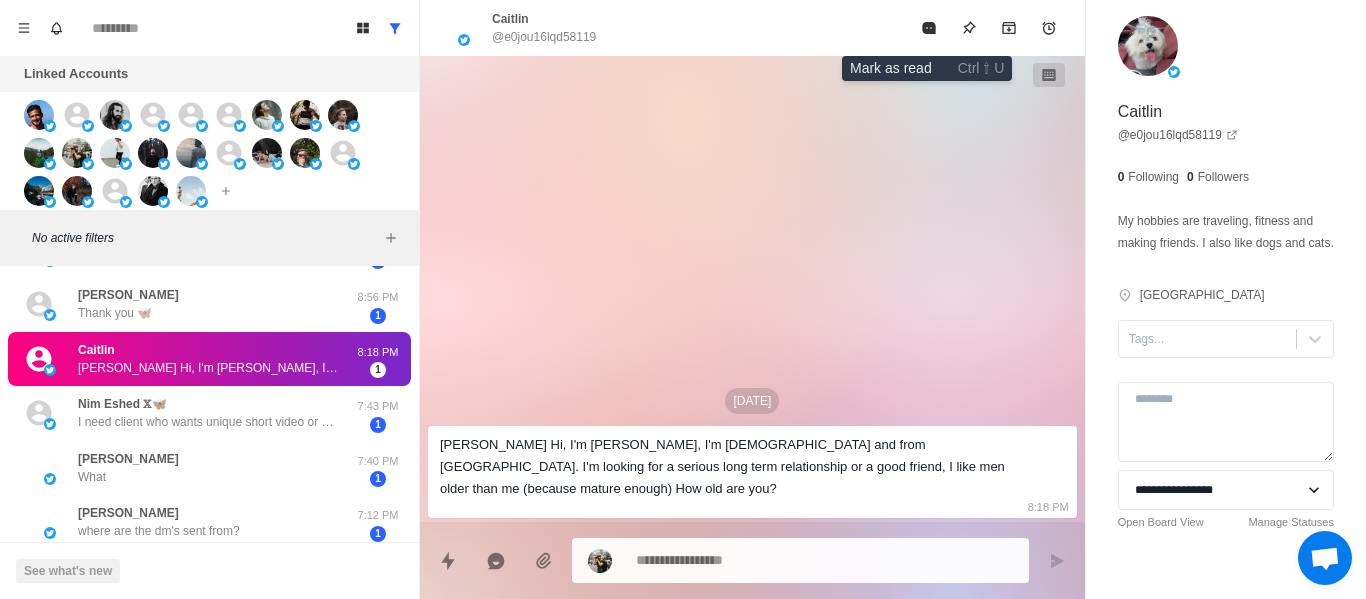 click 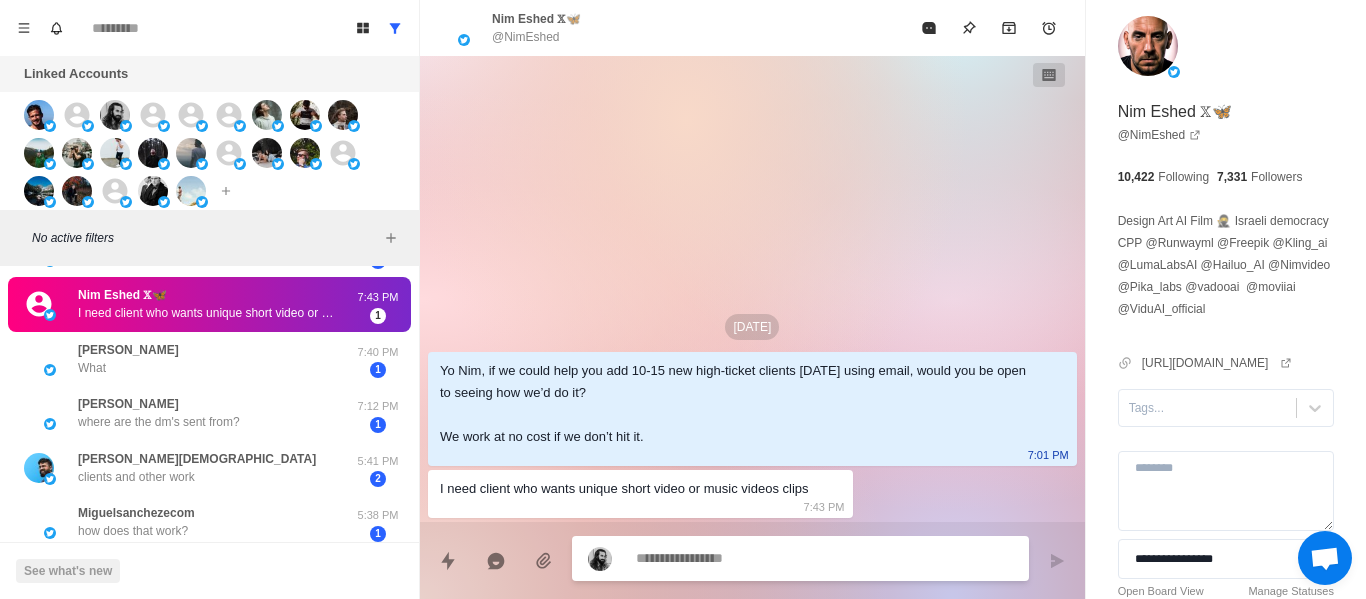 click at bounding box center (824, 558) 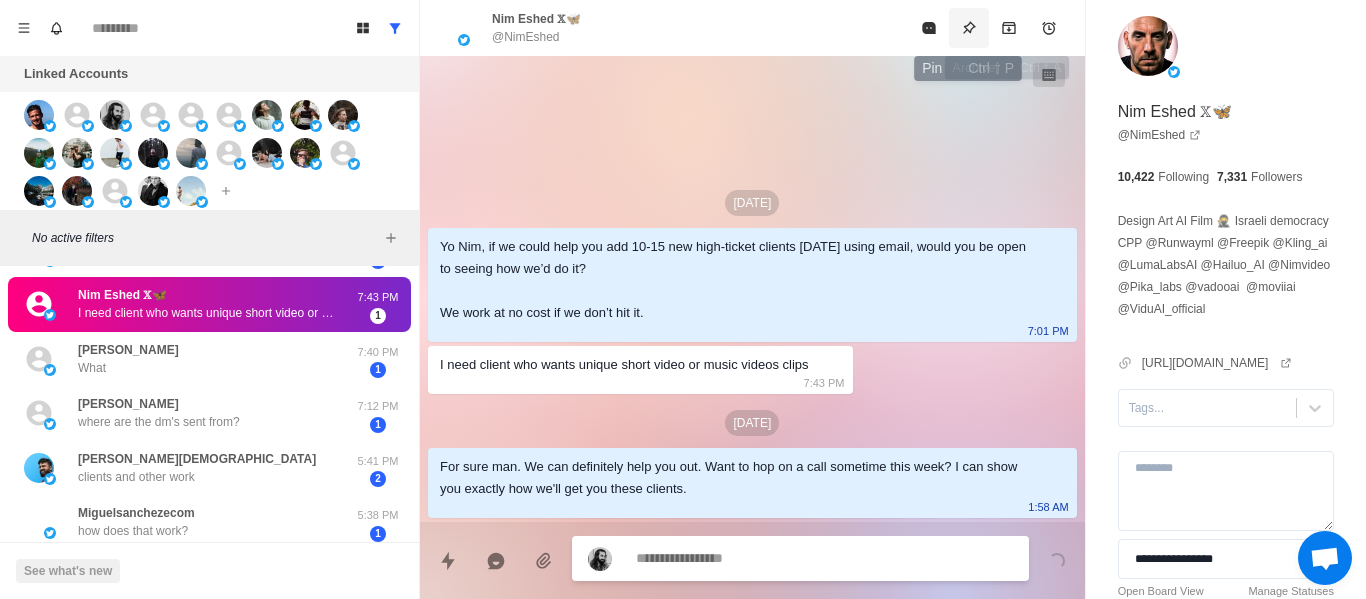 click at bounding box center (969, 28) 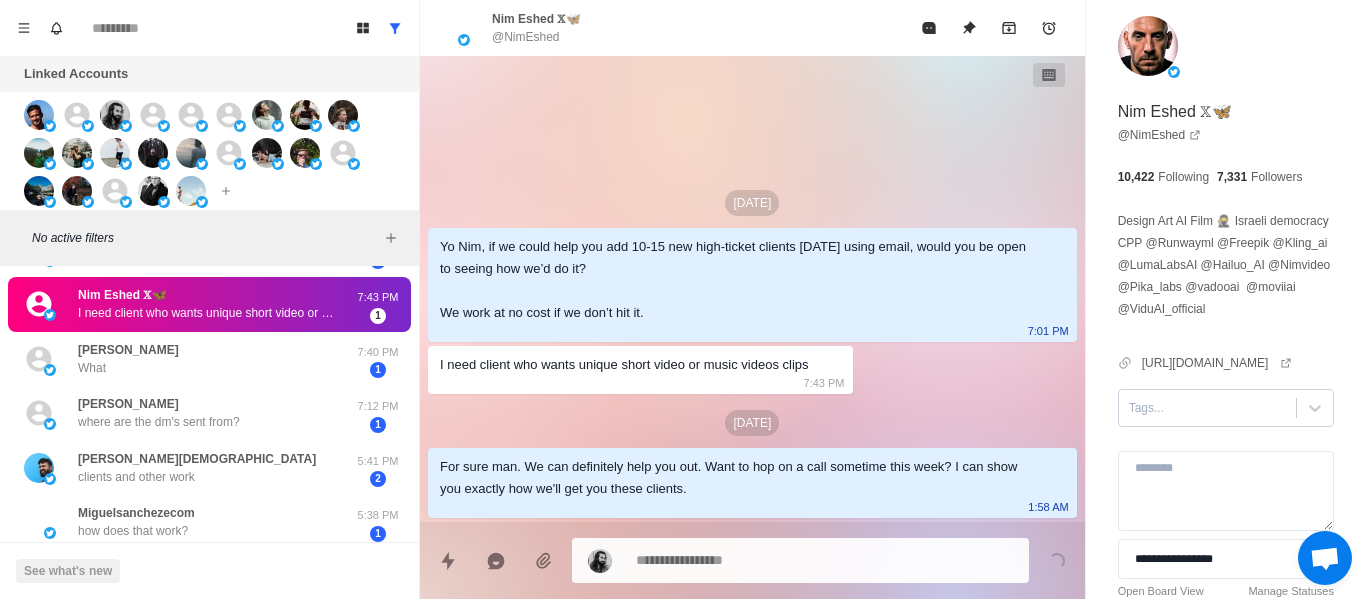 click at bounding box center (1207, 408) 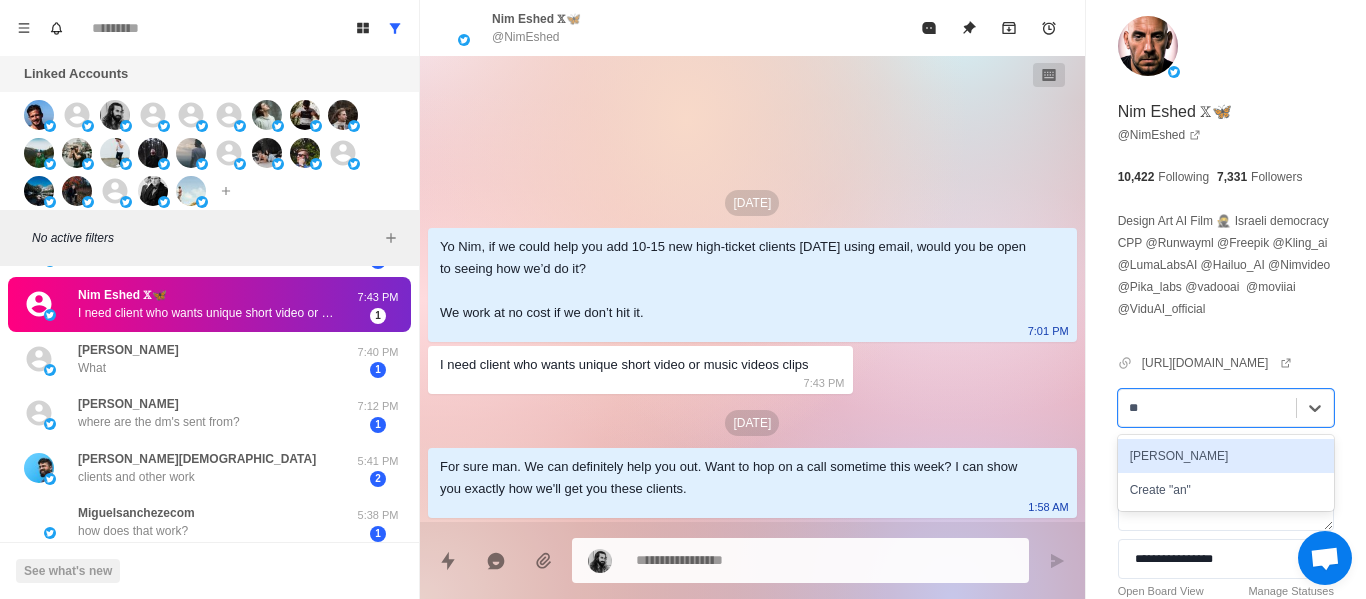 click on "[PERSON_NAME]" at bounding box center (1226, 456) 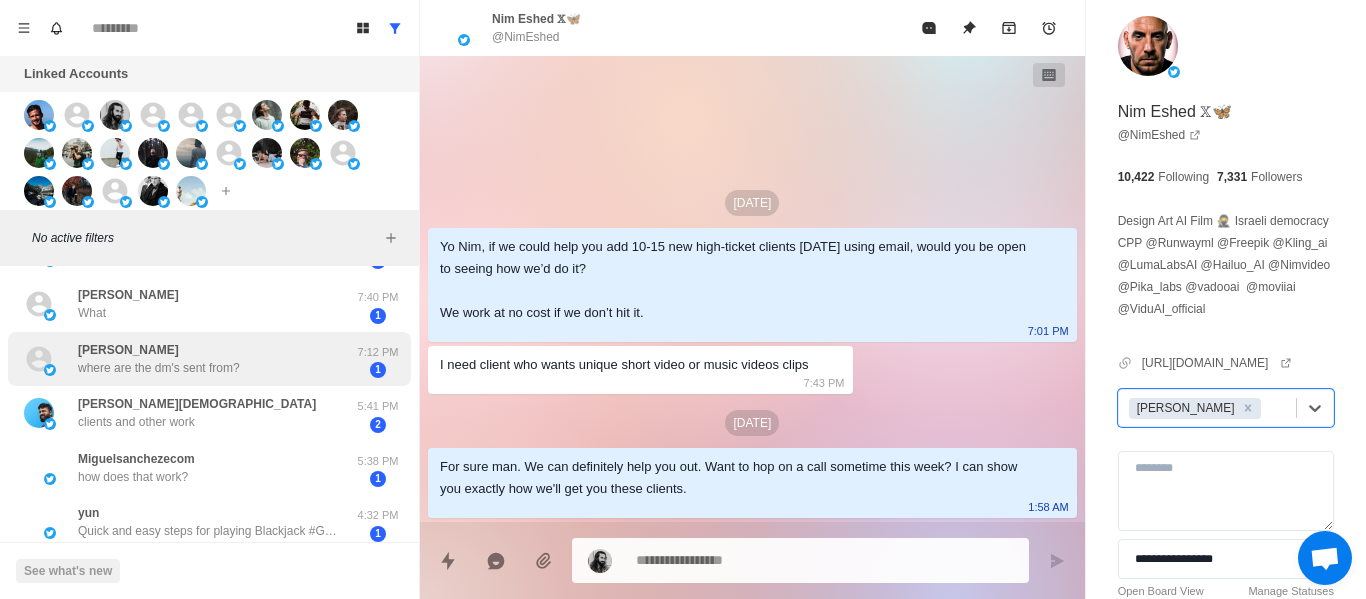 click on "[PERSON_NAME] where are the dm's sent from? 7:12 PM 1" at bounding box center [209, 359] 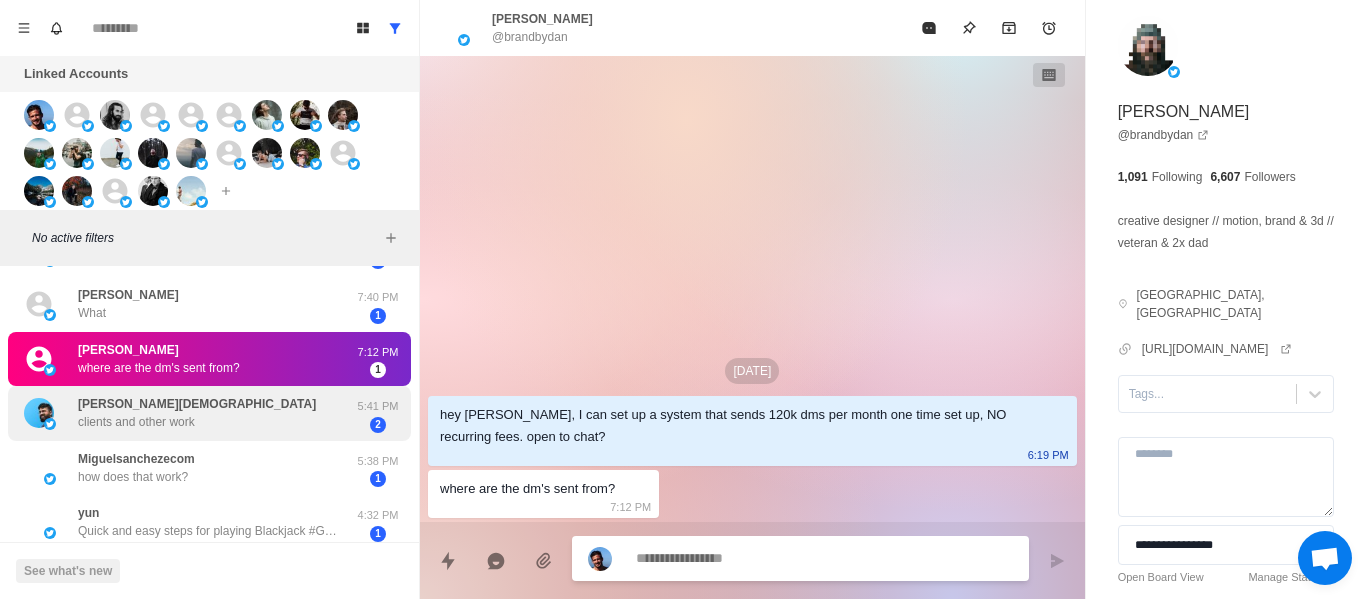 click on "clients and other work" at bounding box center [136, 422] 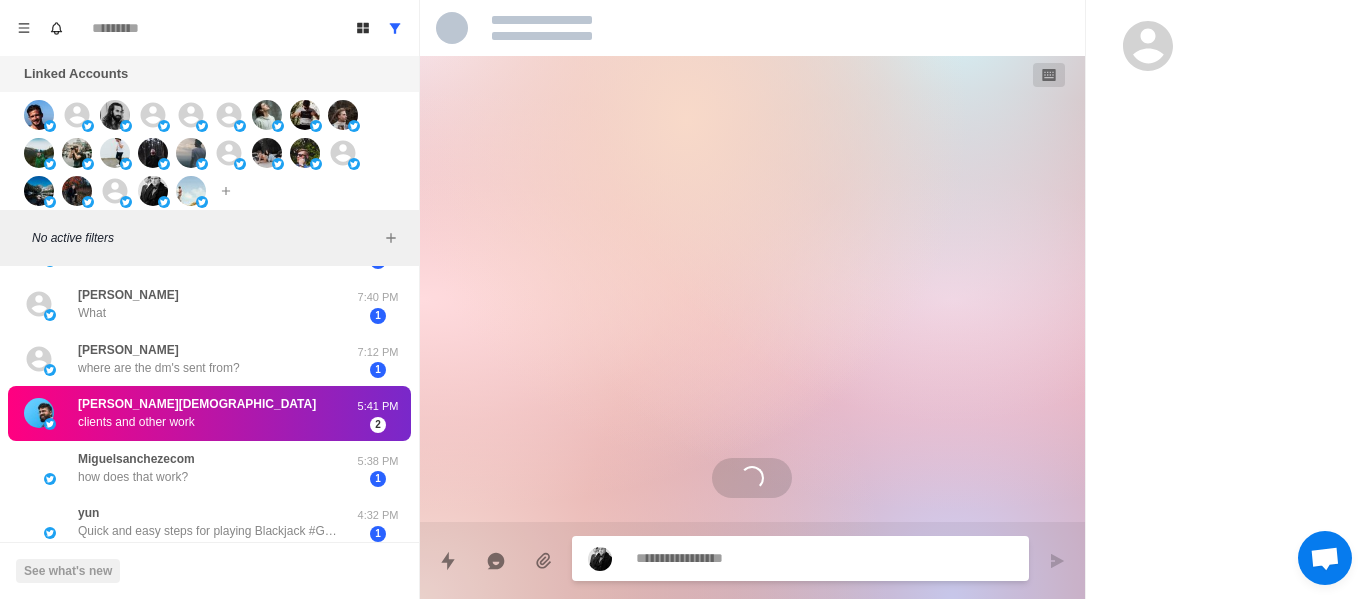 scroll, scrollTop: 864, scrollLeft: 0, axis: vertical 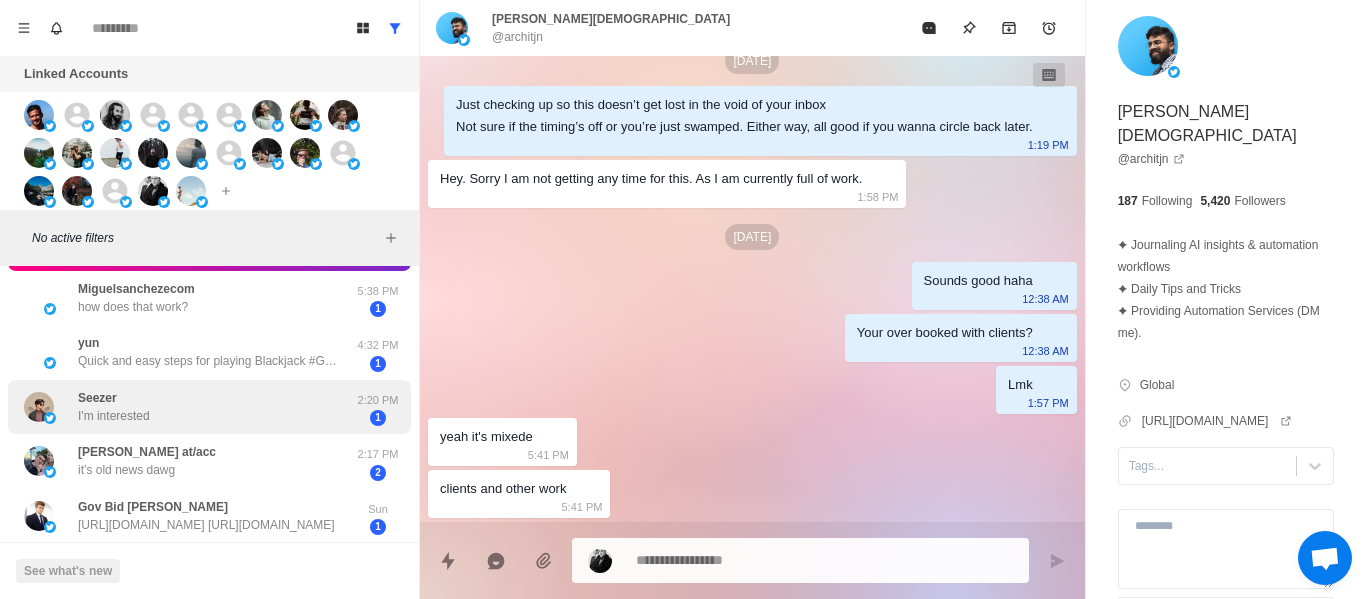 click on "I'm interested" at bounding box center (114, 416) 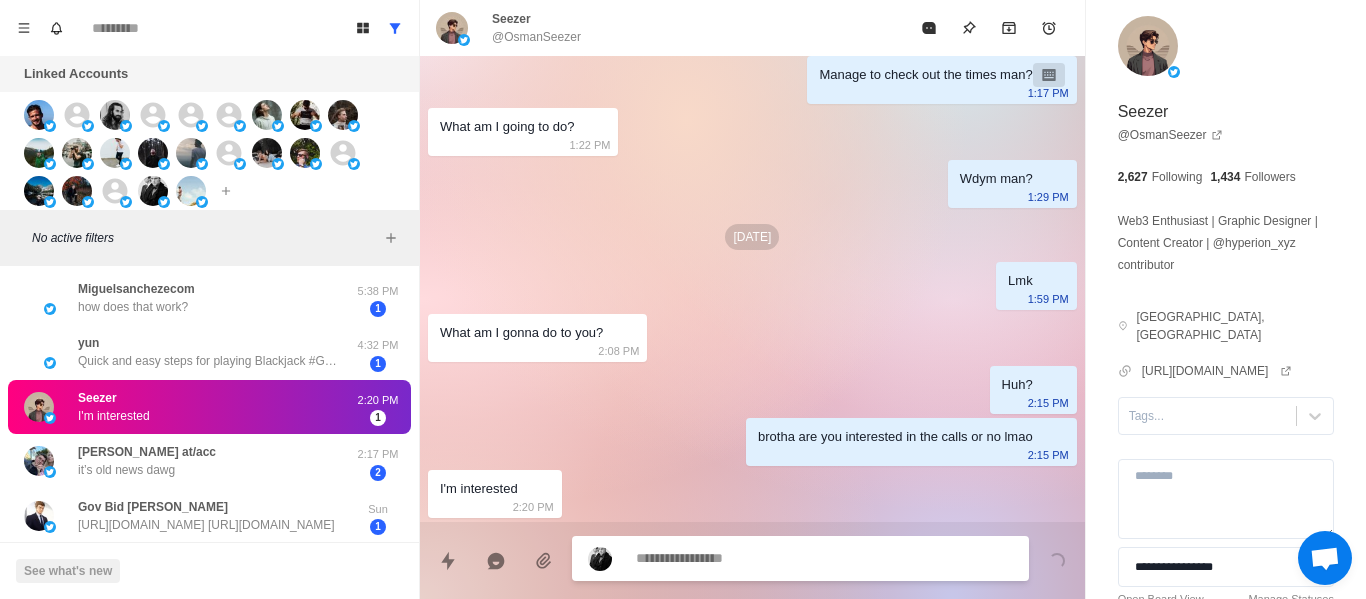 scroll, scrollTop: 1872, scrollLeft: 0, axis: vertical 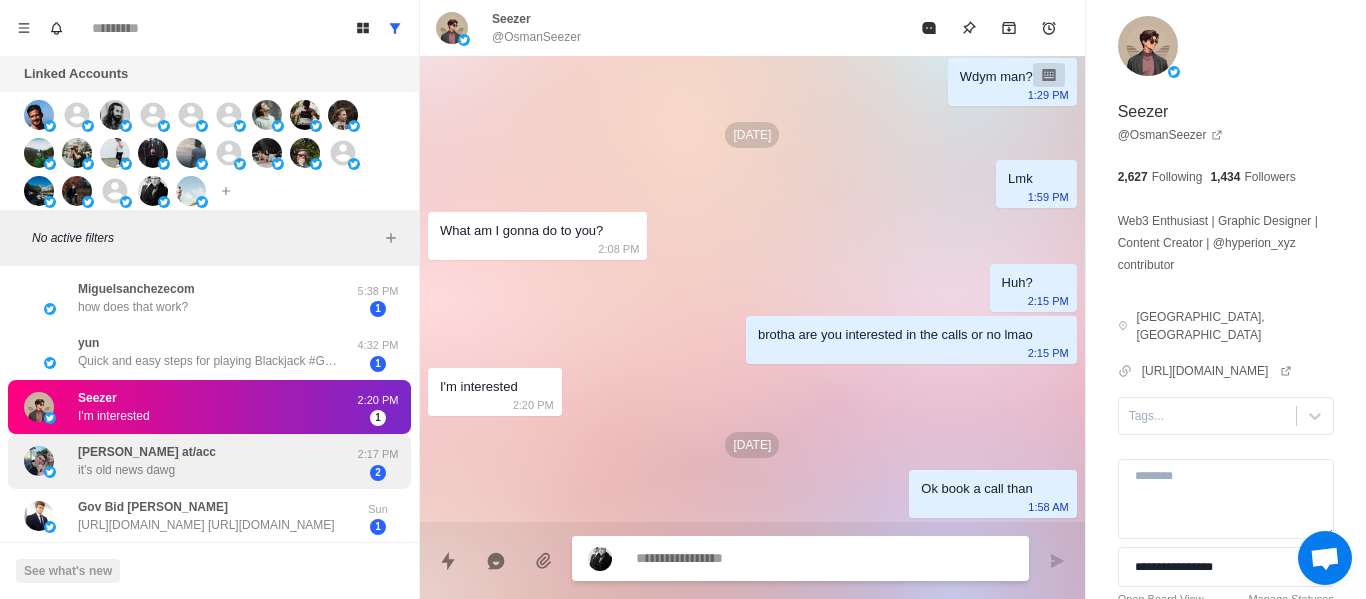click on "[PERSON_NAME] at/acc it’s old news dawg" at bounding box center (188, 461) 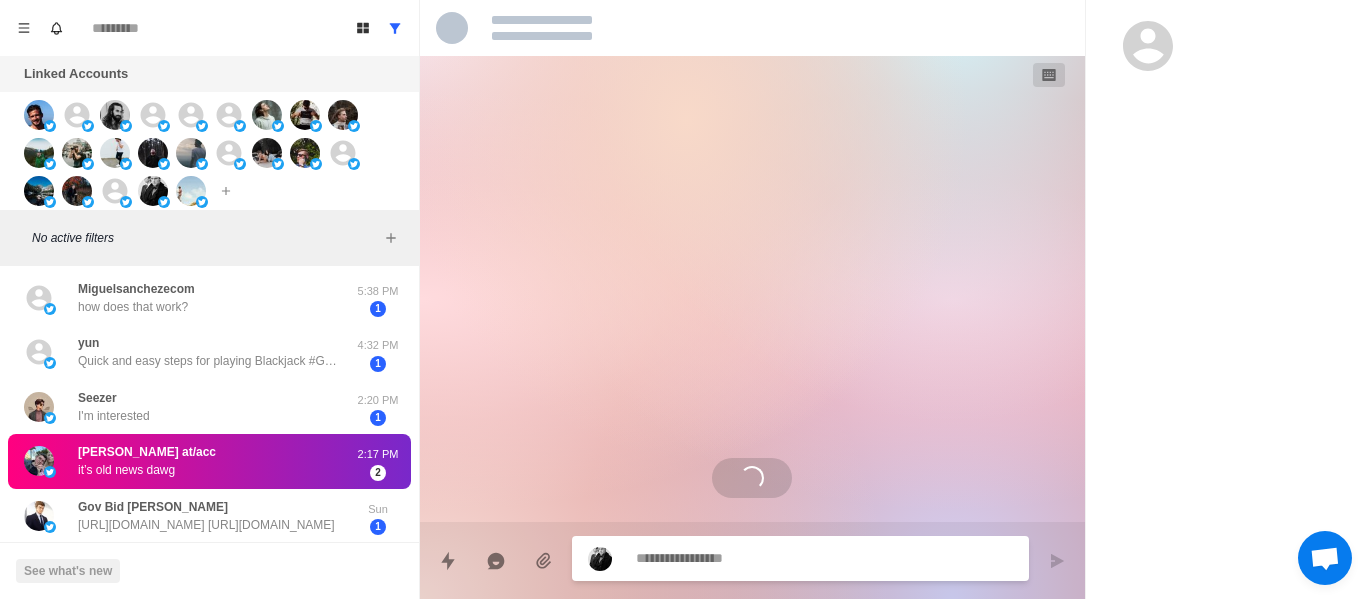 scroll, scrollTop: 438, scrollLeft: 0, axis: vertical 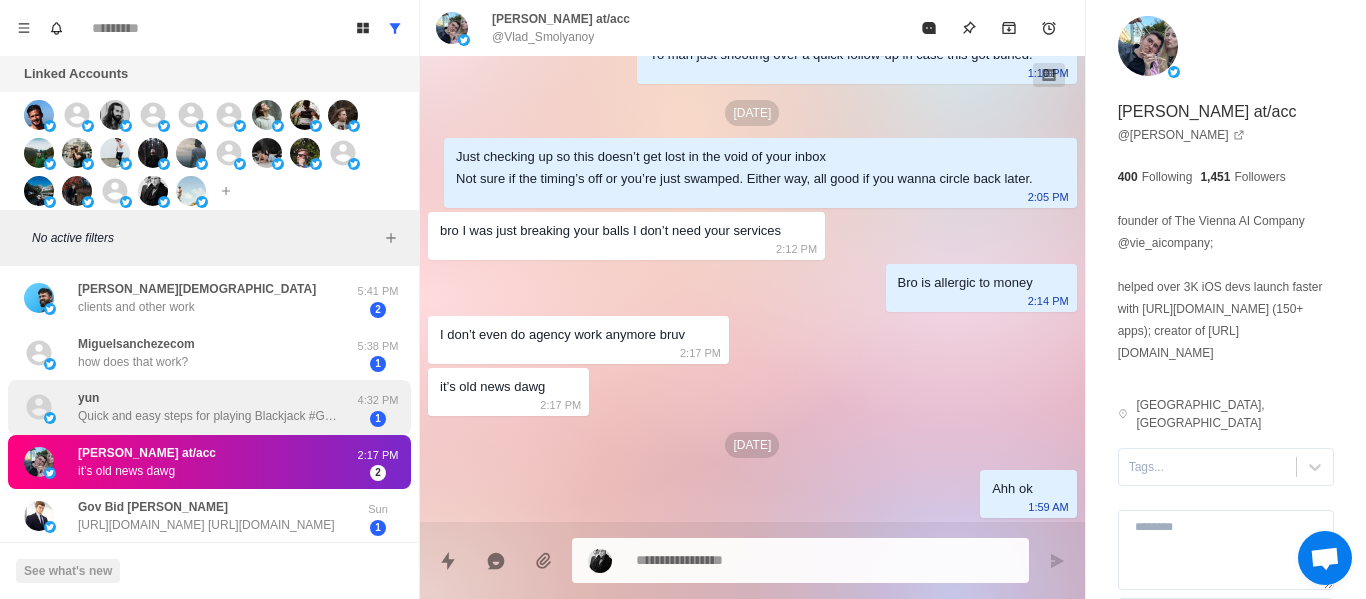 click on "Quick and easy steps for playing Blackjack #Gambling #Winning #[PERSON_NAME] #Casino #Blackjack #Winning Agent Join Us [URL][DOMAIN_NAME]" at bounding box center (208, 416) 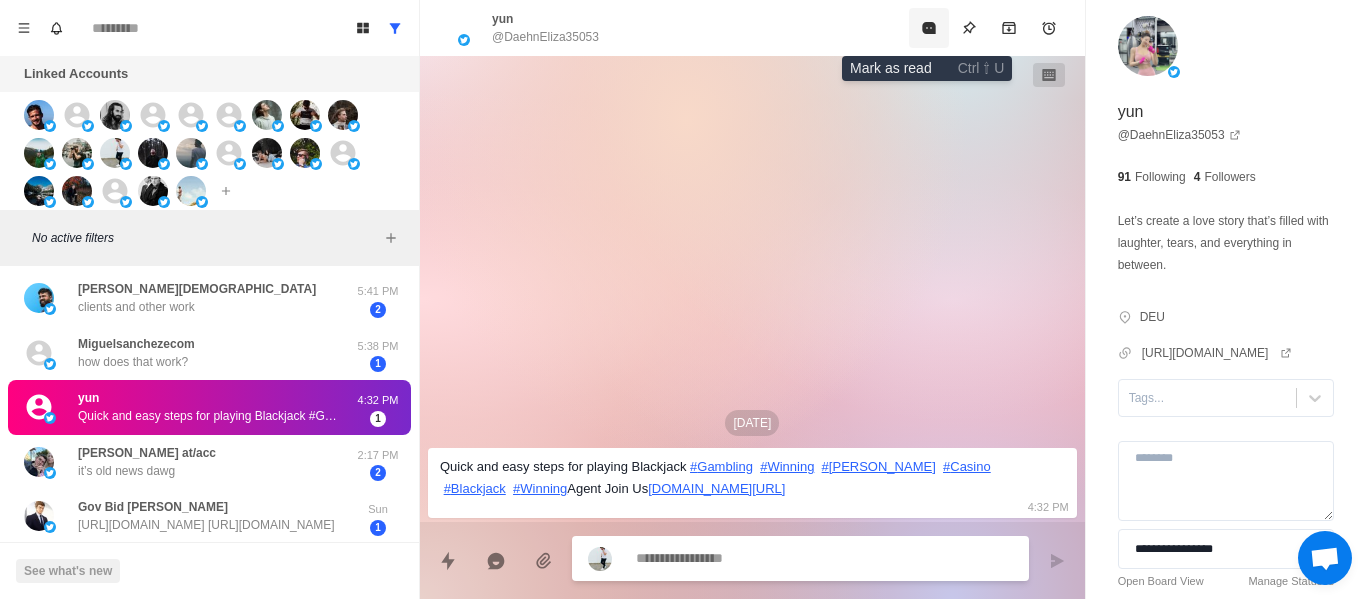 click 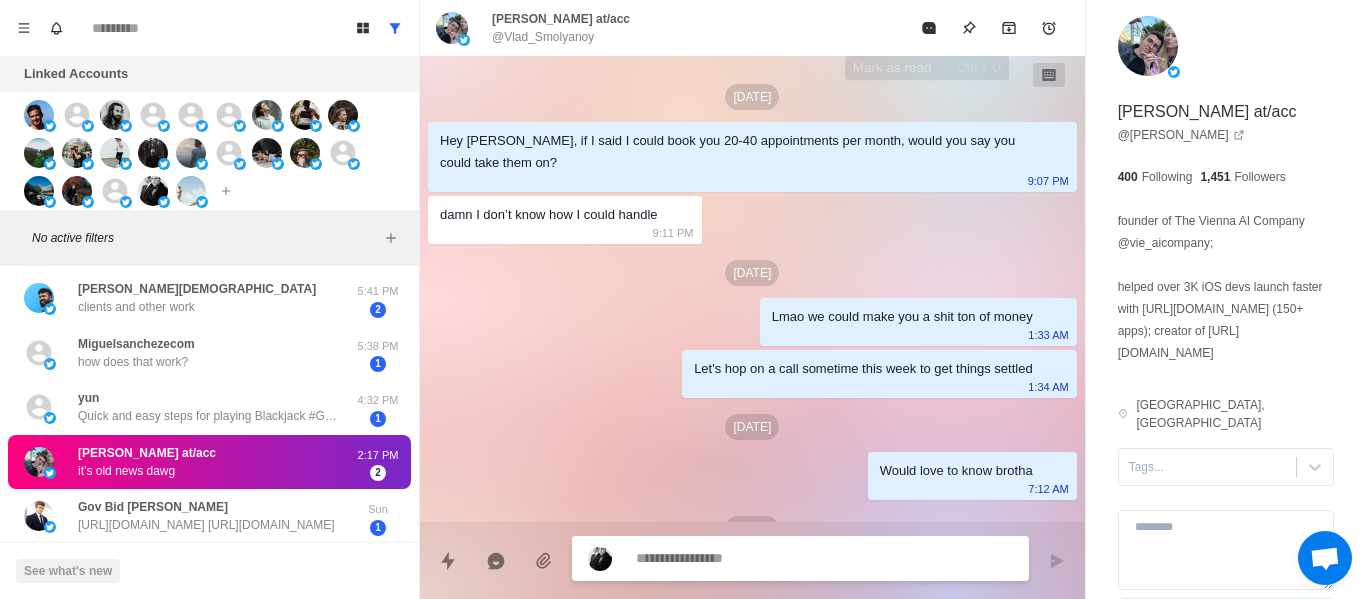 scroll, scrollTop: 540, scrollLeft: 0, axis: vertical 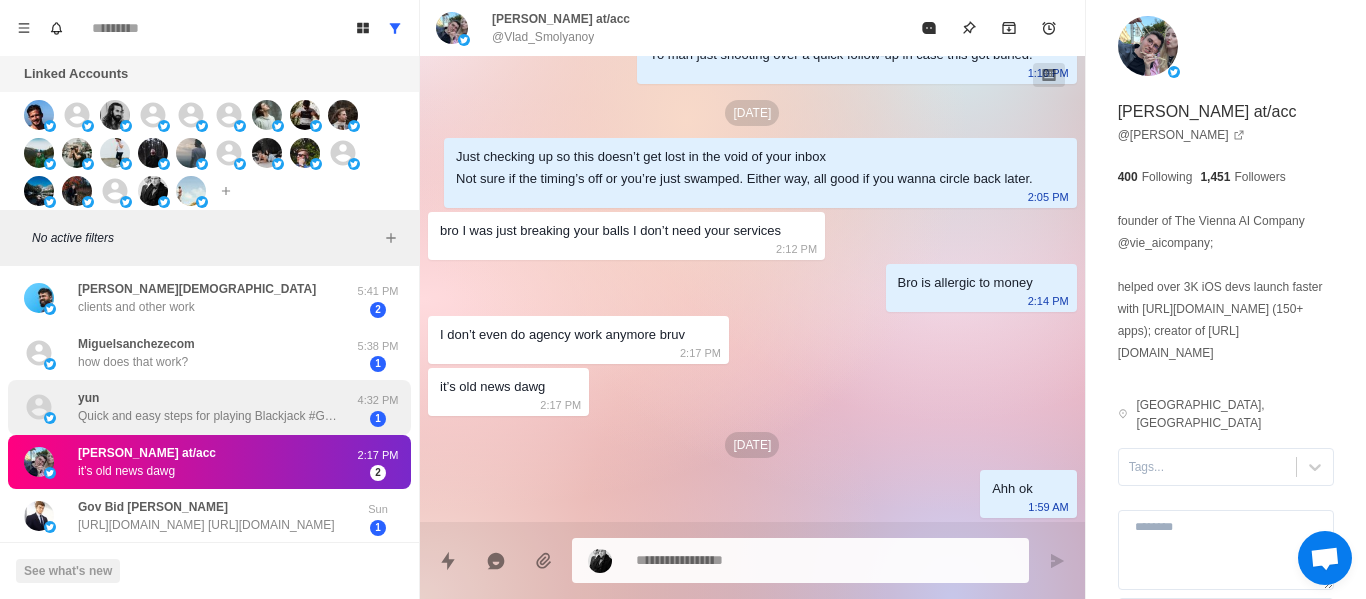 click on "yun Quick and easy steps for playing Blackjack #Gambling #Winning #[PERSON_NAME] #Casino #Blackjack #Winning Agent Join Us [URL][DOMAIN_NAME]" at bounding box center (208, 407) 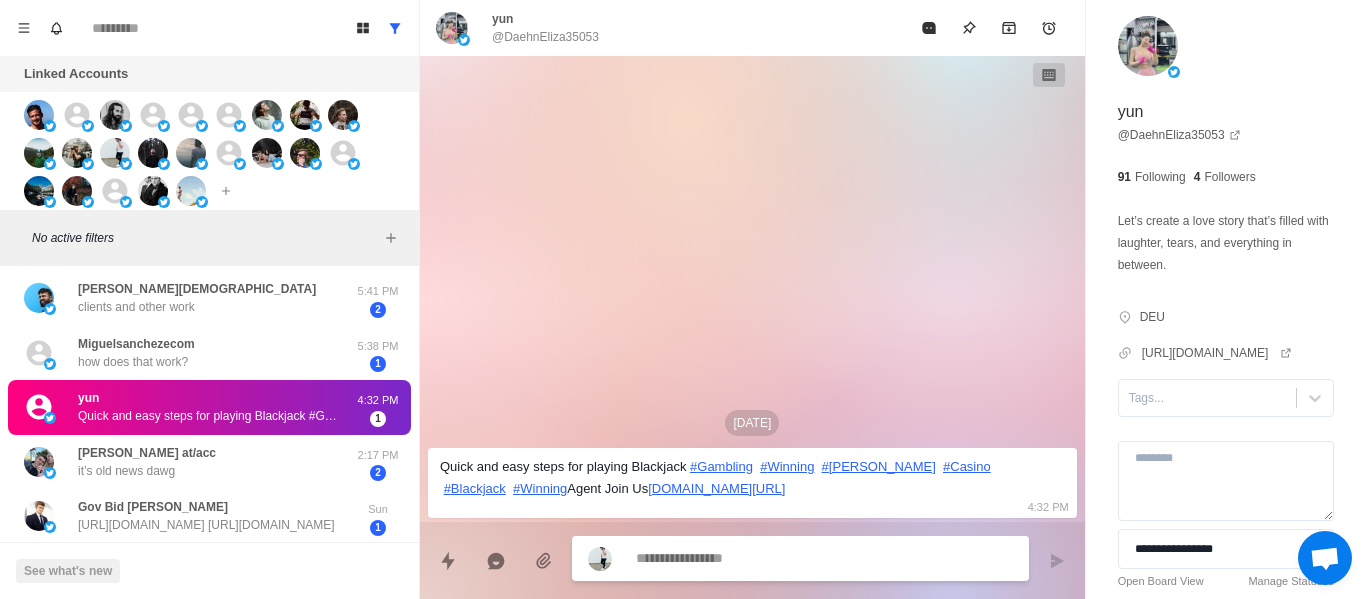 scroll, scrollTop: 0, scrollLeft: 0, axis: both 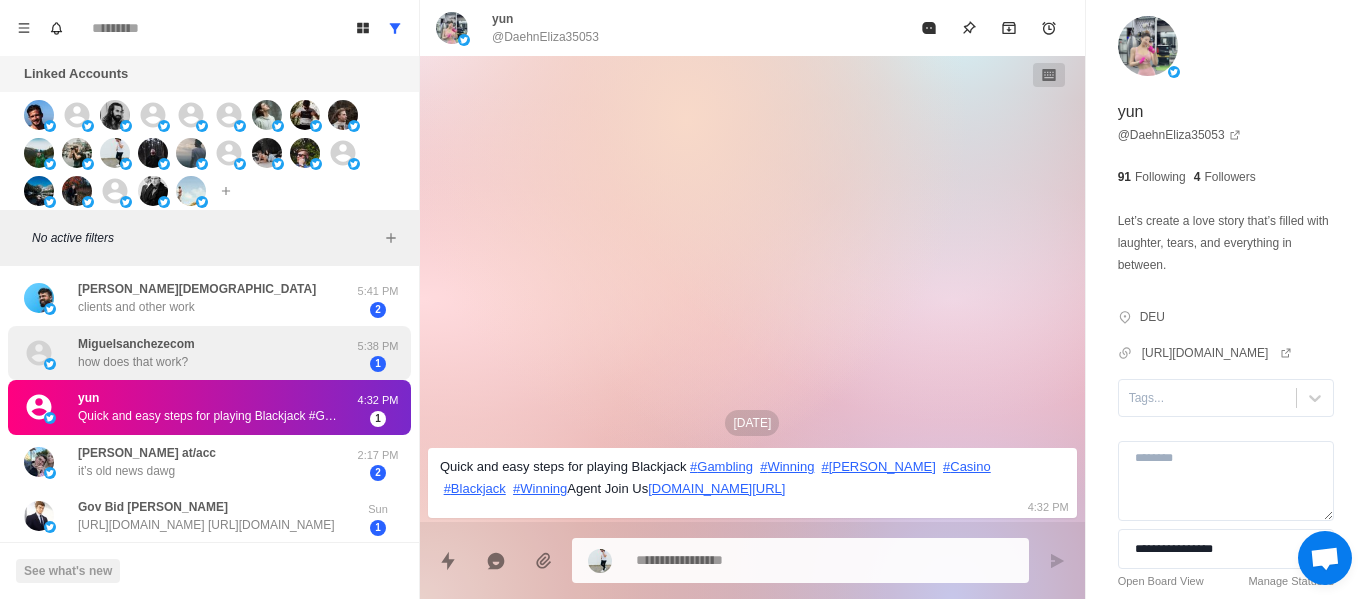 click on "Miguelsanchezecom how does that work? 5:38 PM 1" at bounding box center (209, 353) 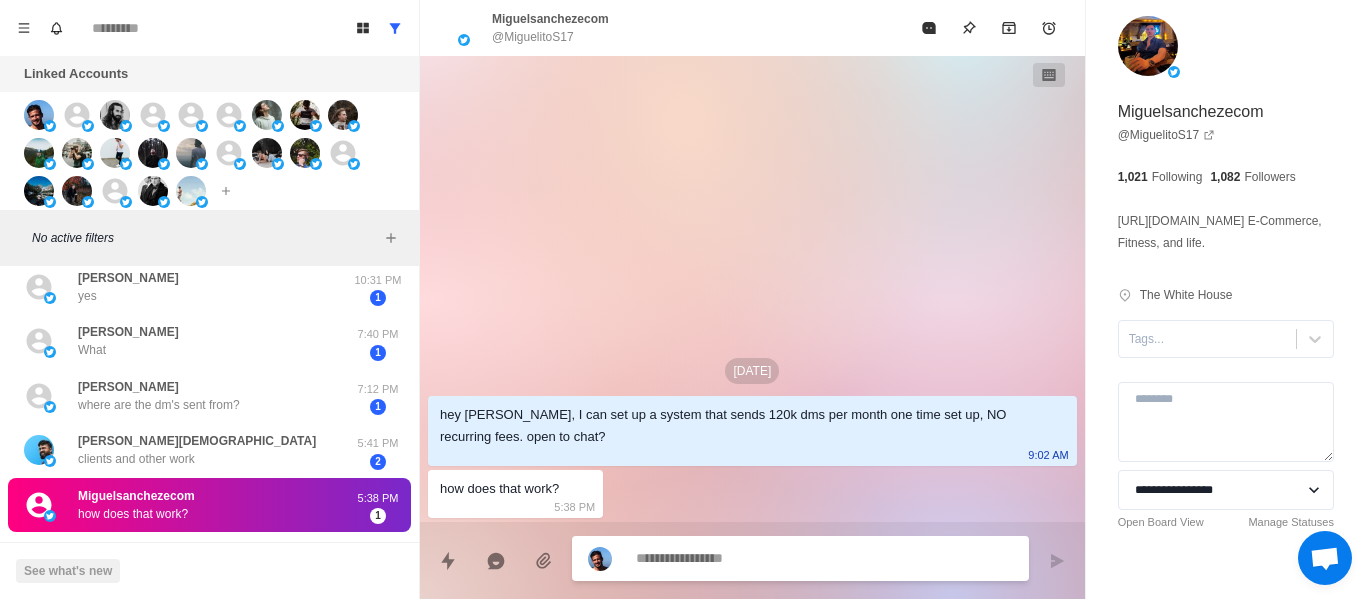 scroll, scrollTop: 870, scrollLeft: 0, axis: vertical 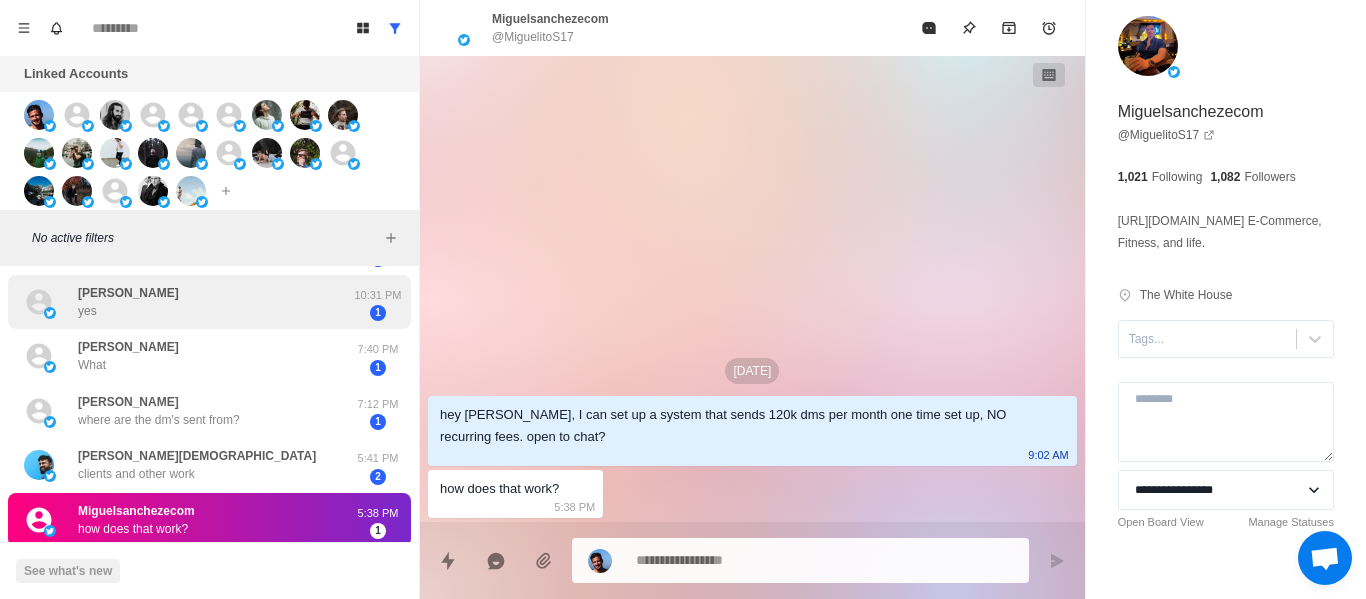 click on "Dane yes 10:31 PM 1" at bounding box center (209, 302) 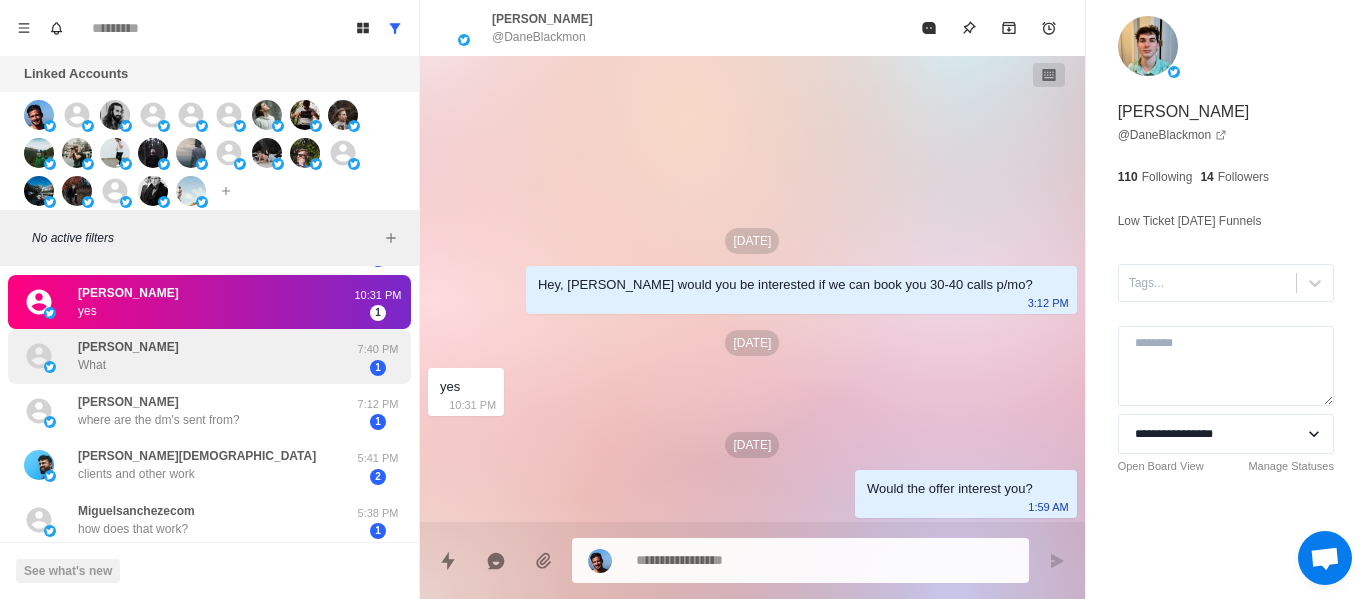 click on "7:40 PM" at bounding box center (378, 349) 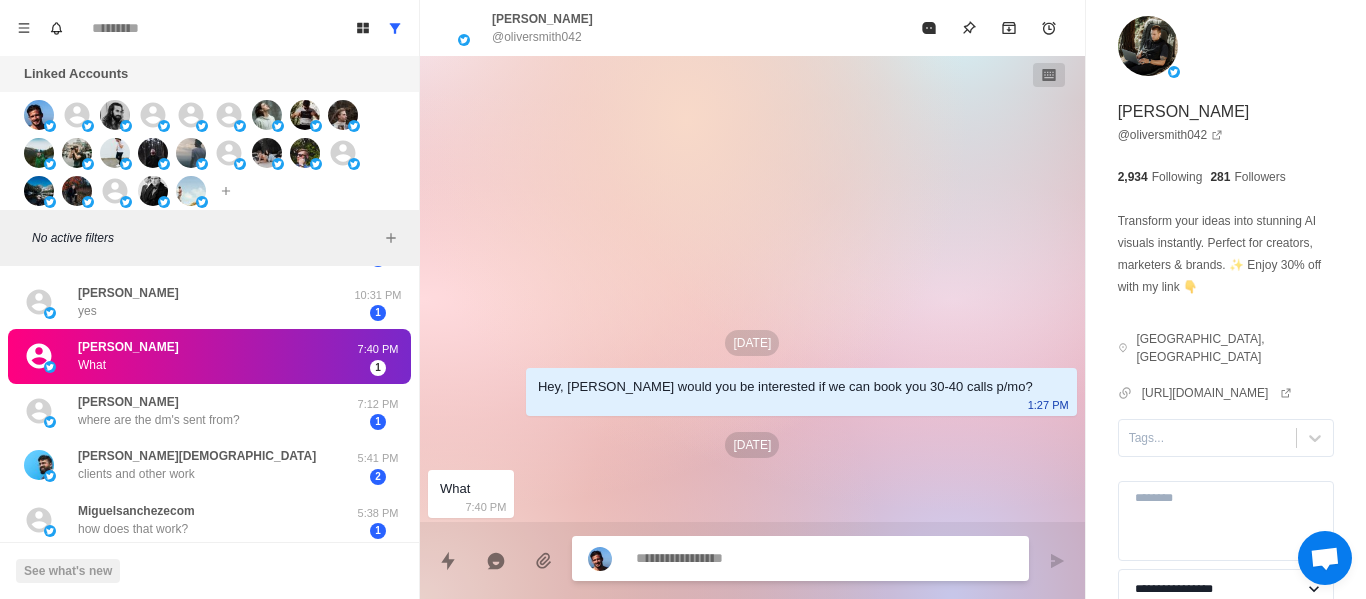 click at bounding box center (824, 558) 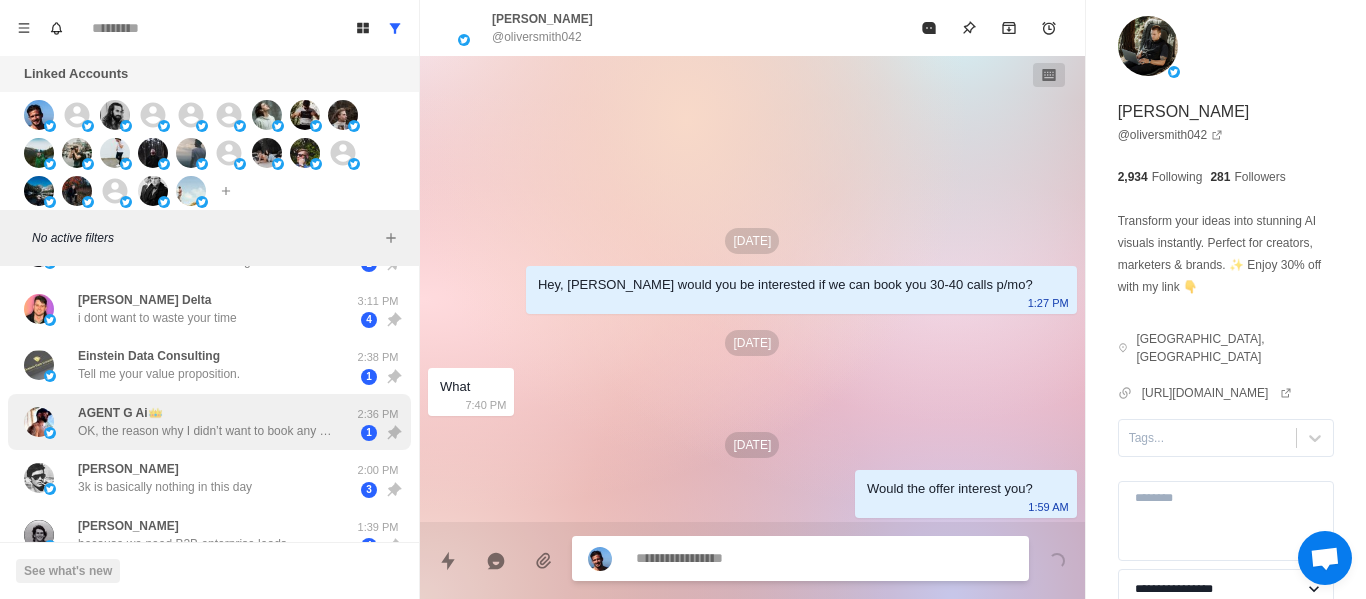 scroll, scrollTop: 0, scrollLeft: 0, axis: both 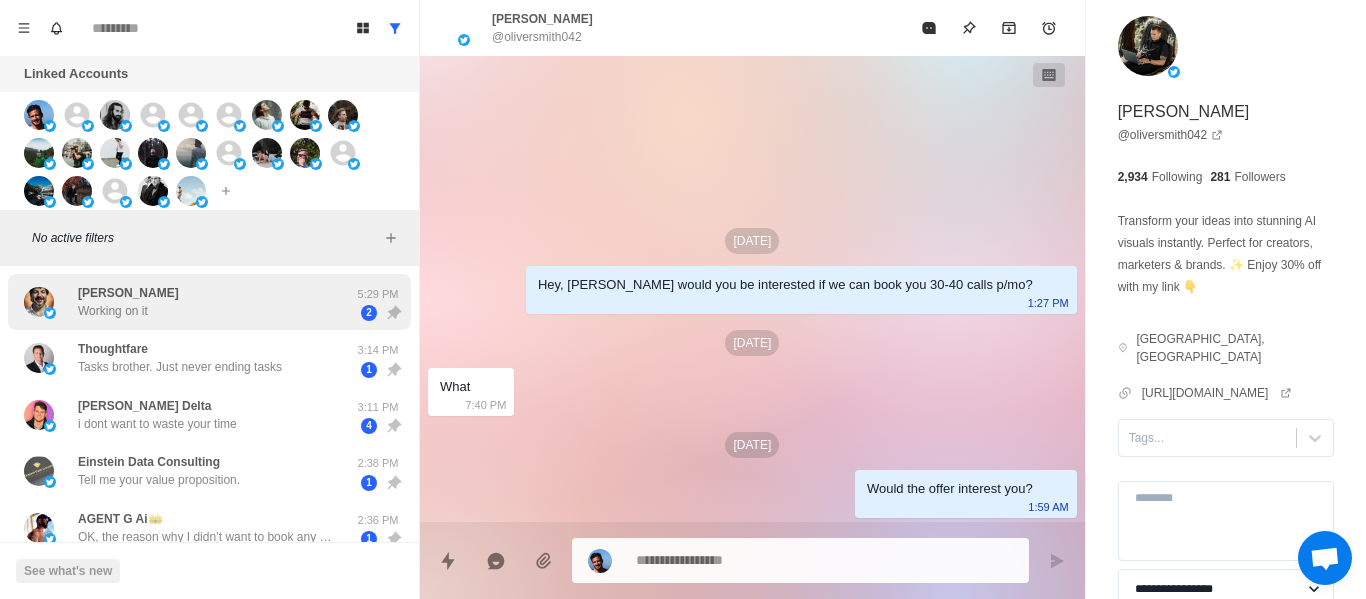 click on "Working on it" at bounding box center (113, 311) 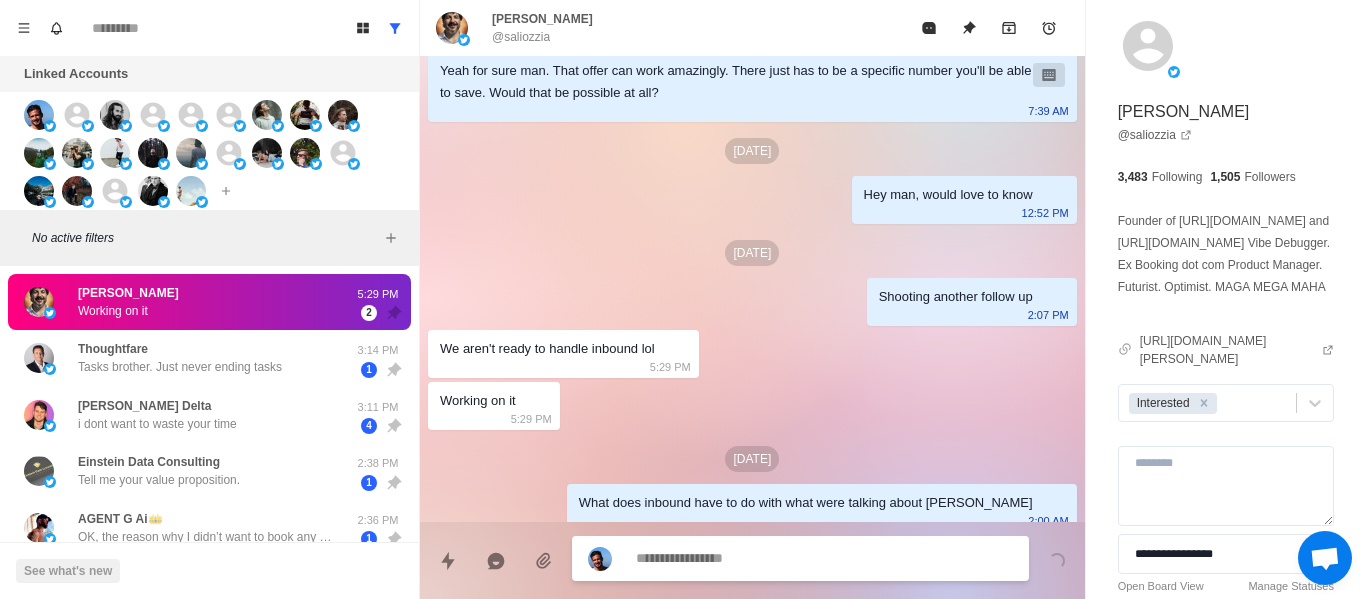 scroll, scrollTop: 1309, scrollLeft: 0, axis: vertical 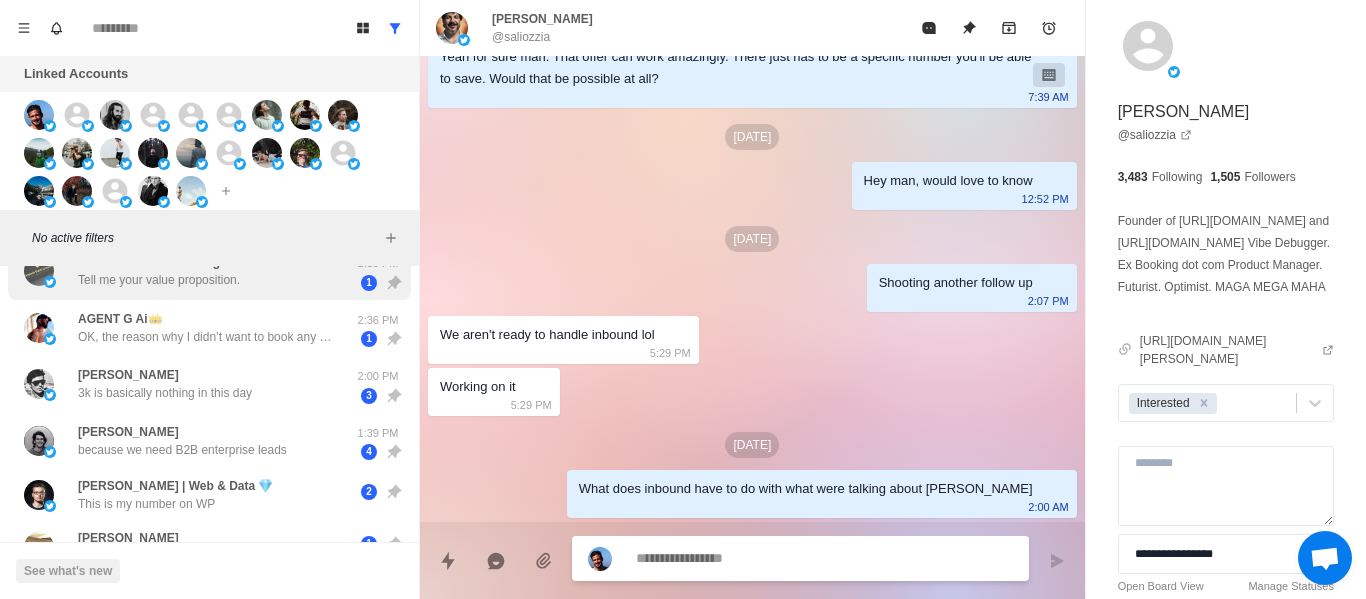 click on "Einstein Data Consulting Tell me your value proposition. 2:38 PM 1" at bounding box center (209, 271) 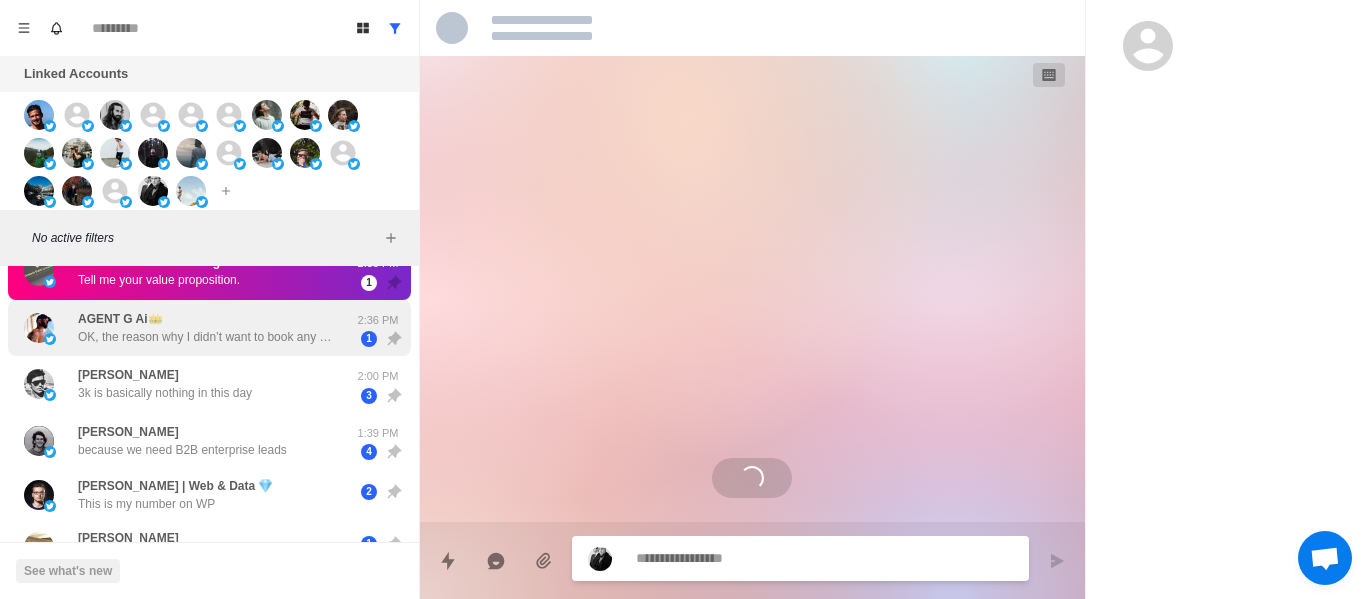 scroll, scrollTop: 246, scrollLeft: 0, axis: vertical 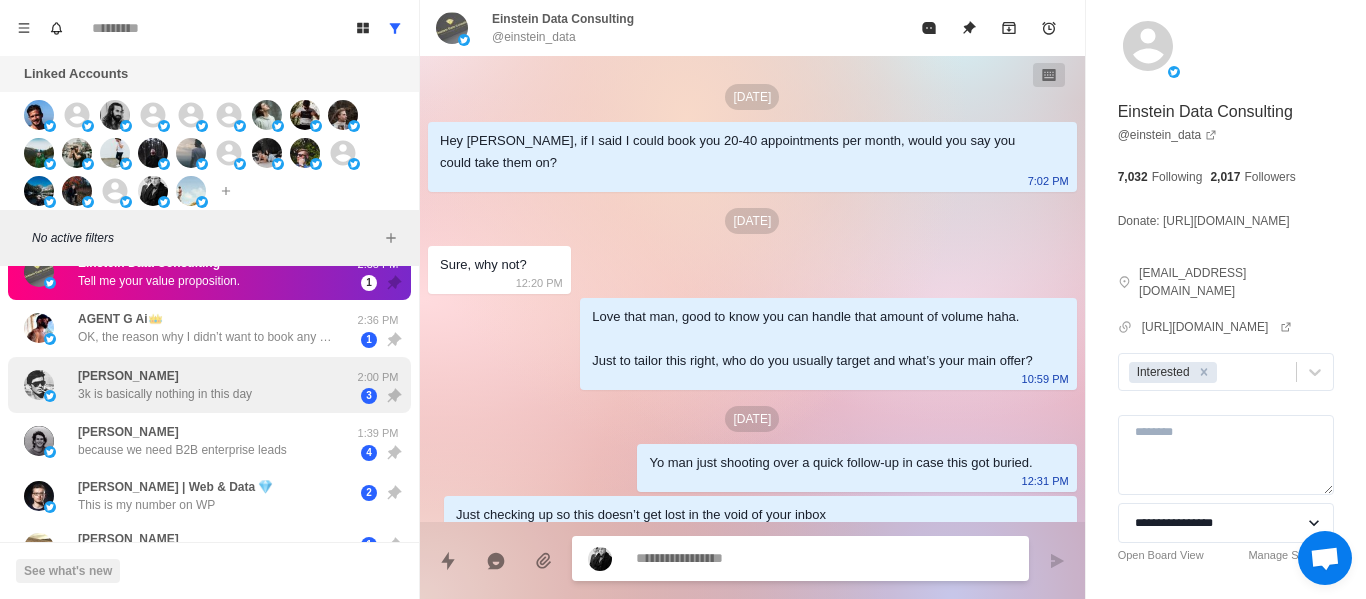 click on "[PERSON_NAME] 3k is basically nothing in this day 2:00 PM 3" at bounding box center [209, 385] 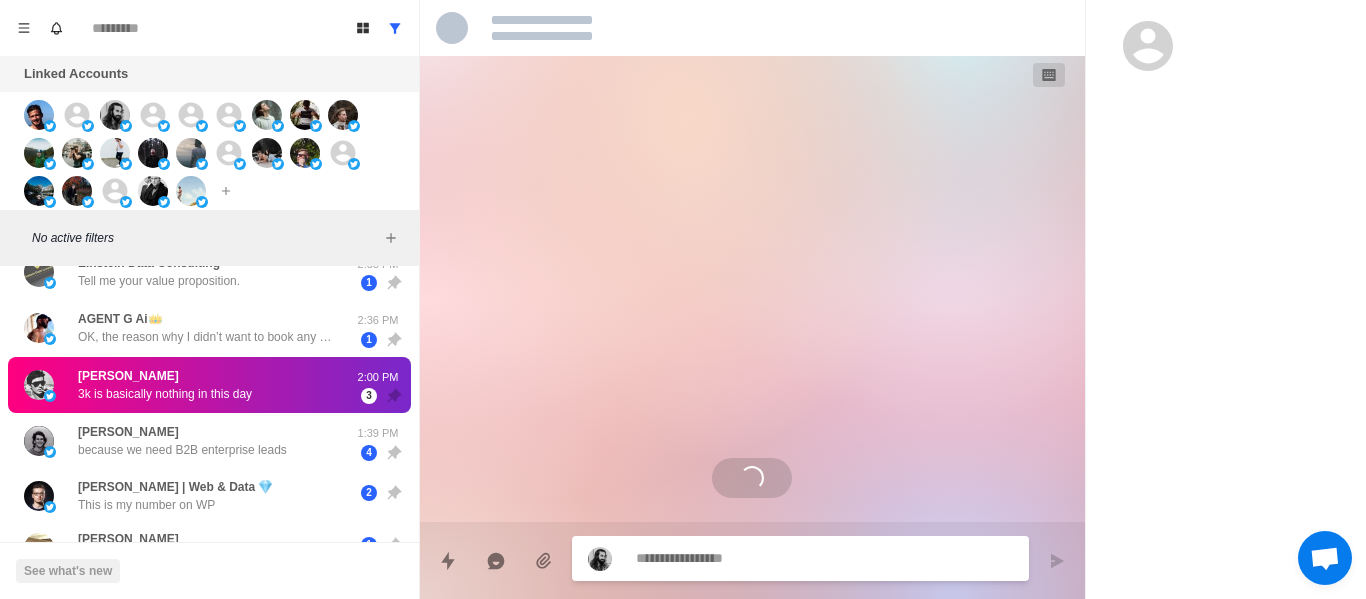 drag, startPoint x: 221, startPoint y: 326, endPoint x: 245, endPoint y: 386, distance: 64.62198 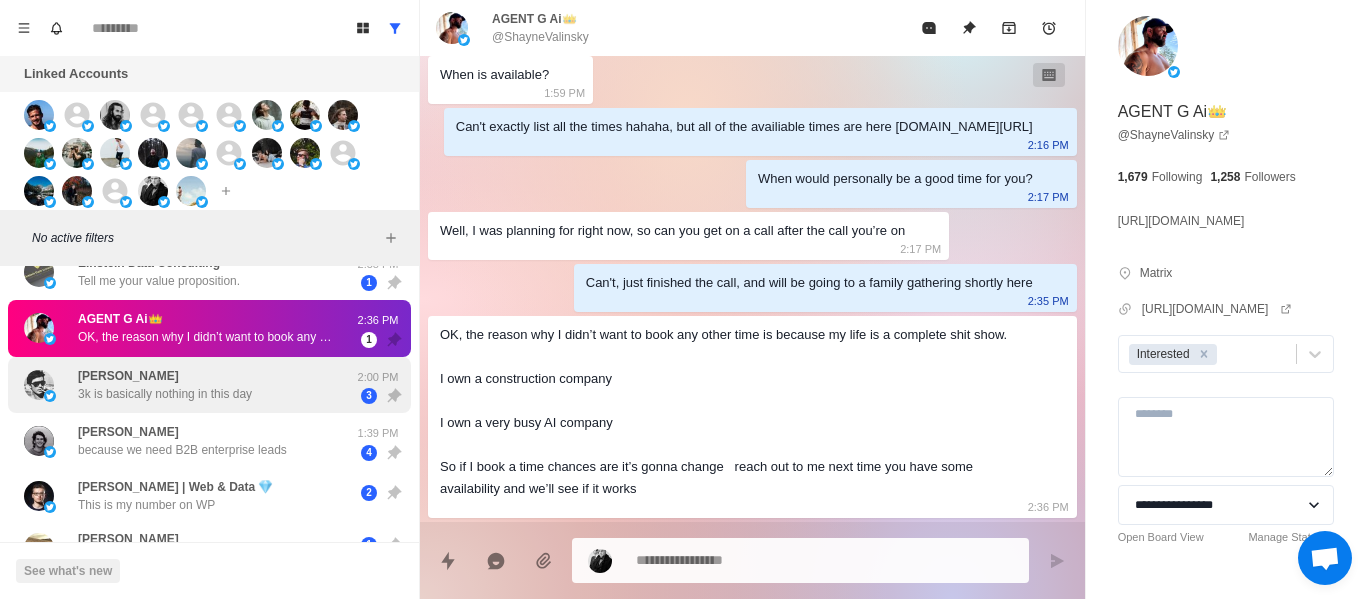 click on "3k is basically nothing in this day" at bounding box center (165, 394) 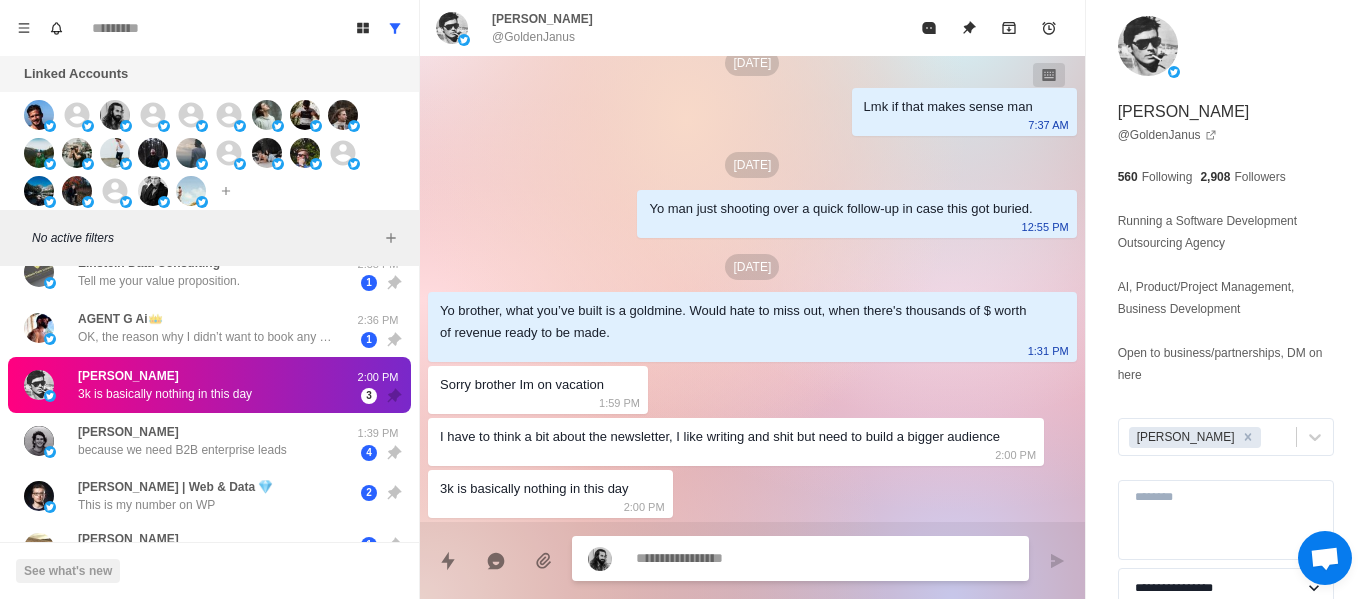 scroll, scrollTop: 1538, scrollLeft: 0, axis: vertical 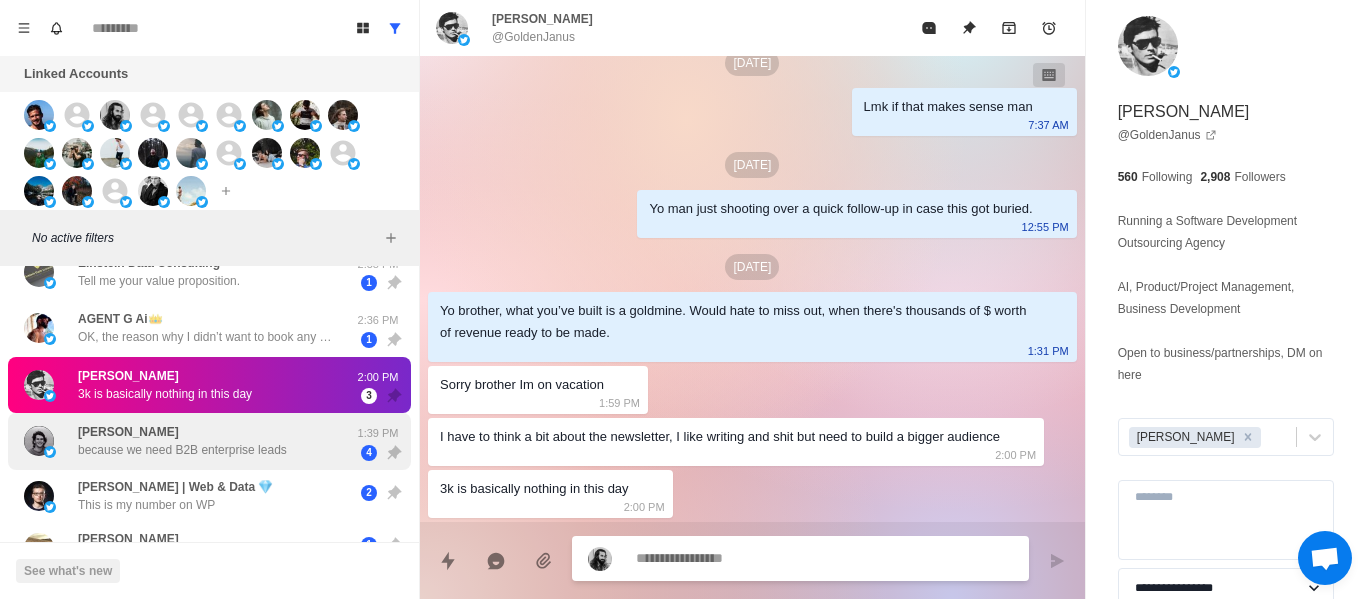 drag, startPoint x: 136, startPoint y: 416, endPoint x: 153, endPoint y: 428, distance: 20.808653 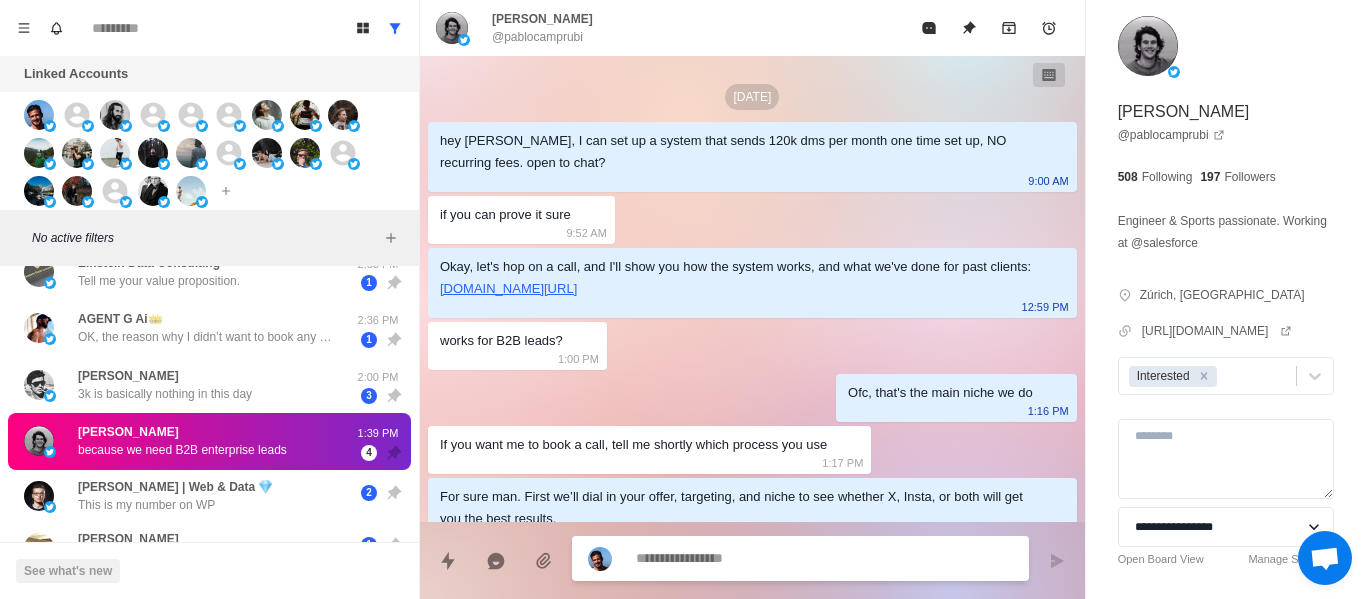 scroll, scrollTop: 370, scrollLeft: 0, axis: vertical 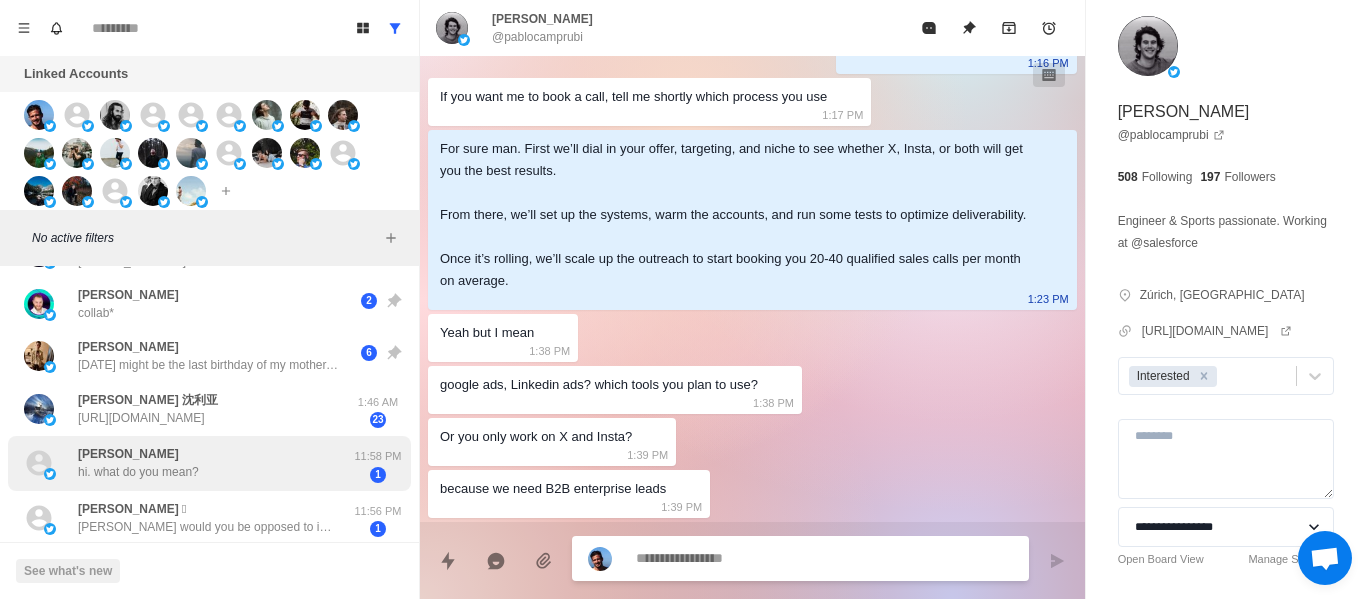 click on "[PERSON_NAME] 沈利亚 [URL][DOMAIN_NAME] 1:46 AM 23" at bounding box center [209, 409] 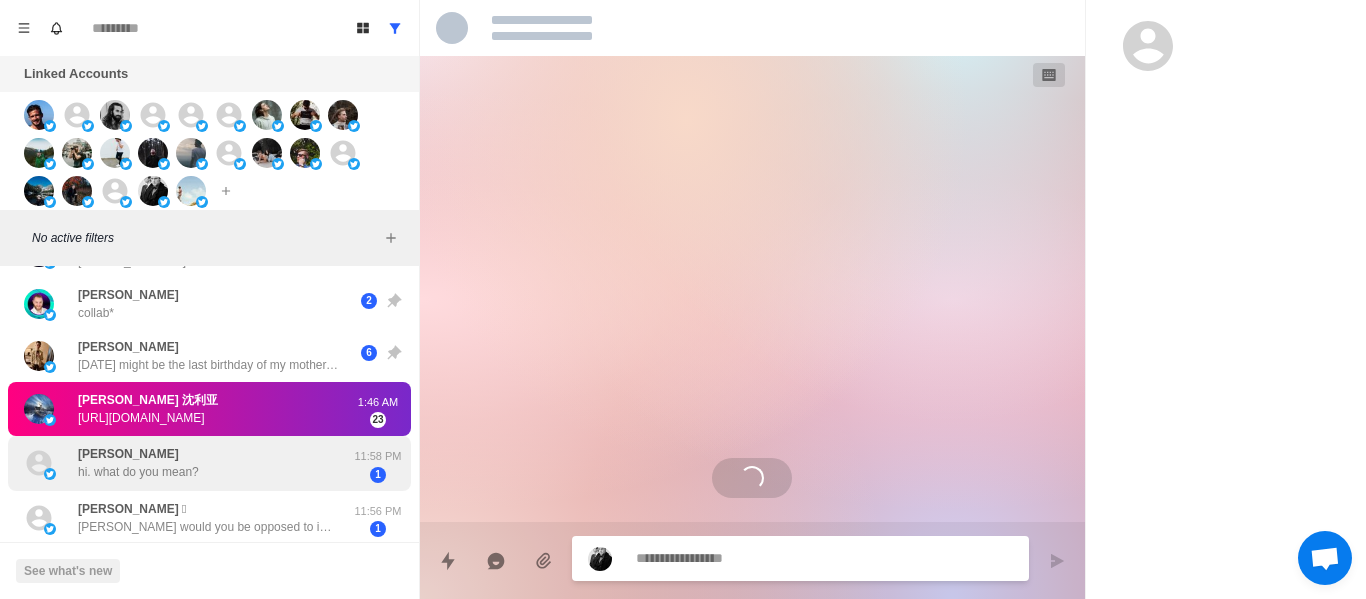scroll, scrollTop: 0, scrollLeft: 0, axis: both 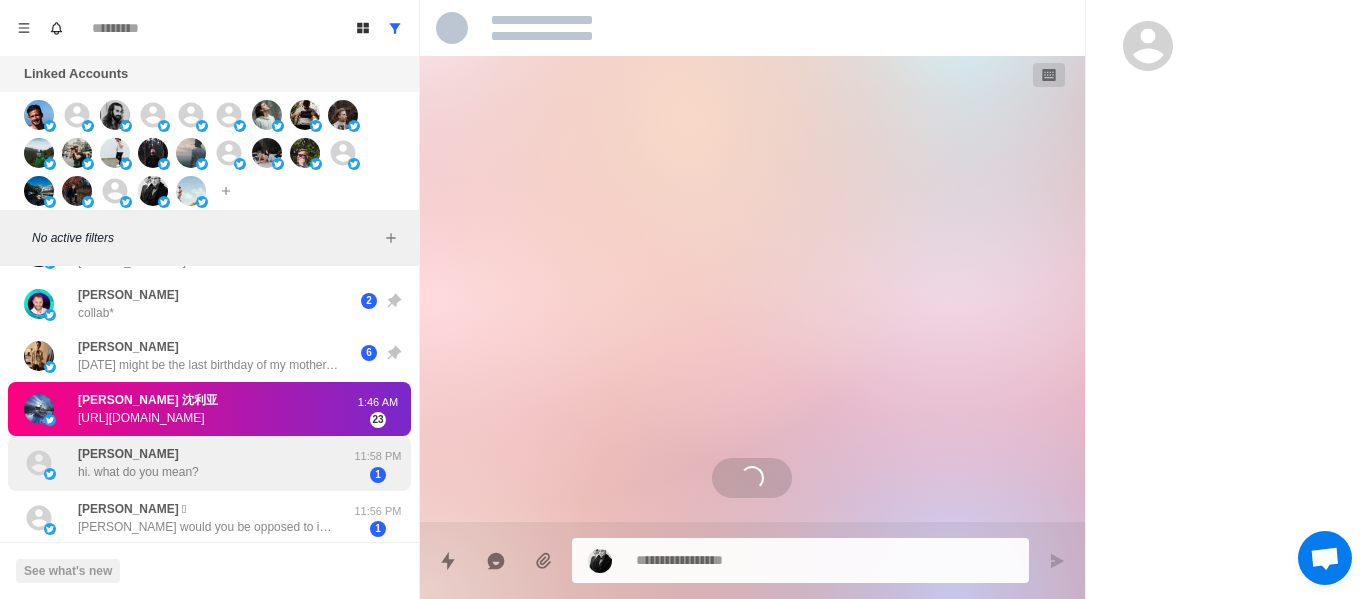 click on "[PERSON_NAME]" at bounding box center (128, 454) 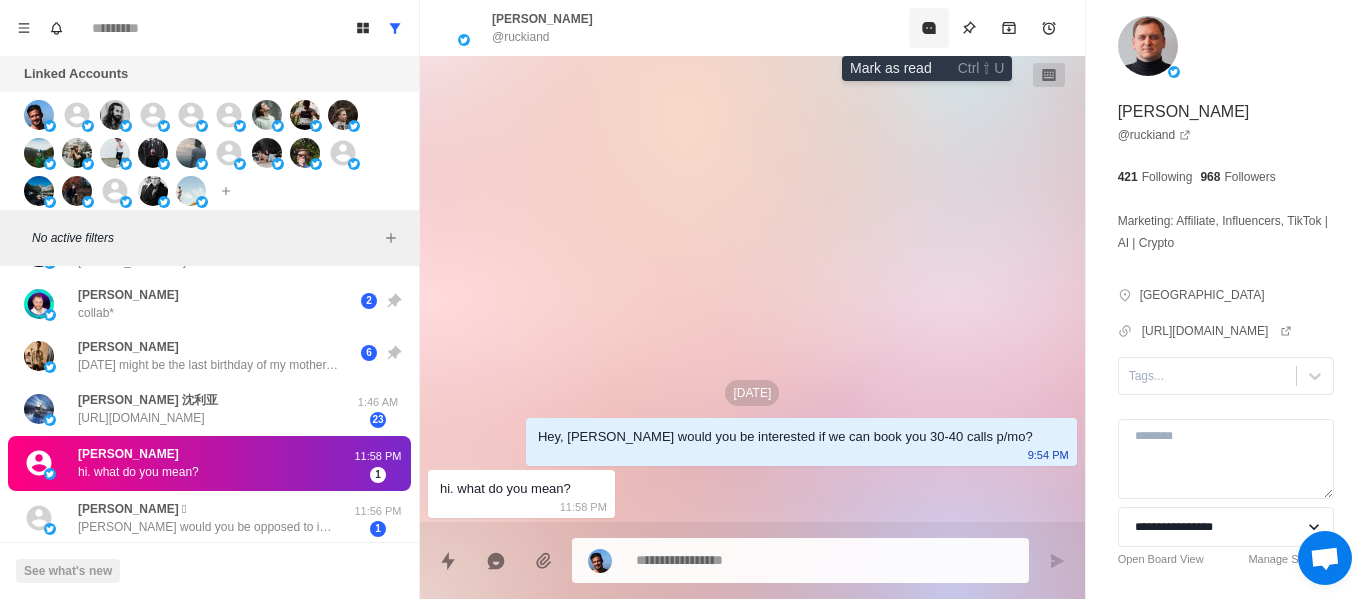 click 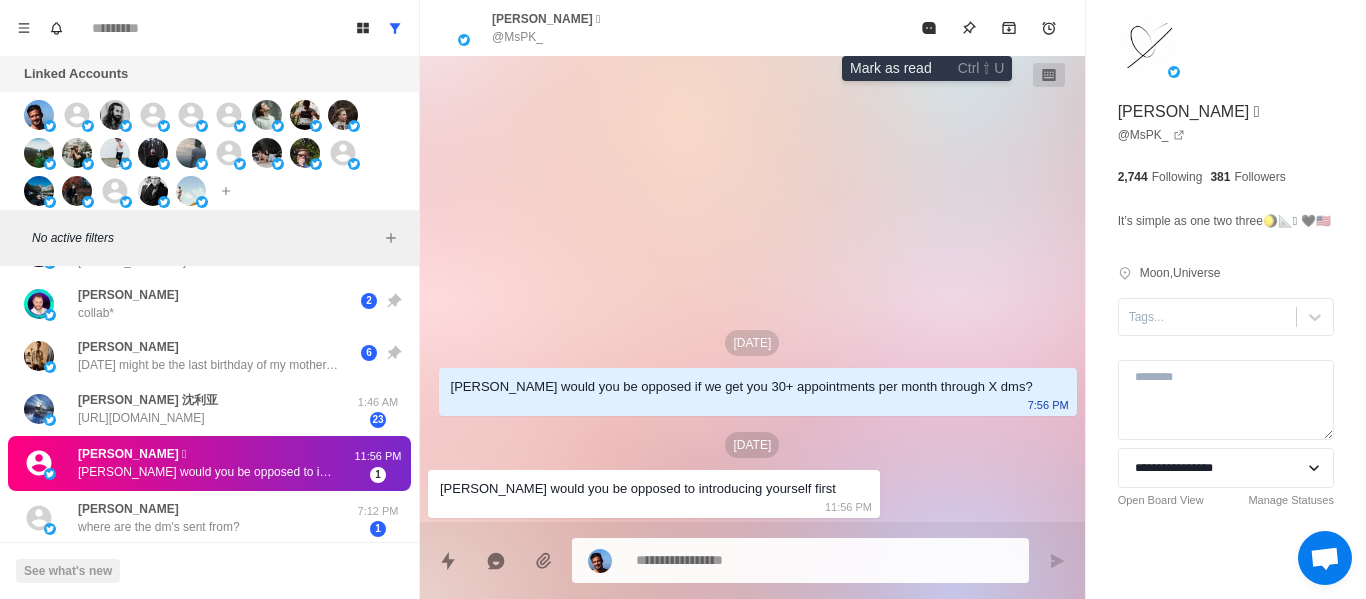 click 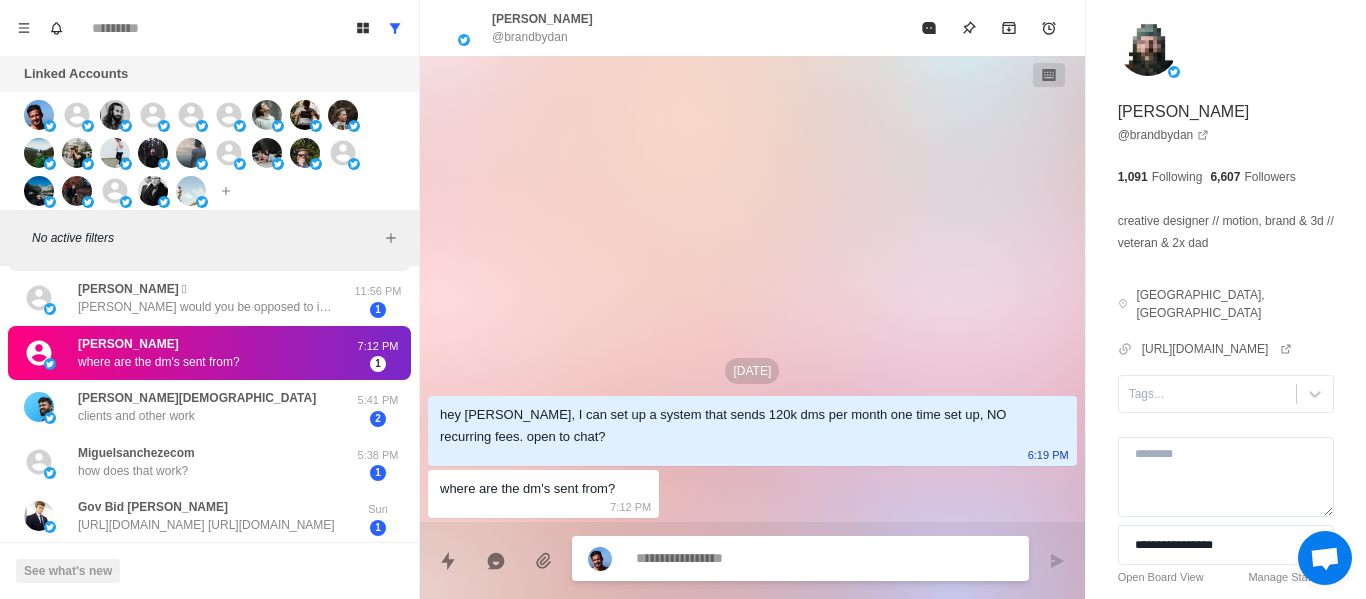 scroll, scrollTop: 723, scrollLeft: 0, axis: vertical 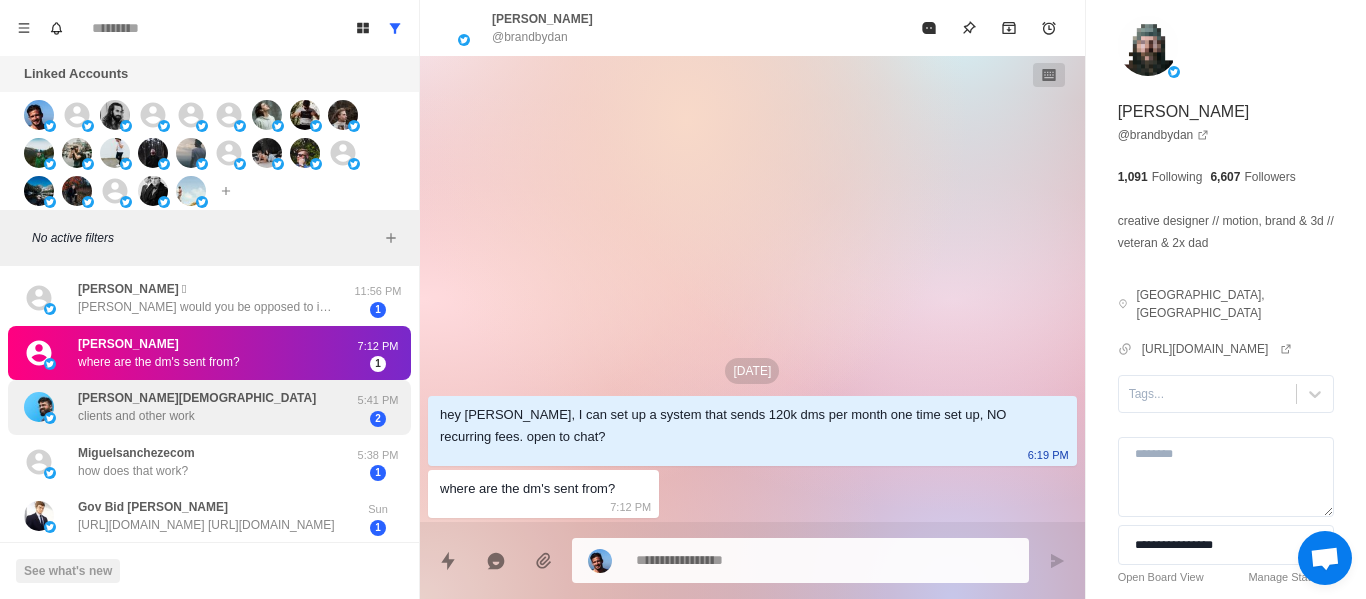click on "[PERSON_NAME][DEMOGRAPHIC_DATA] clients and other work" at bounding box center [188, 407] 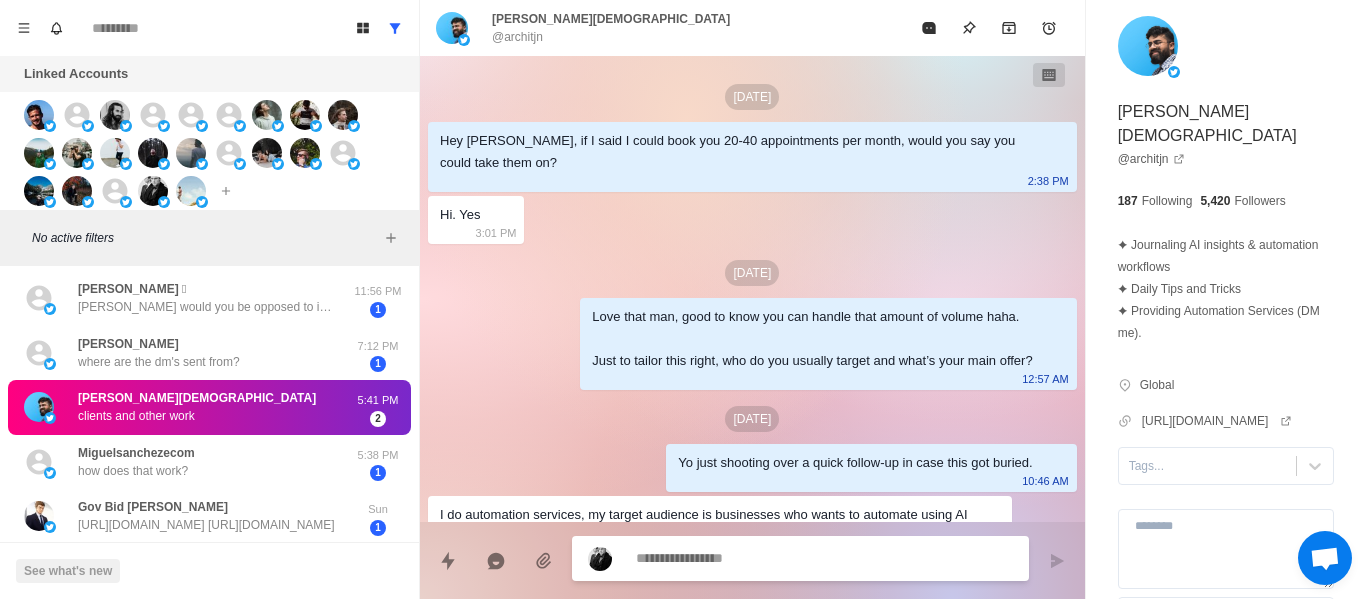 scroll, scrollTop: 842, scrollLeft: 0, axis: vertical 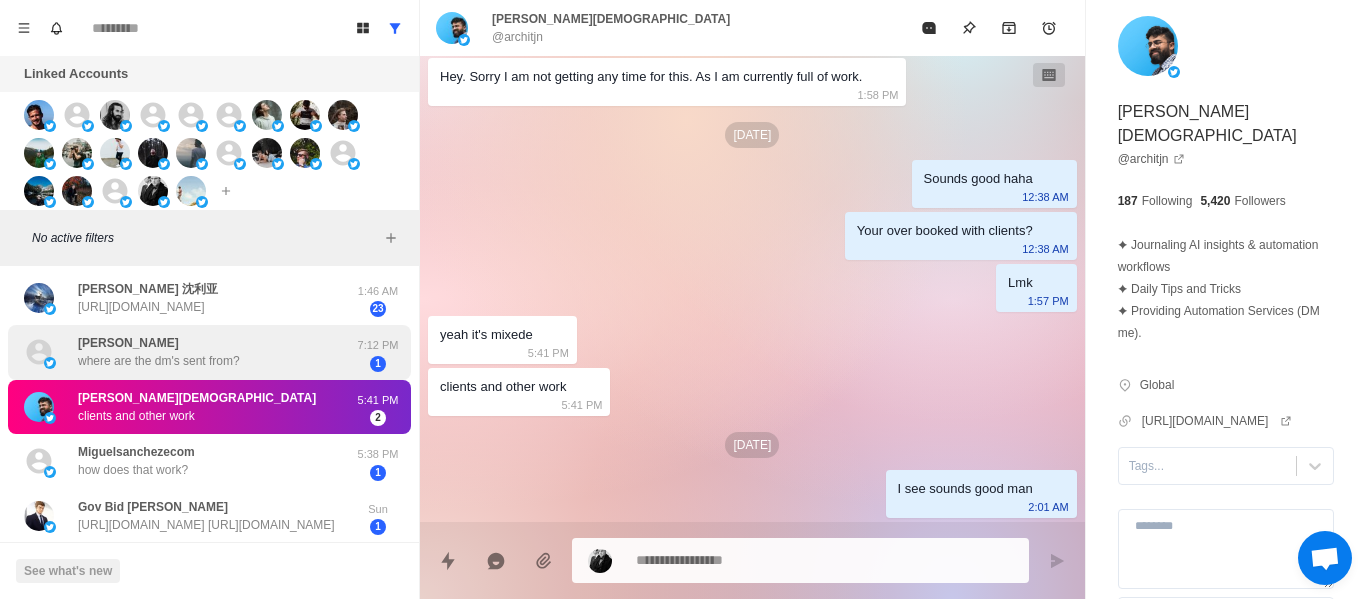click on "where are the dm's sent from?" at bounding box center [159, 361] 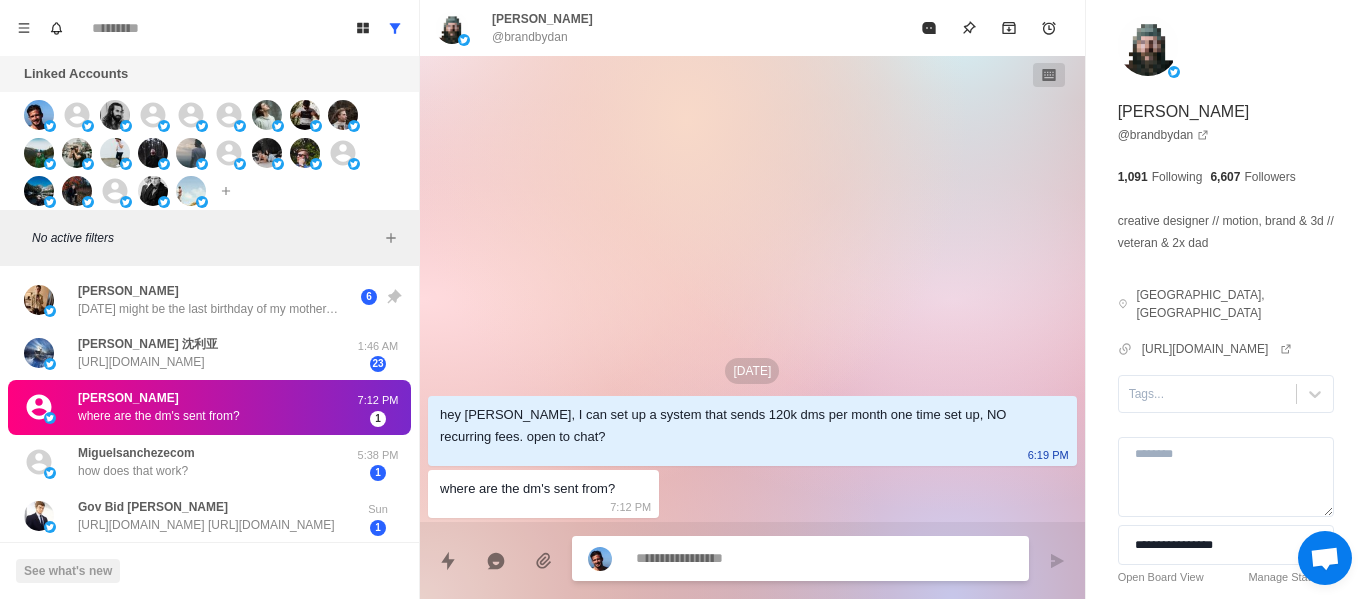 scroll, scrollTop: 614, scrollLeft: 0, axis: vertical 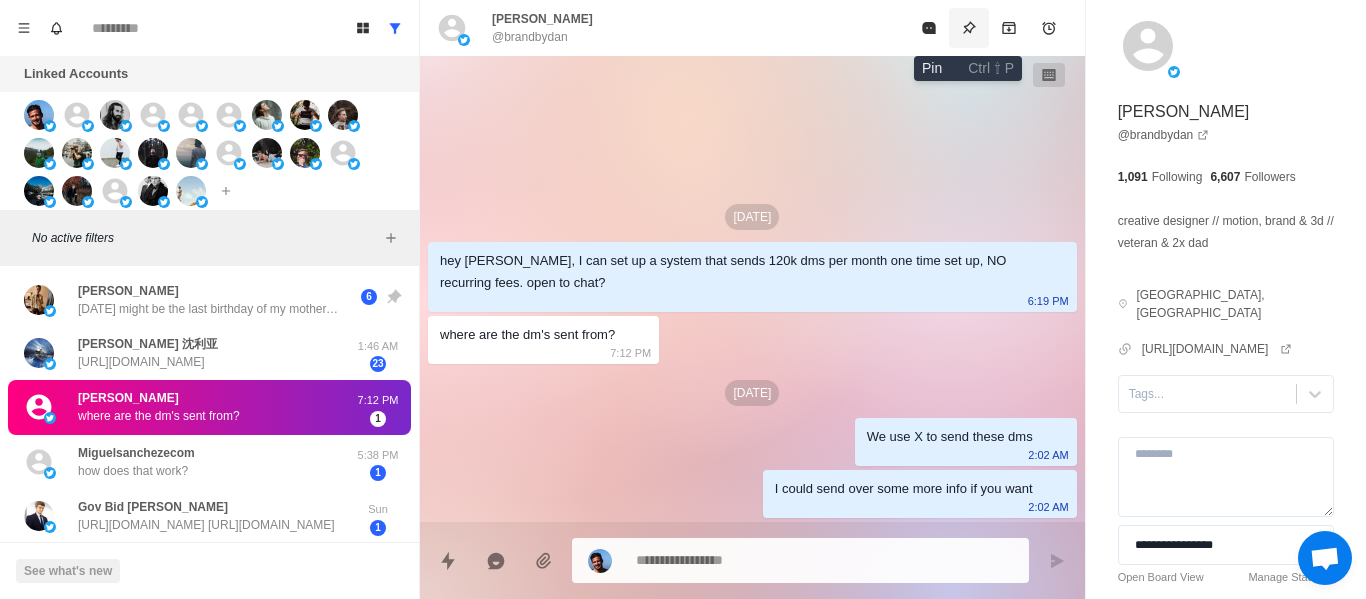 click at bounding box center [969, 28] 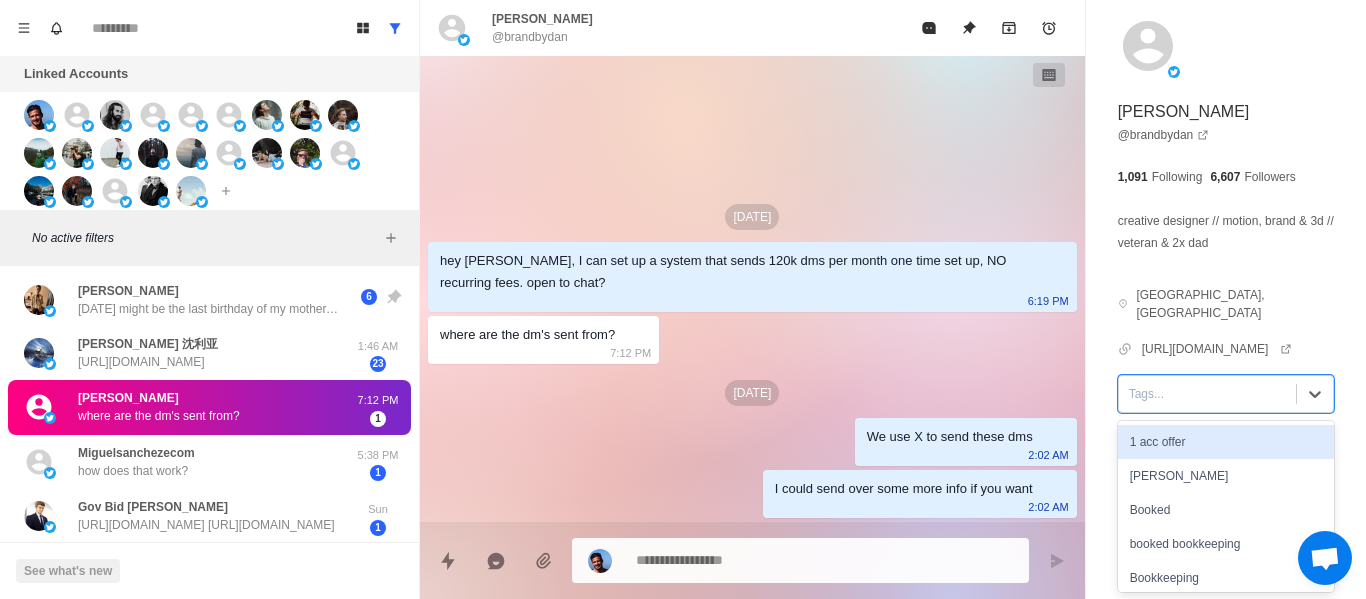 click at bounding box center (1207, 394) 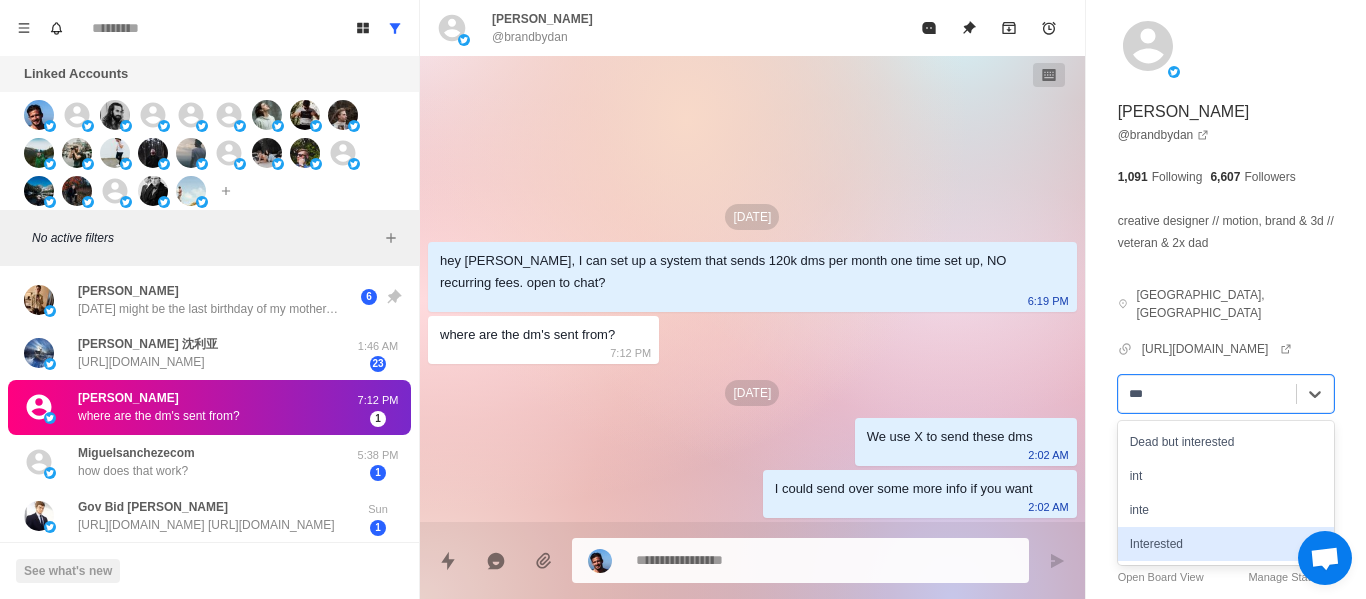 click on "Interested" at bounding box center [1226, 544] 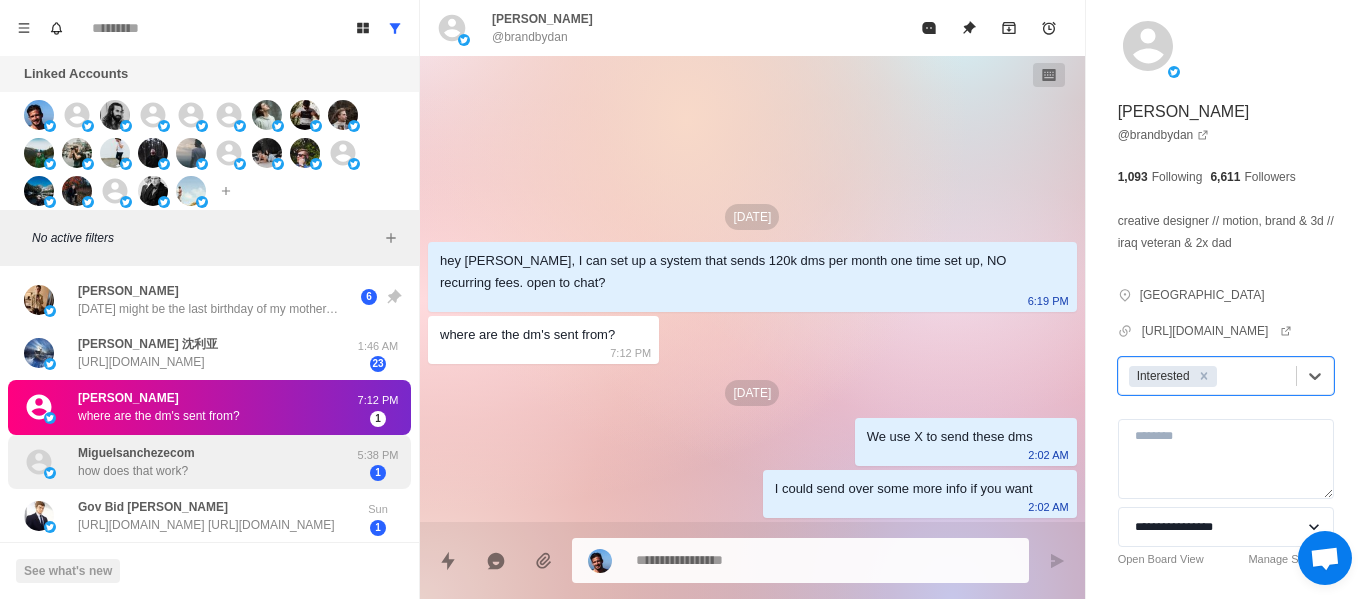 click on "how does that work?" at bounding box center [133, 471] 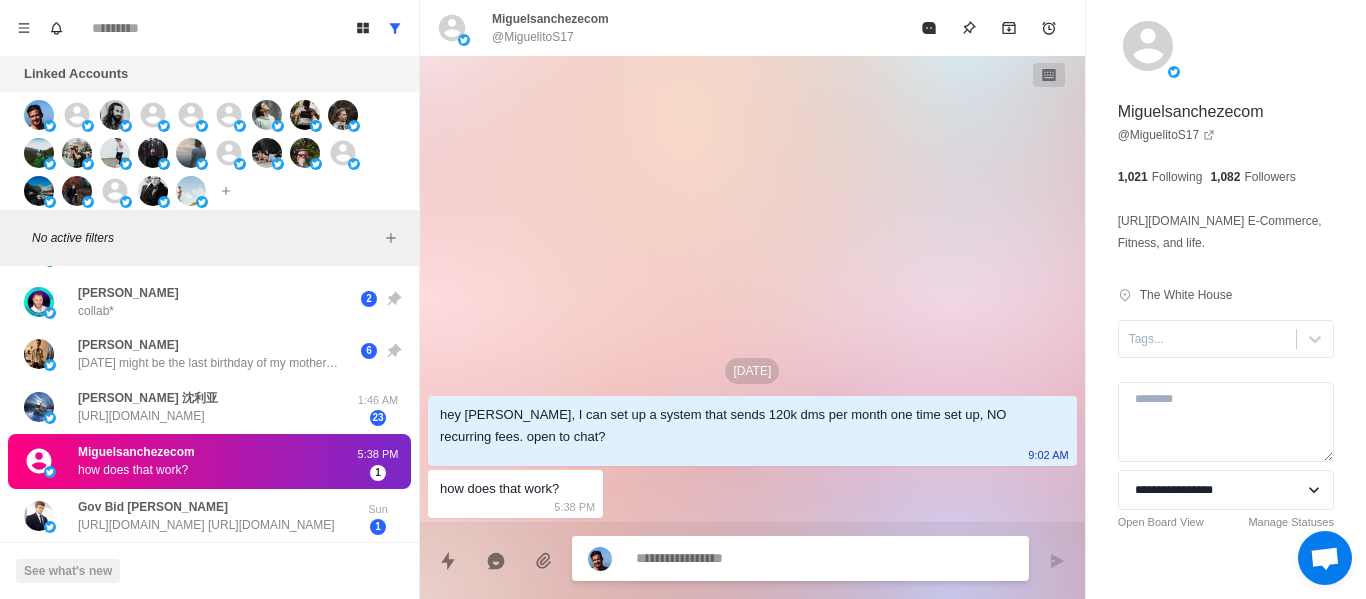 scroll, scrollTop: 560, scrollLeft: 0, axis: vertical 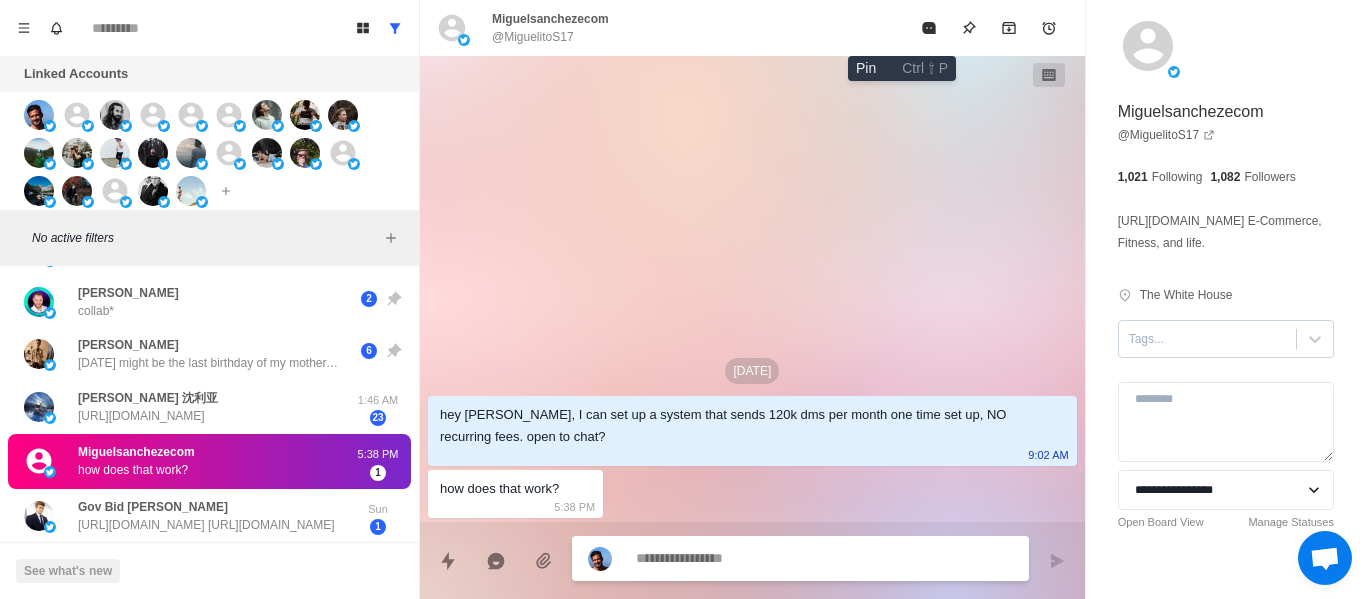 click at bounding box center [969, 28] 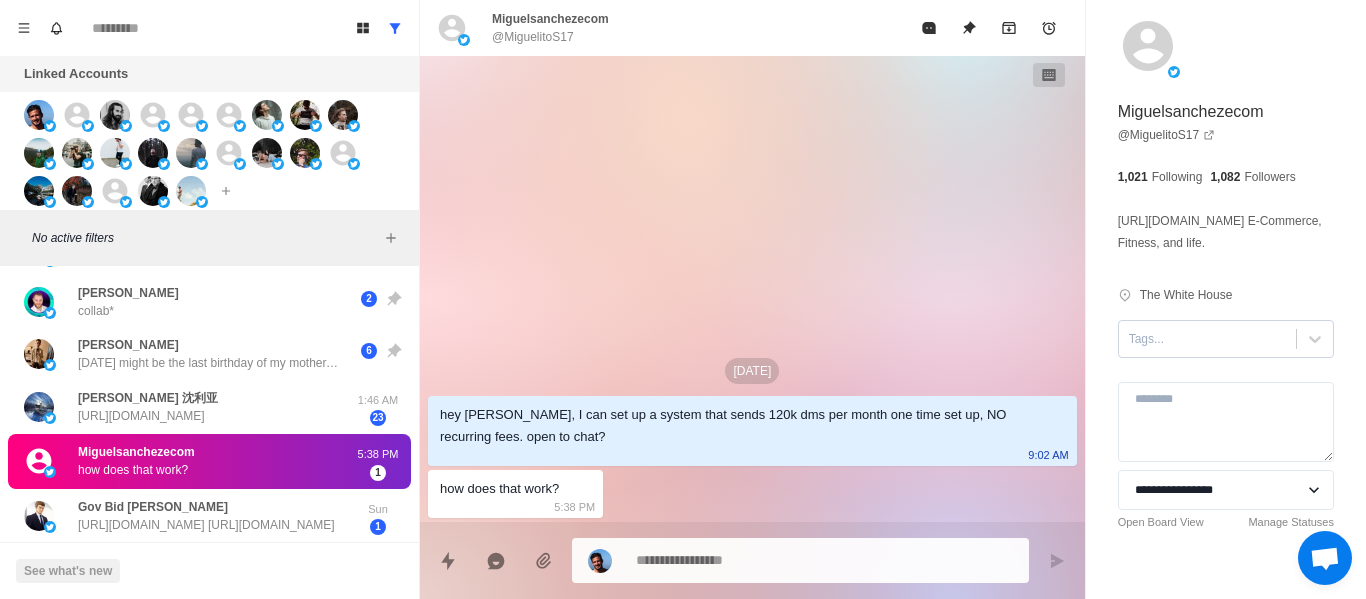 click at bounding box center (1207, 339) 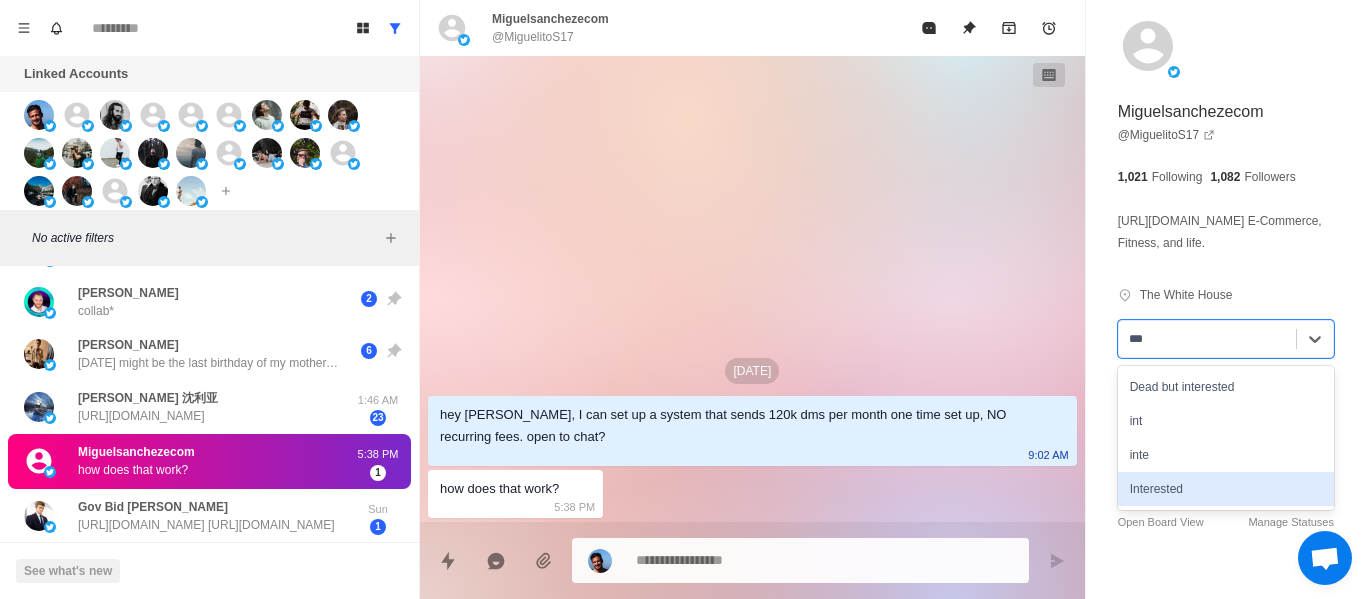 click on "Interested" at bounding box center (1226, 489) 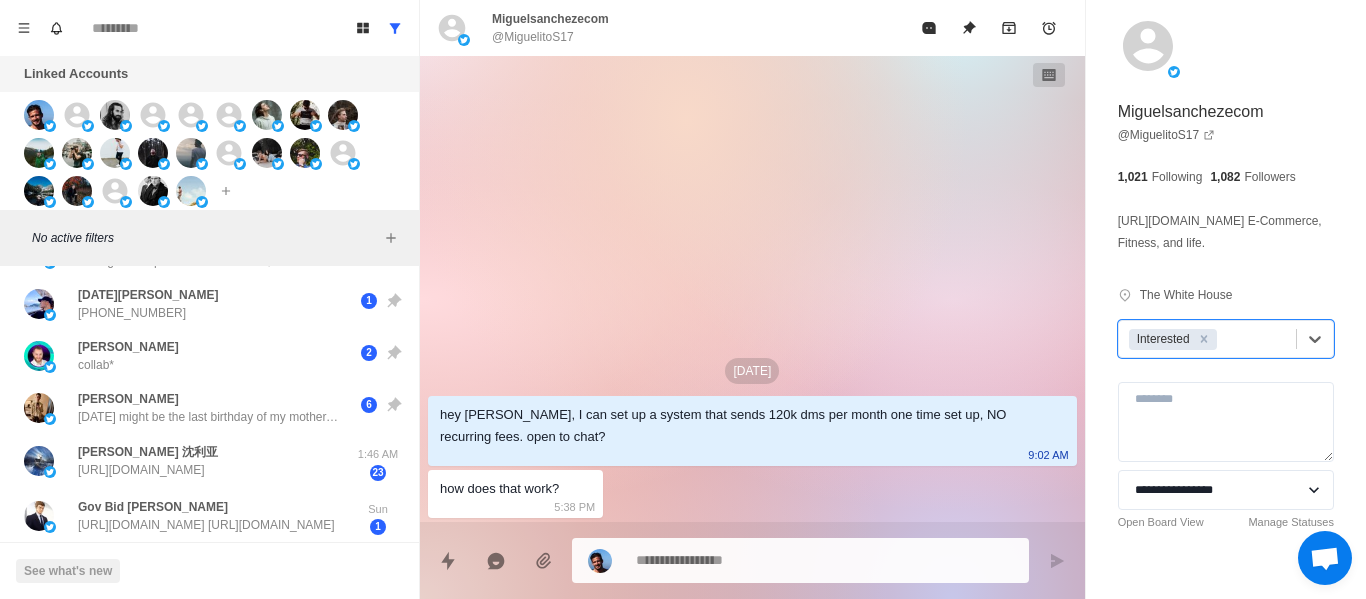 scroll, scrollTop: 0, scrollLeft: 0, axis: both 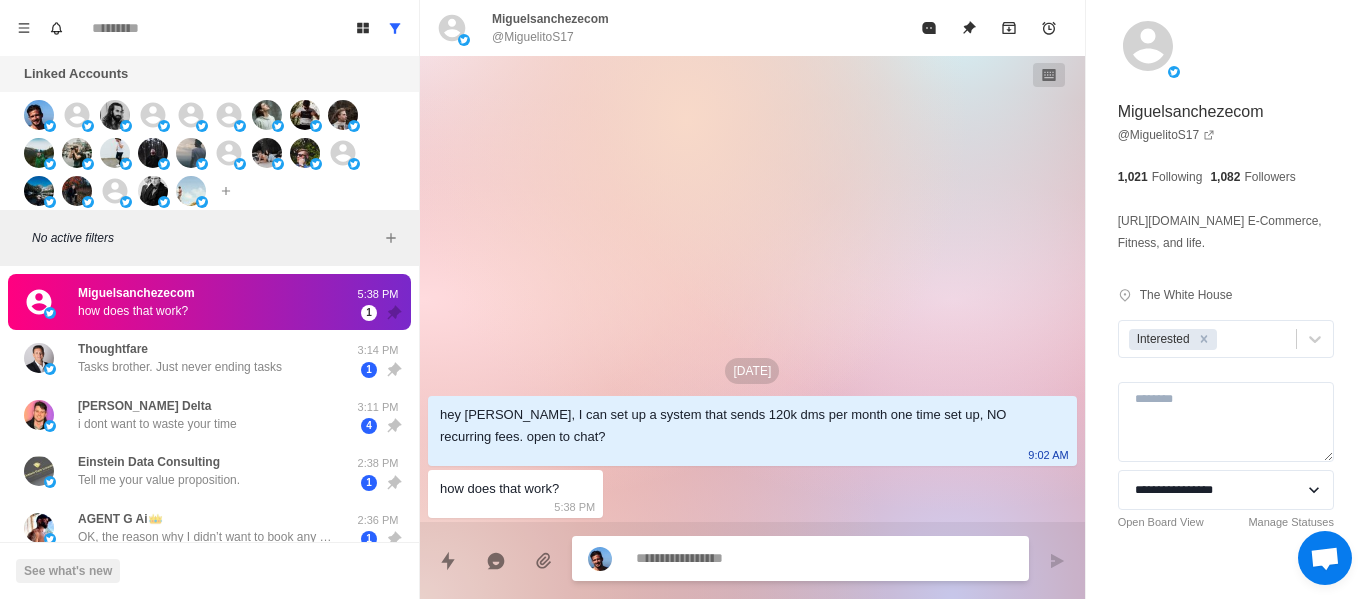 paste on "**********" 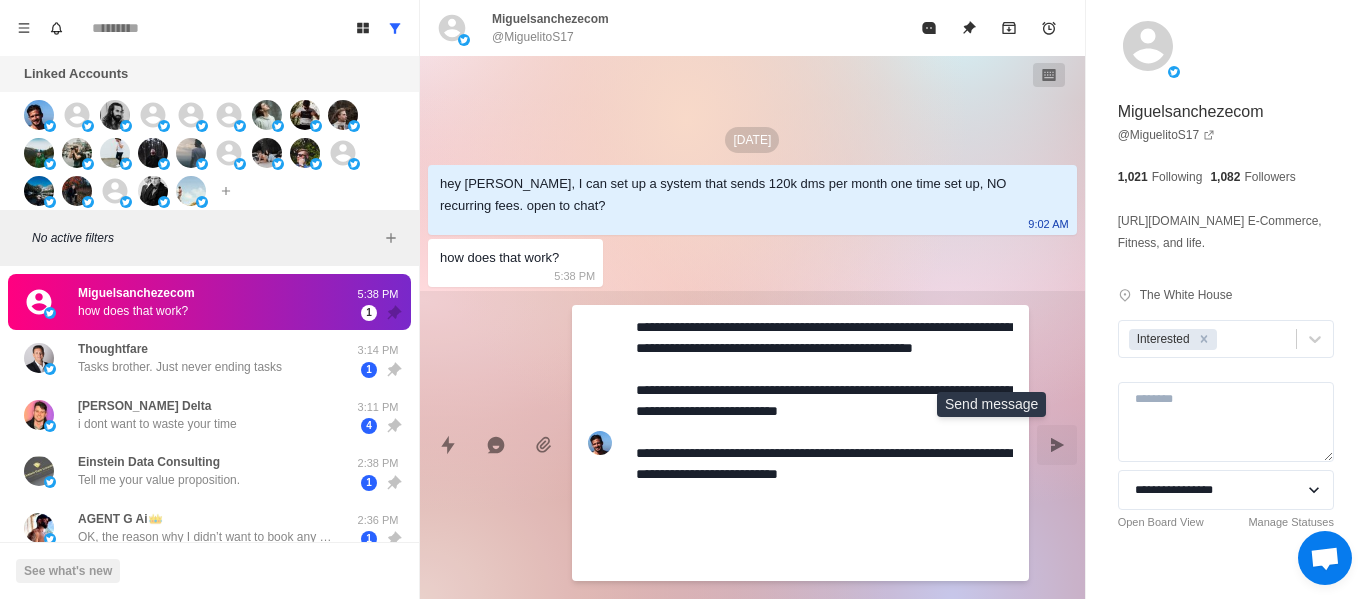 click at bounding box center (1057, 445) 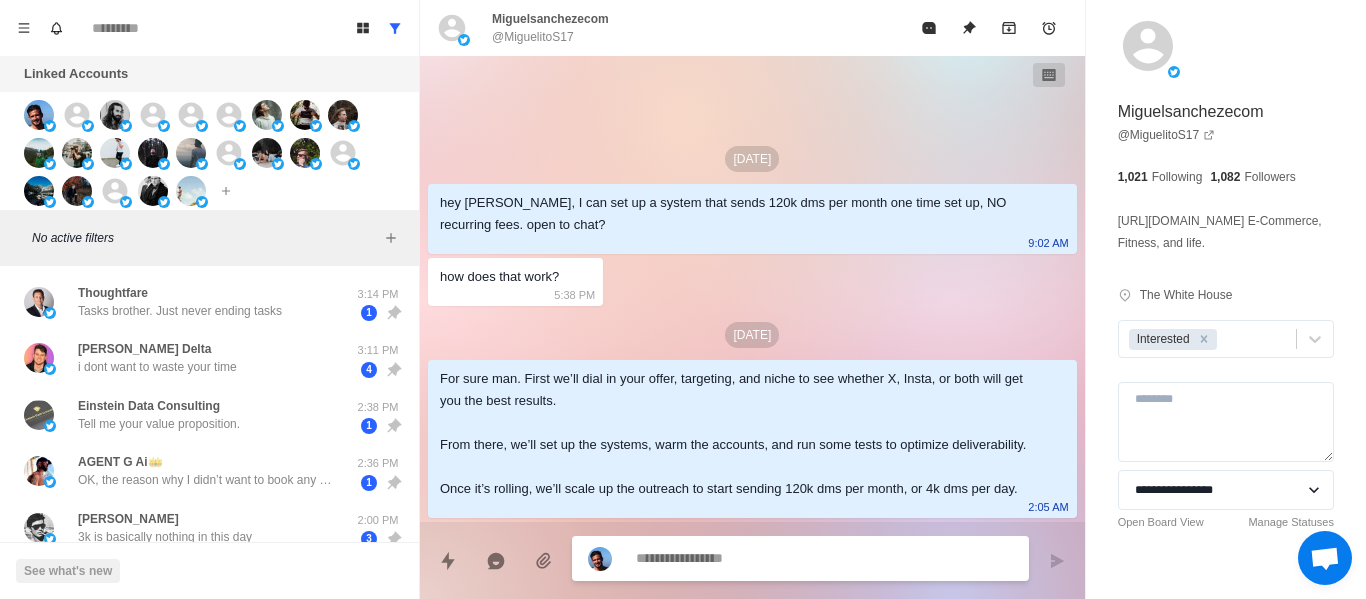 paste on "**********" 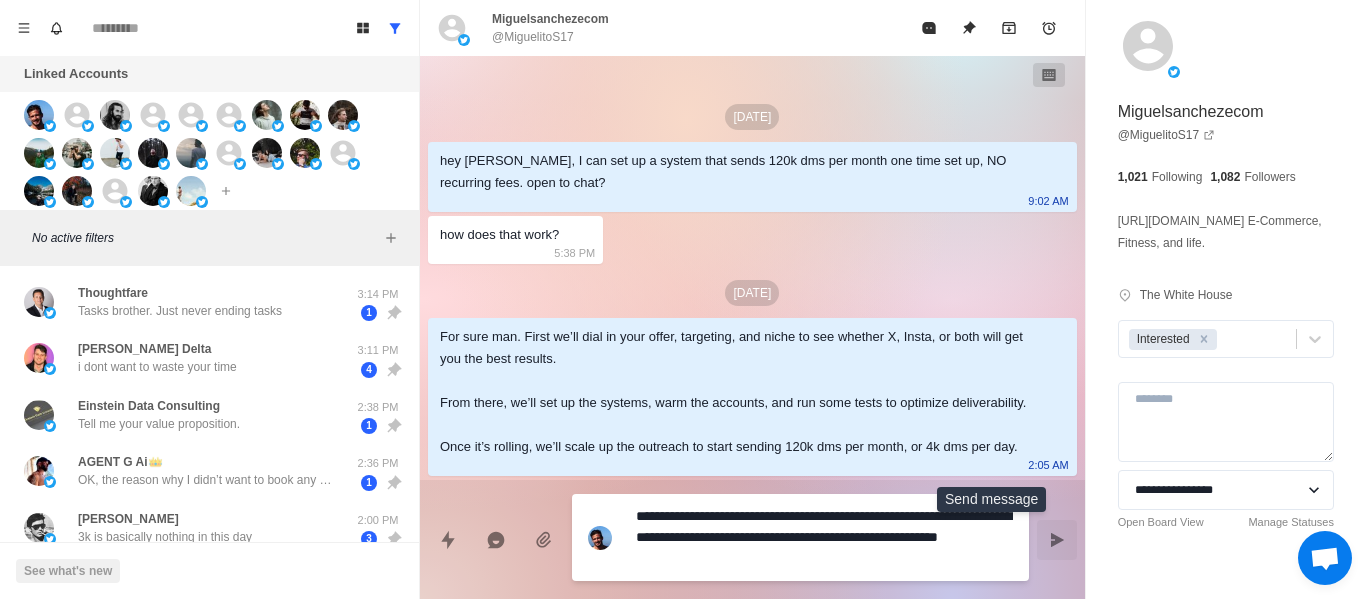 drag, startPoint x: 986, startPoint y: 552, endPoint x: 405, endPoint y: 406, distance: 599.0634 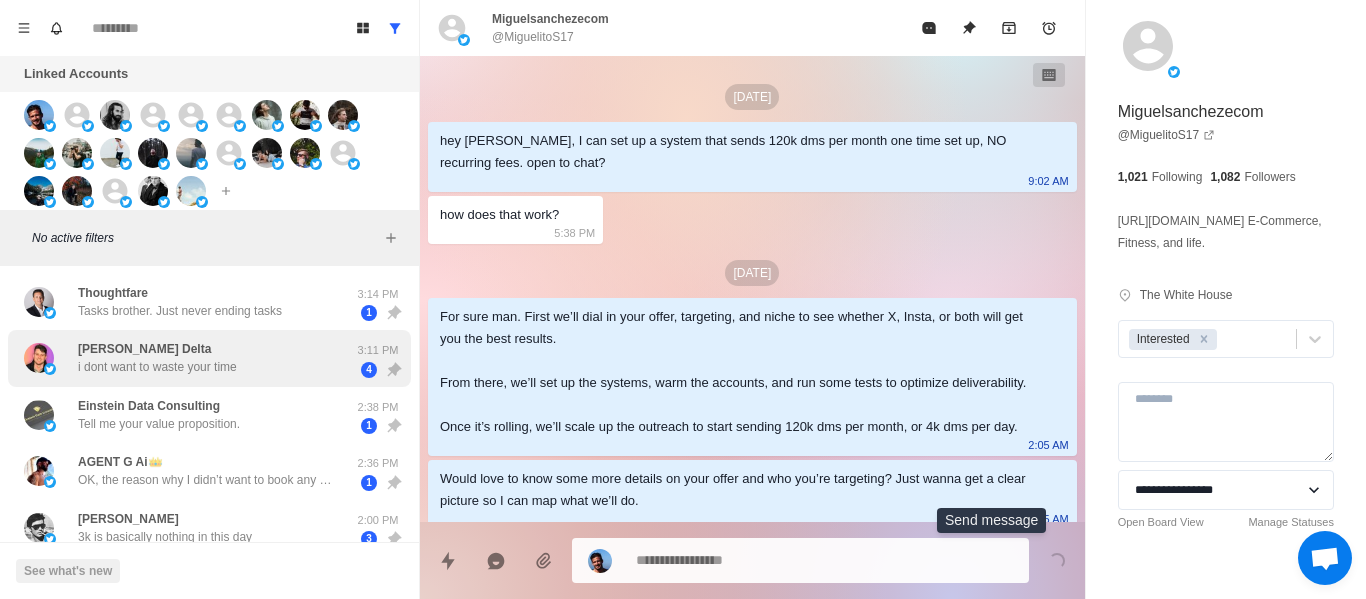 scroll, scrollTop: 56, scrollLeft: 0, axis: vertical 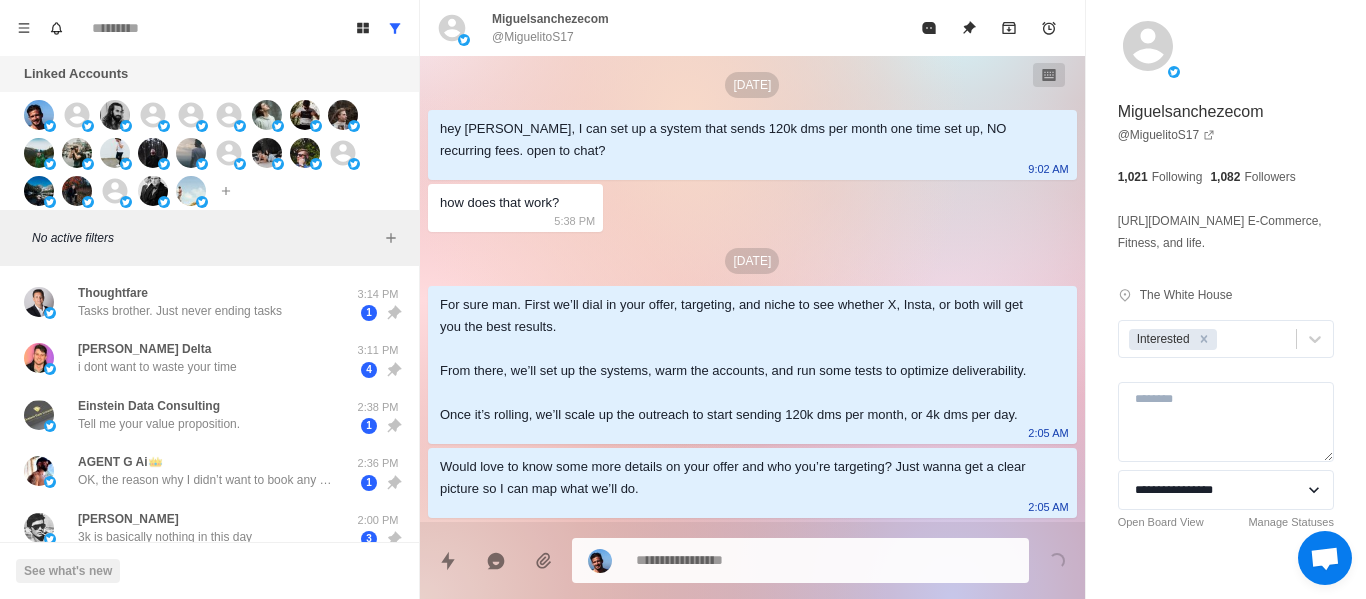 drag, startPoint x: 262, startPoint y: 305, endPoint x: 459, endPoint y: 505, distance: 280.7294 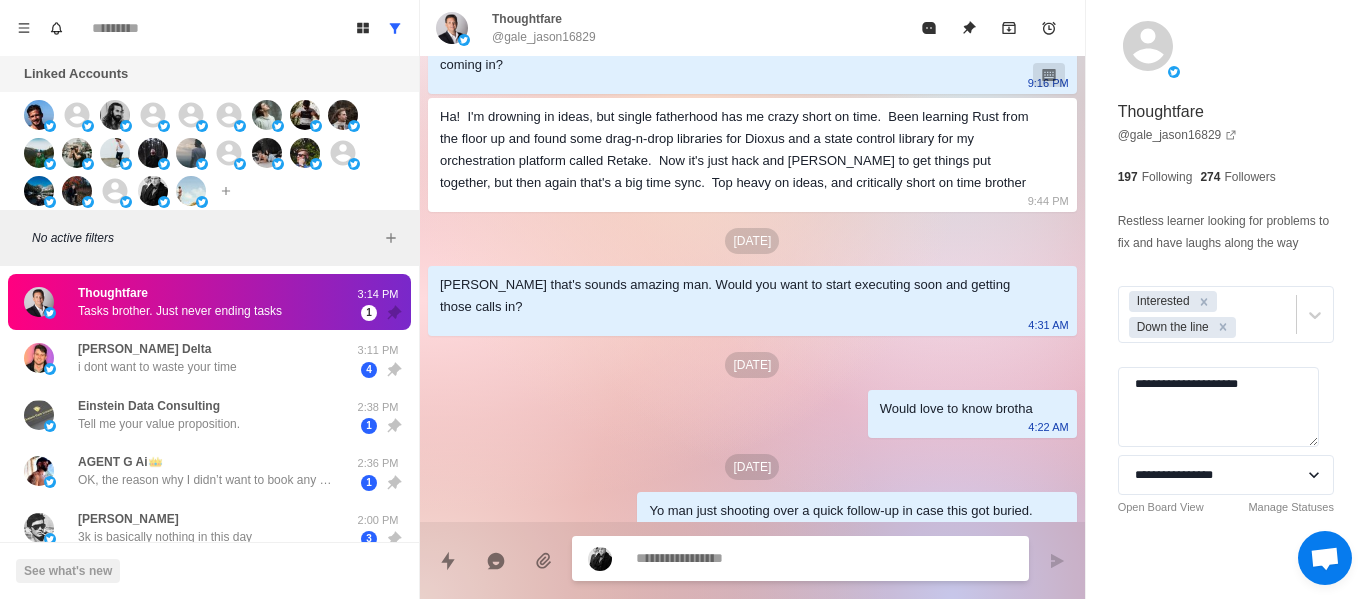 scroll, scrollTop: 1038, scrollLeft: 0, axis: vertical 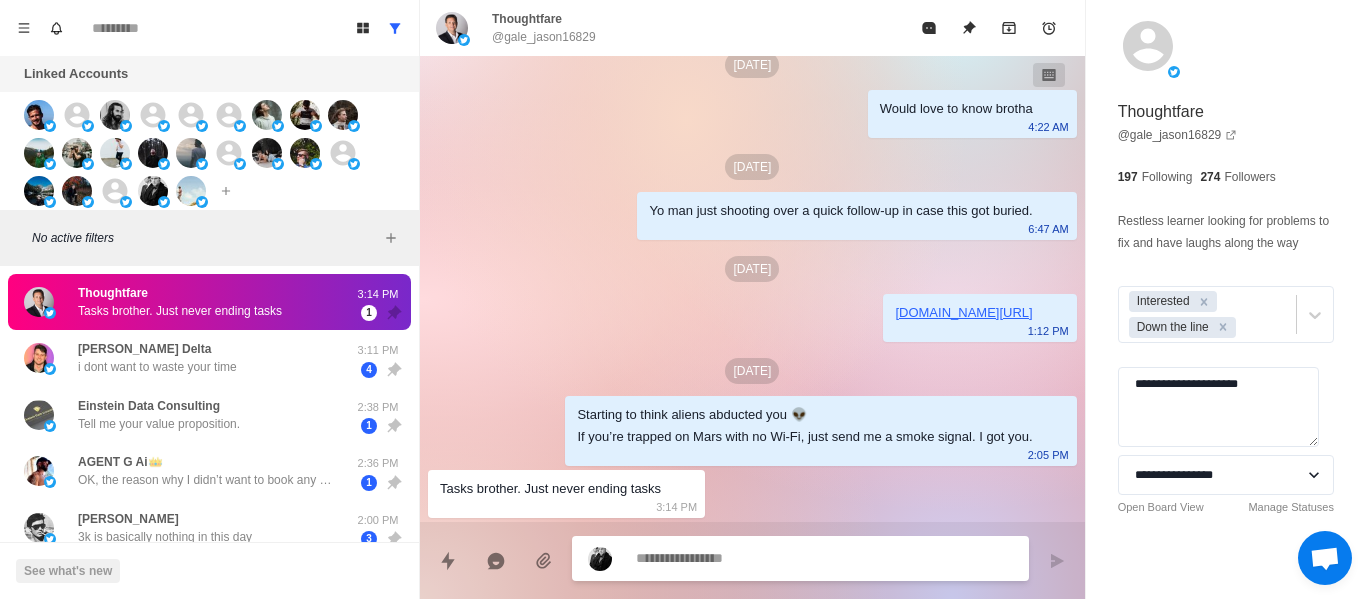 click at bounding box center [824, 558] 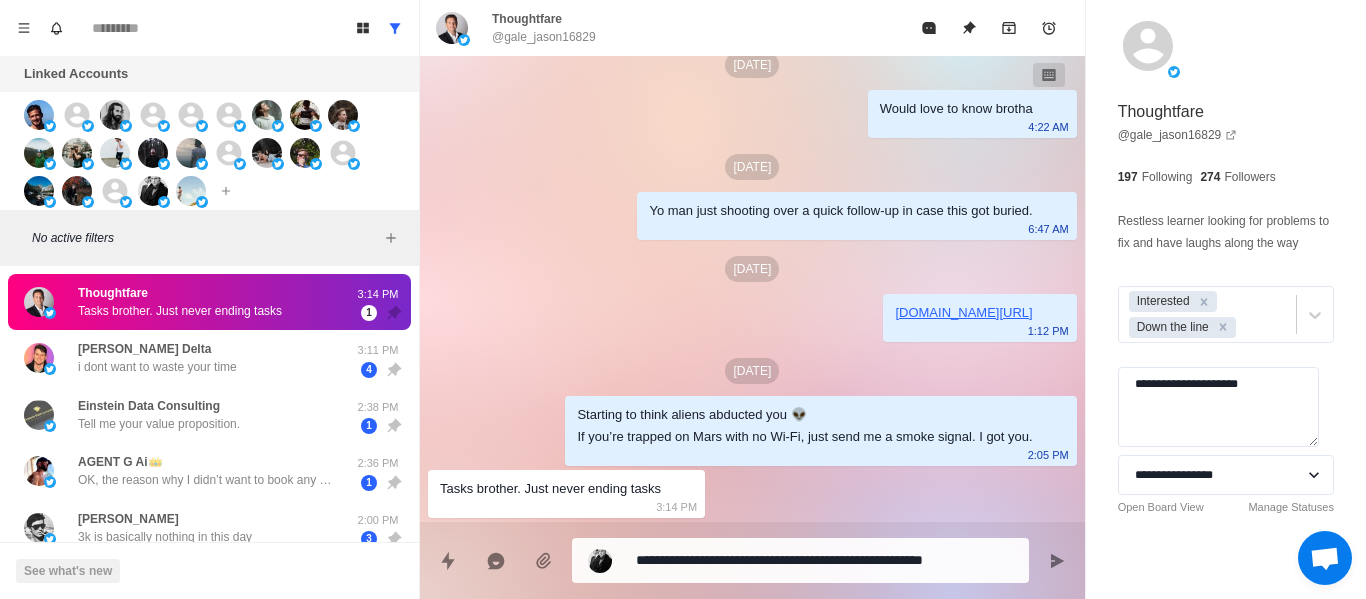 click on "Starting to think aliens abducted you 👽
If you’re trapped on Mars with no Wi-Fi, just send me a smoke signal. I got you.
2:05 PM" at bounding box center (820, 431) 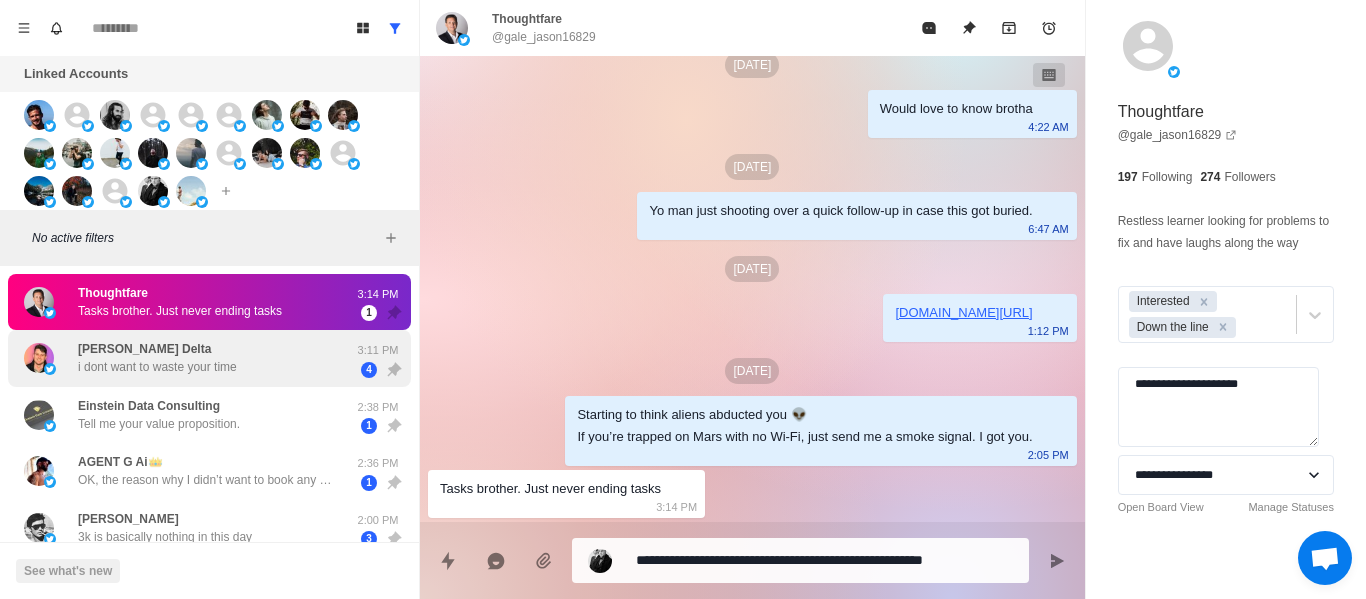 click on "i dont want to waste your time" at bounding box center [157, 367] 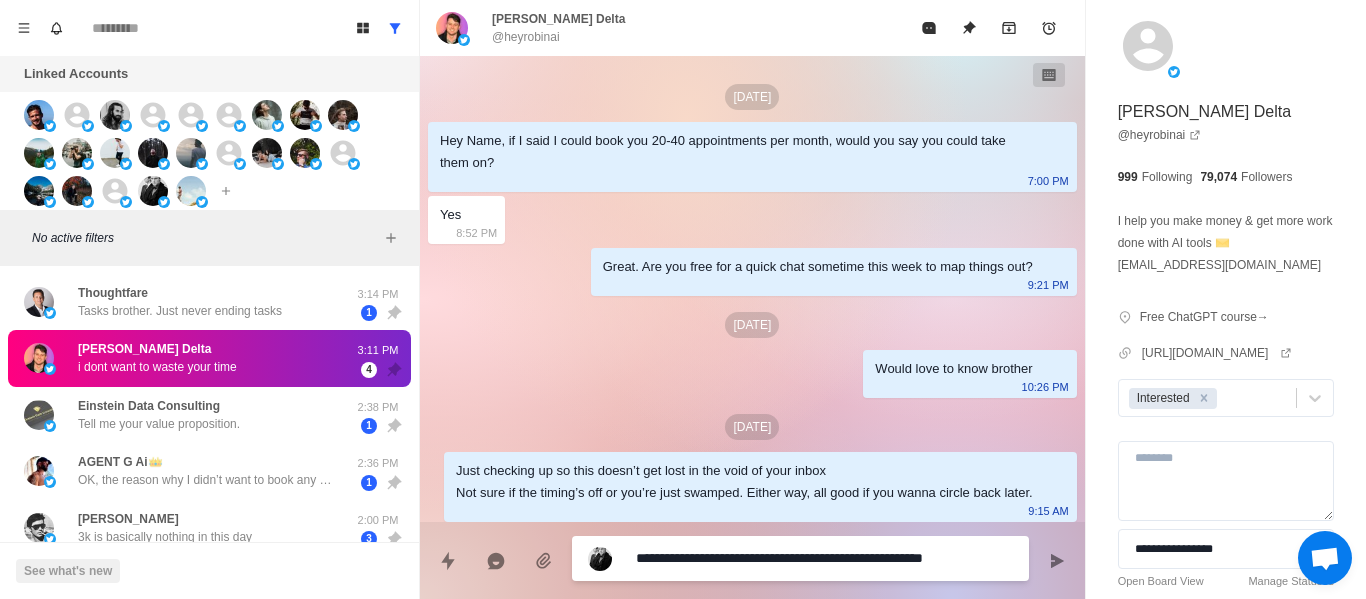 scroll, scrollTop: 2342, scrollLeft: 0, axis: vertical 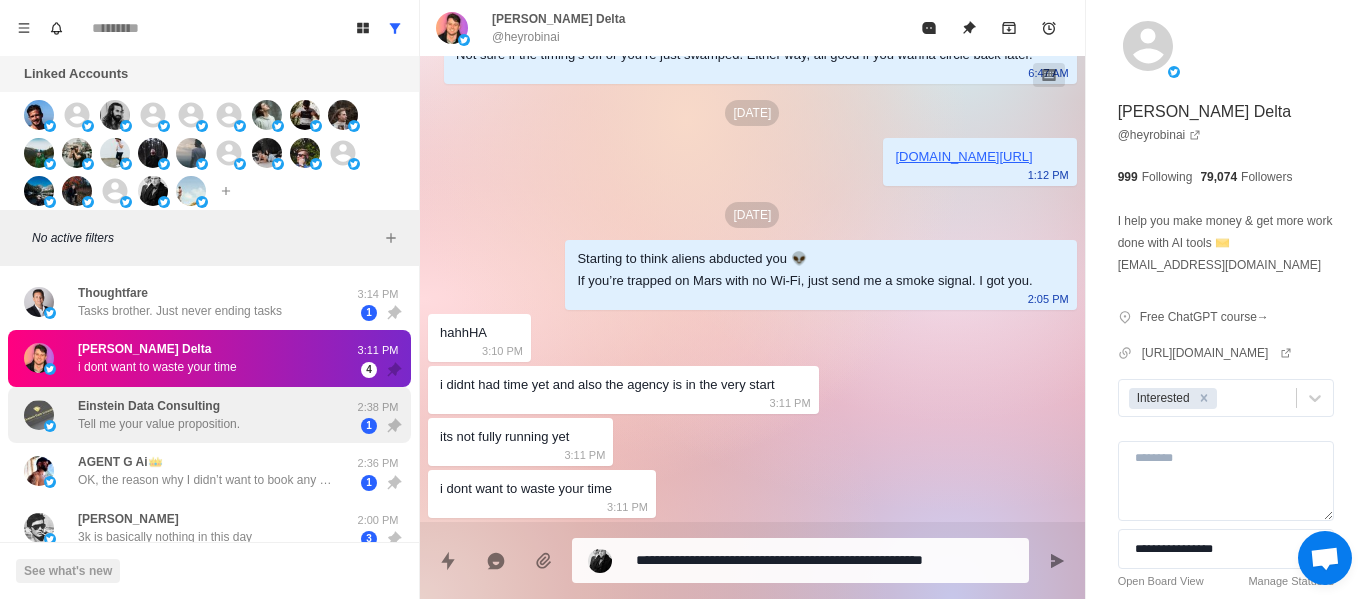 click on "Tell me your value proposition." at bounding box center (159, 424) 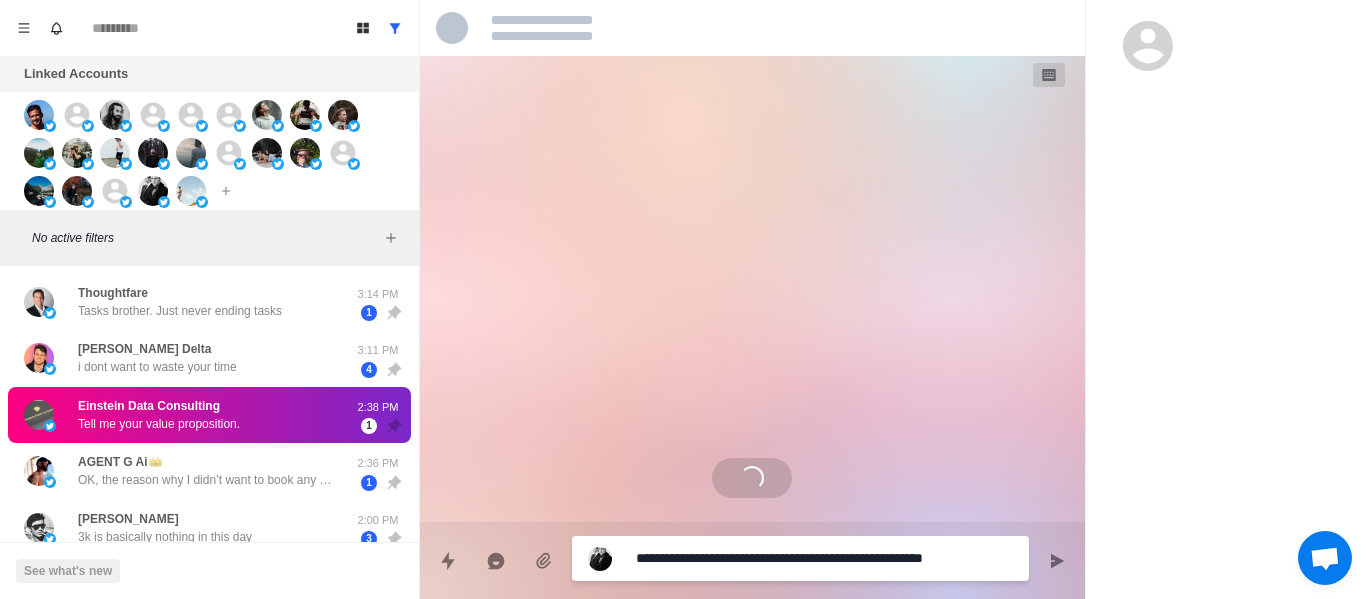 scroll, scrollTop: 267, scrollLeft: 0, axis: vertical 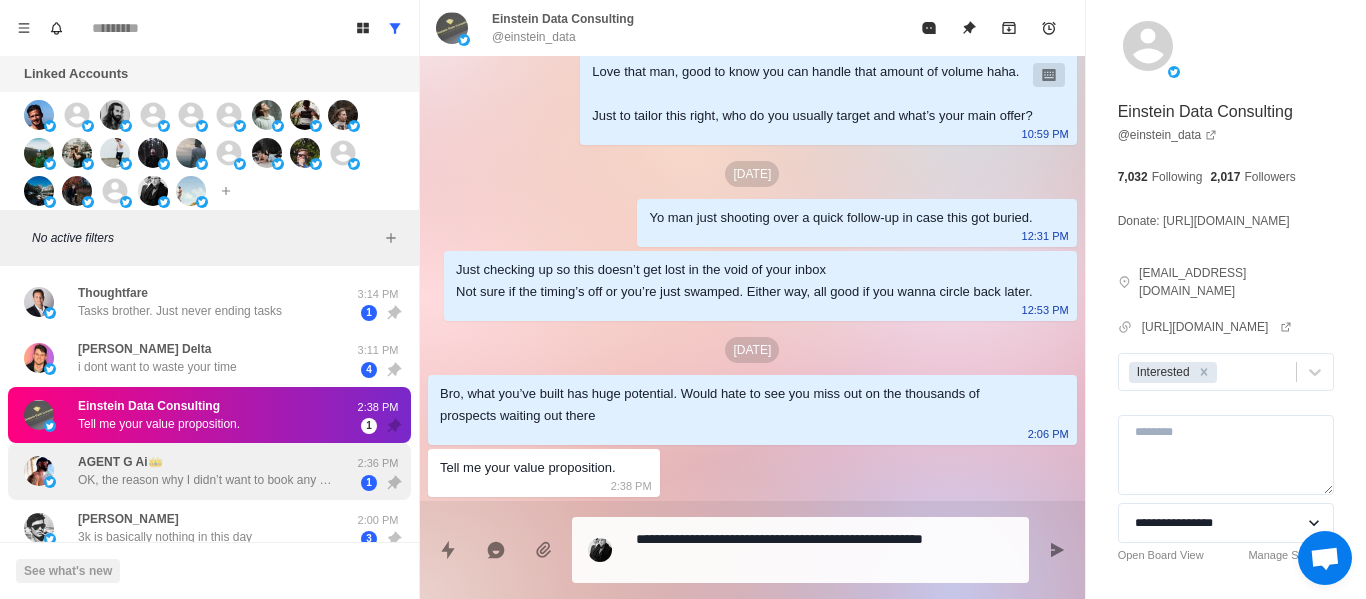 click on "AGENT G Ai👑 OK, the reason why I didn’t want to book any other time is because my life is a complete shit show.
I own a construction company
I own a very busy AI company
So if I book a time chances are it’s gonna change   reach out to me next time you have some availability and we’ll see if it works" at bounding box center [208, 471] 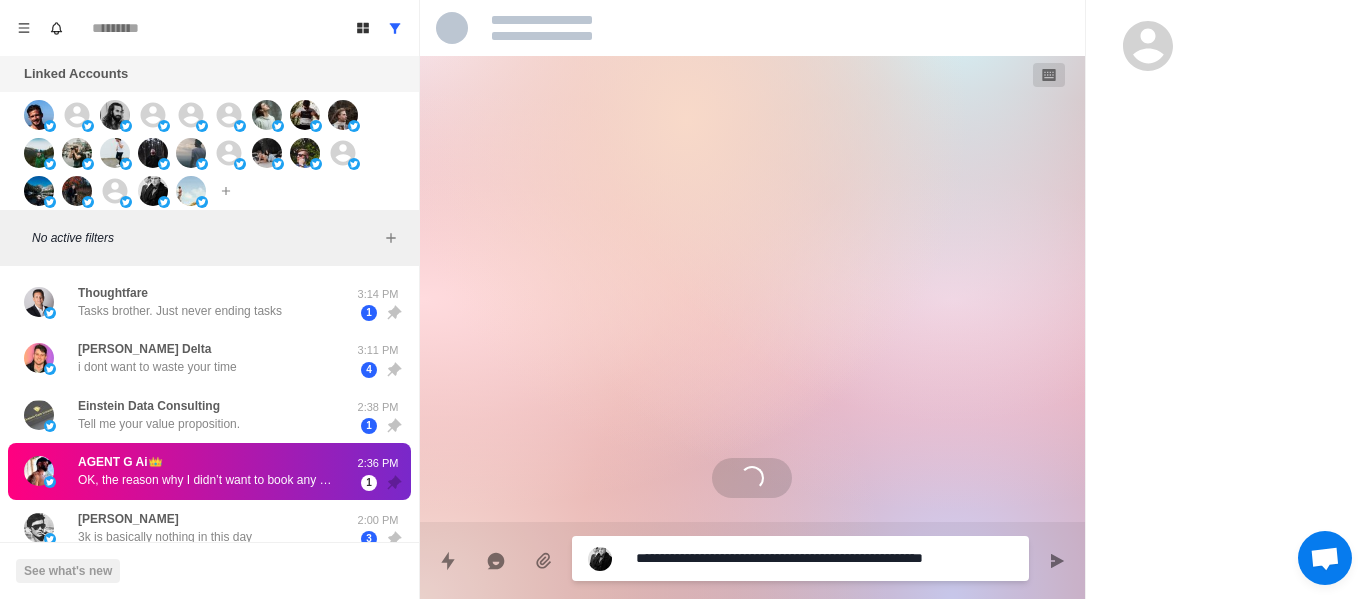 scroll, scrollTop: 3326, scrollLeft: 0, axis: vertical 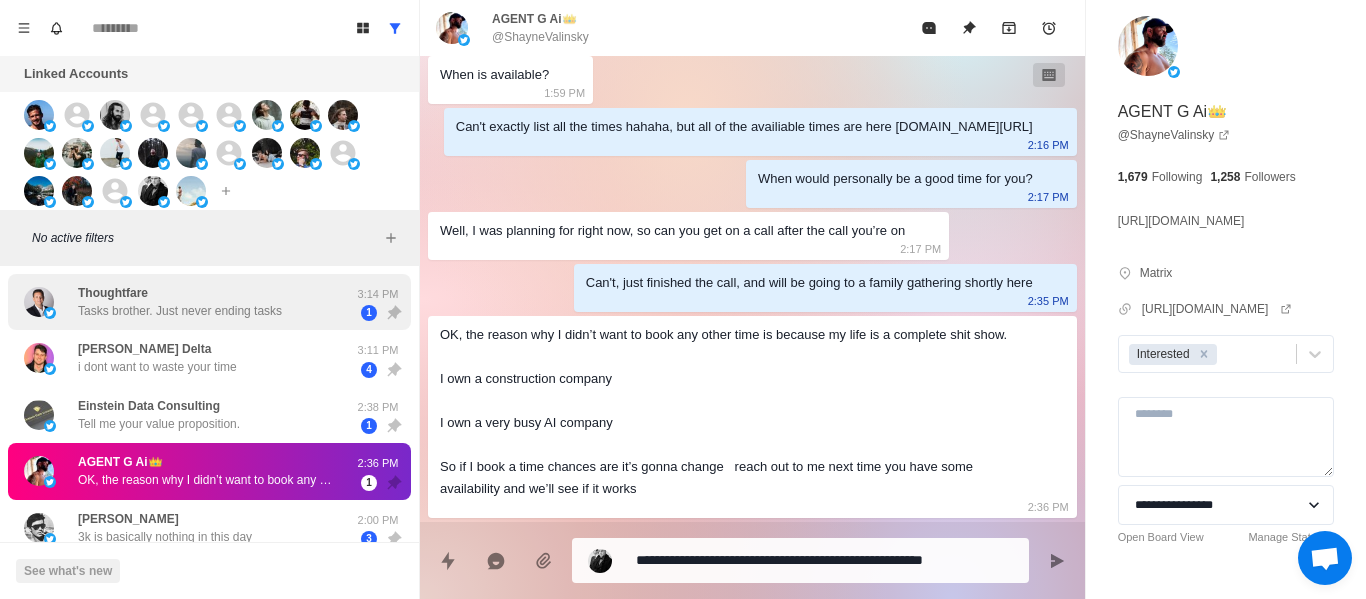 click on "Thoughtfare Tasks brother. Just never ending tasks" at bounding box center [180, 302] 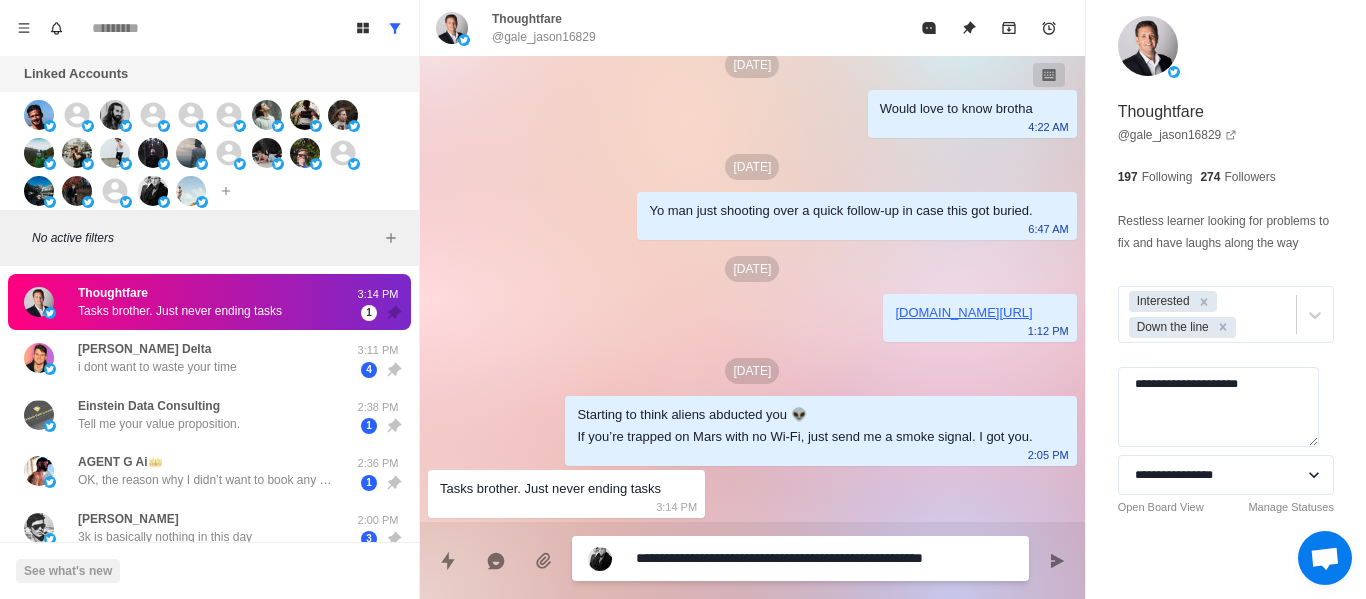 scroll, scrollTop: 1038, scrollLeft: 0, axis: vertical 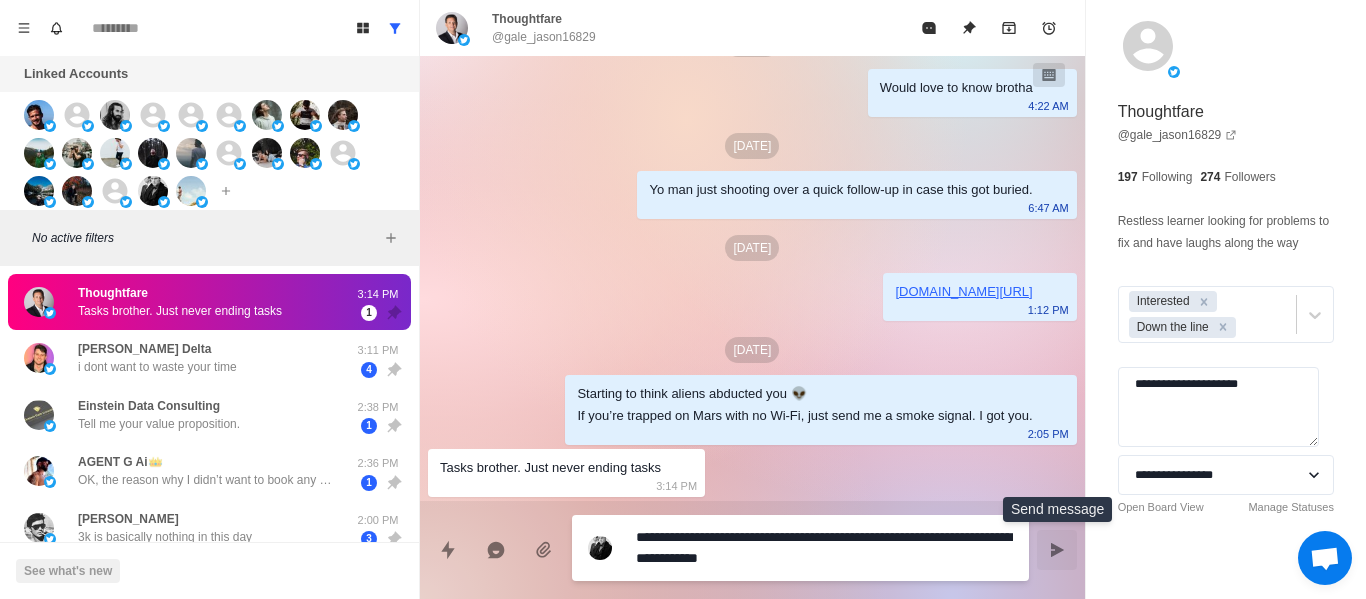 click 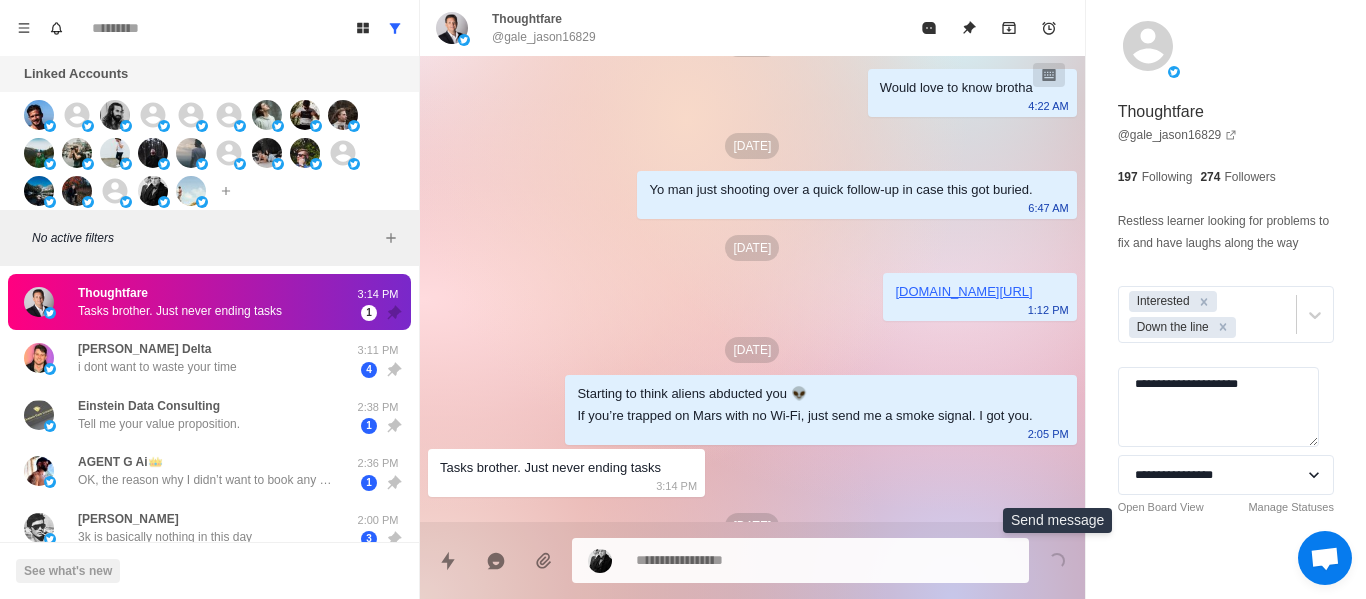 scroll, scrollTop: 1140, scrollLeft: 0, axis: vertical 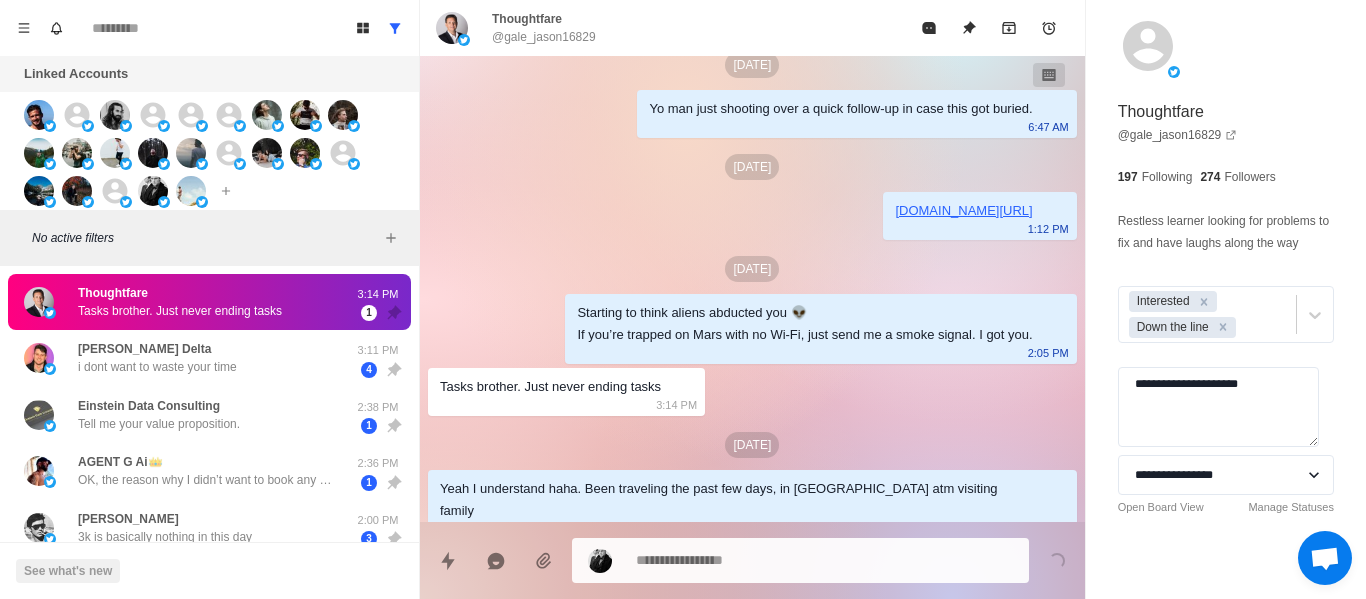 click at bounding box center (824, 560) 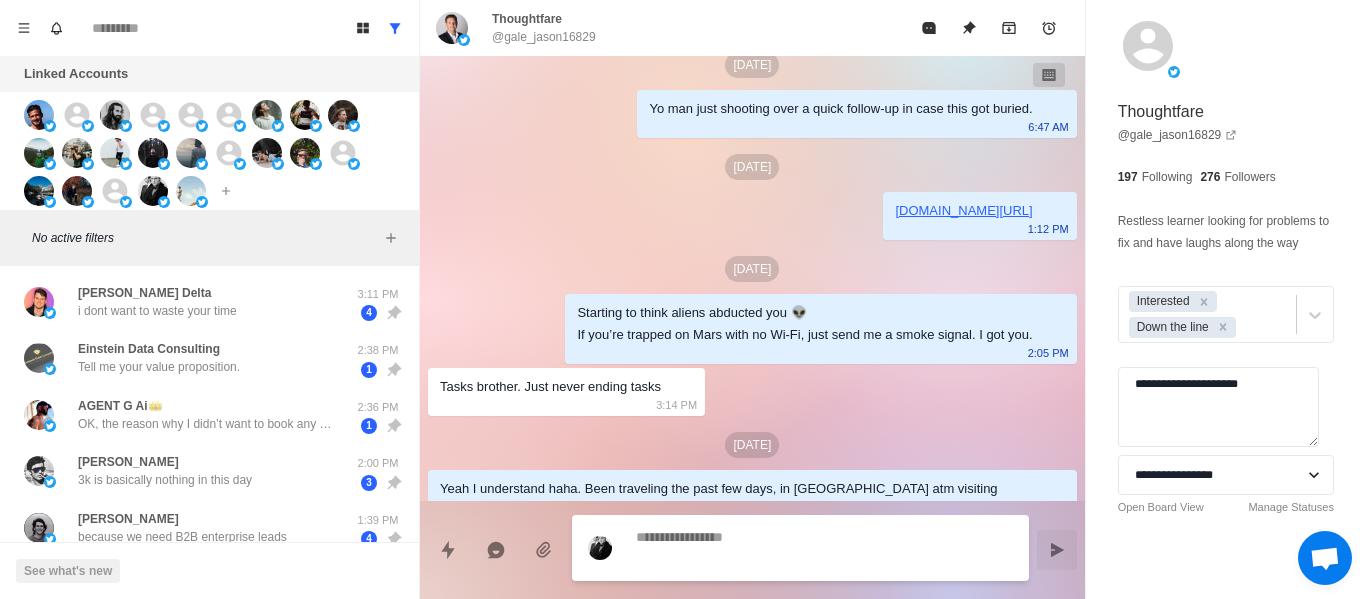 scroll, scrollTop: 1192, scrollLeft: 0, axis: vertical 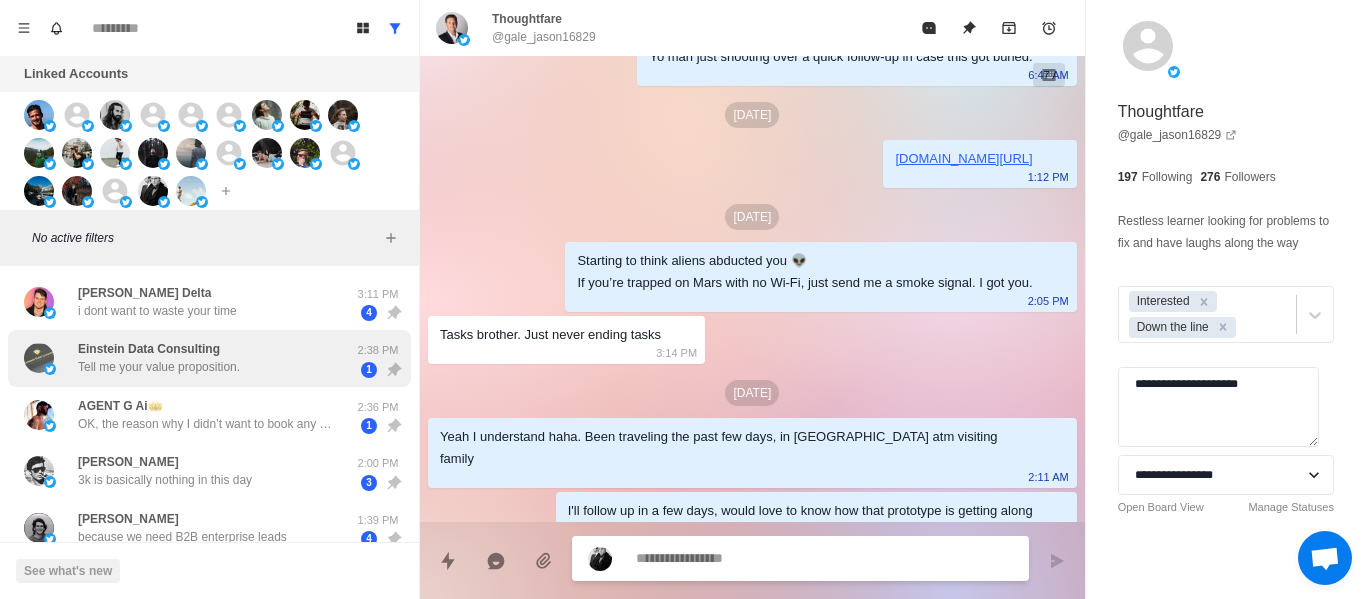 click on "Einstein Data Consulting Tell me your value proposition." at bounding box center [159, 358] 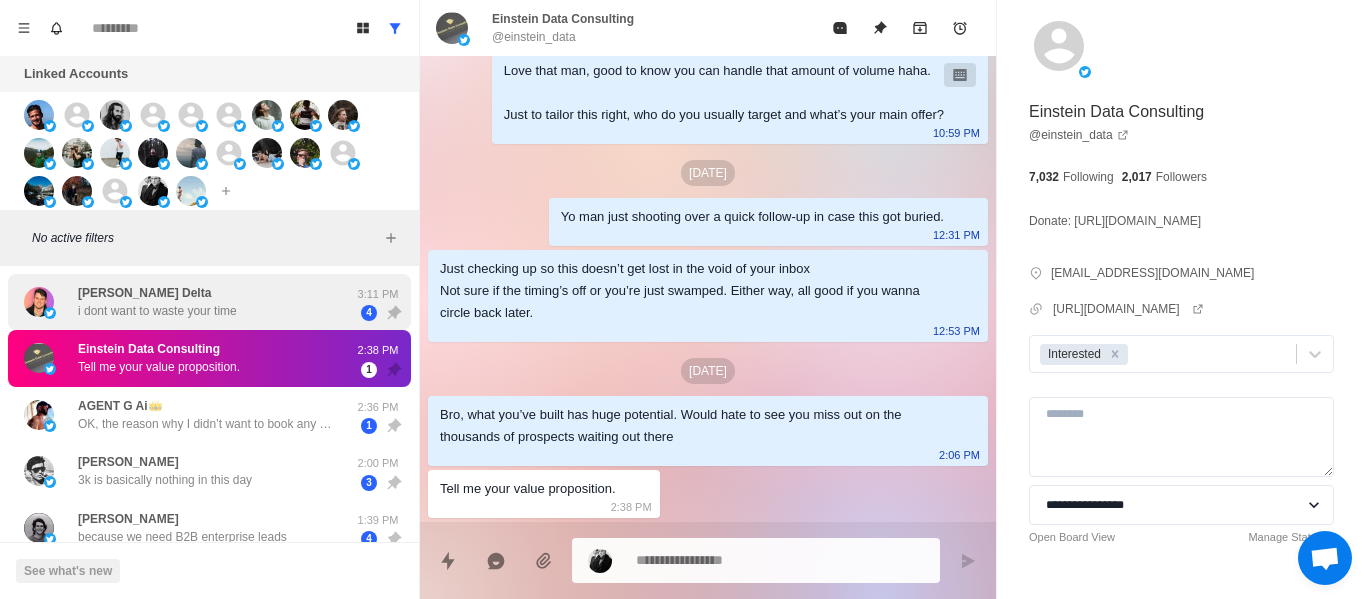 click on "i dont want to waste your time" at bounding box center [157, 311] 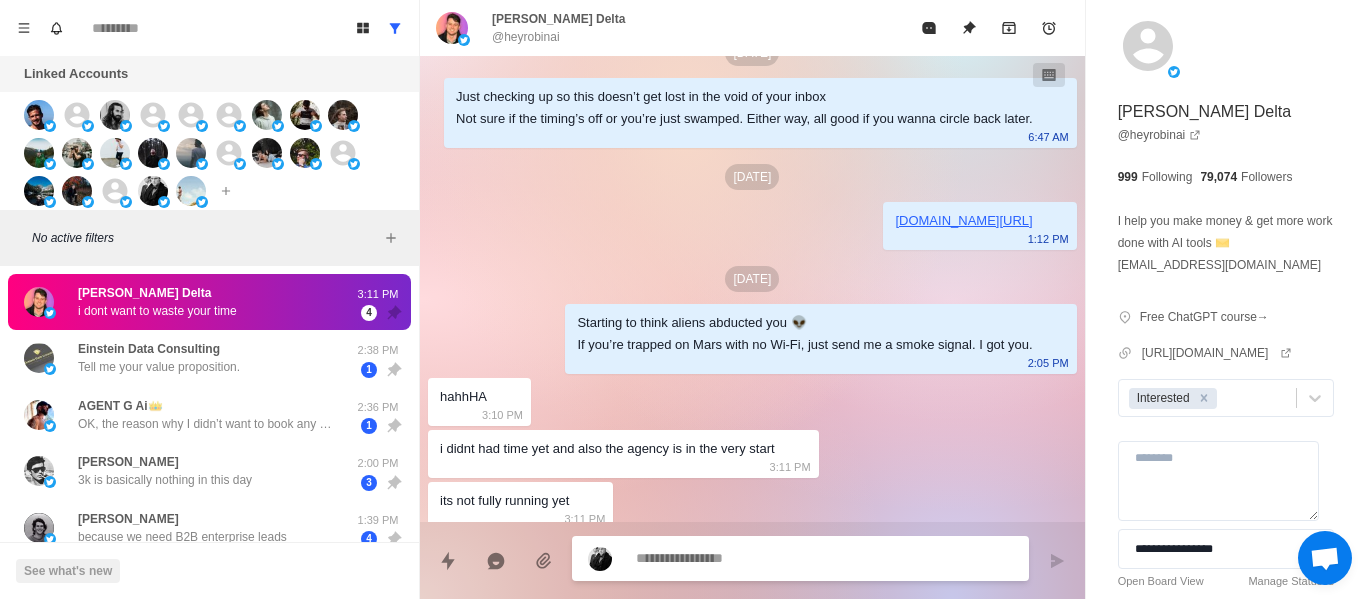 scroll, scrollTop: 2342, scrollLeft: 0, axis: vertical 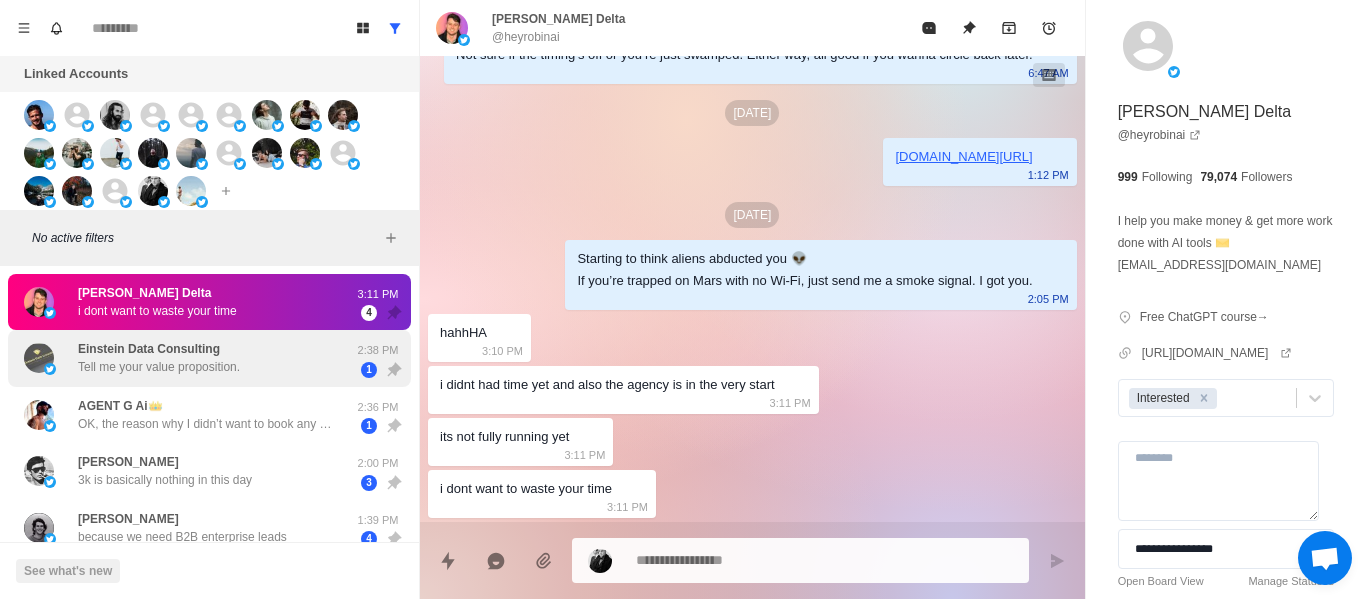 click on "Einstein Data Consulting Tell me your value proposition." at bounding box center [188, 358] 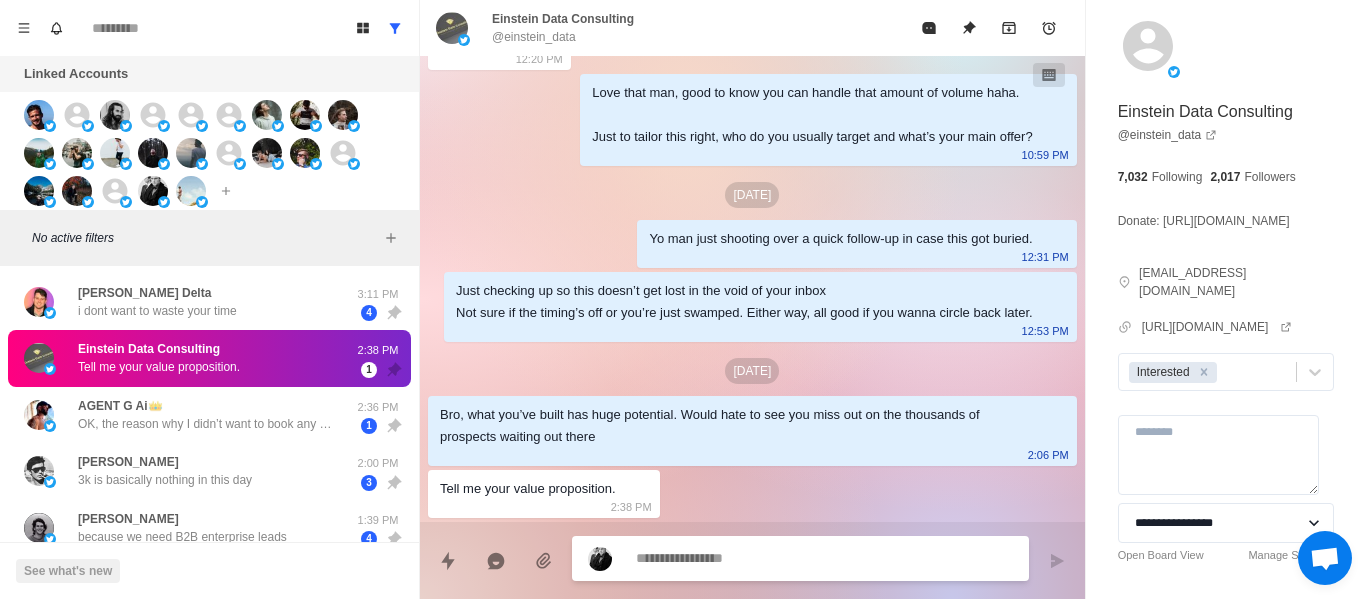 scroll, scrollTop: 246, scrollLeft: 0, axis: vertical 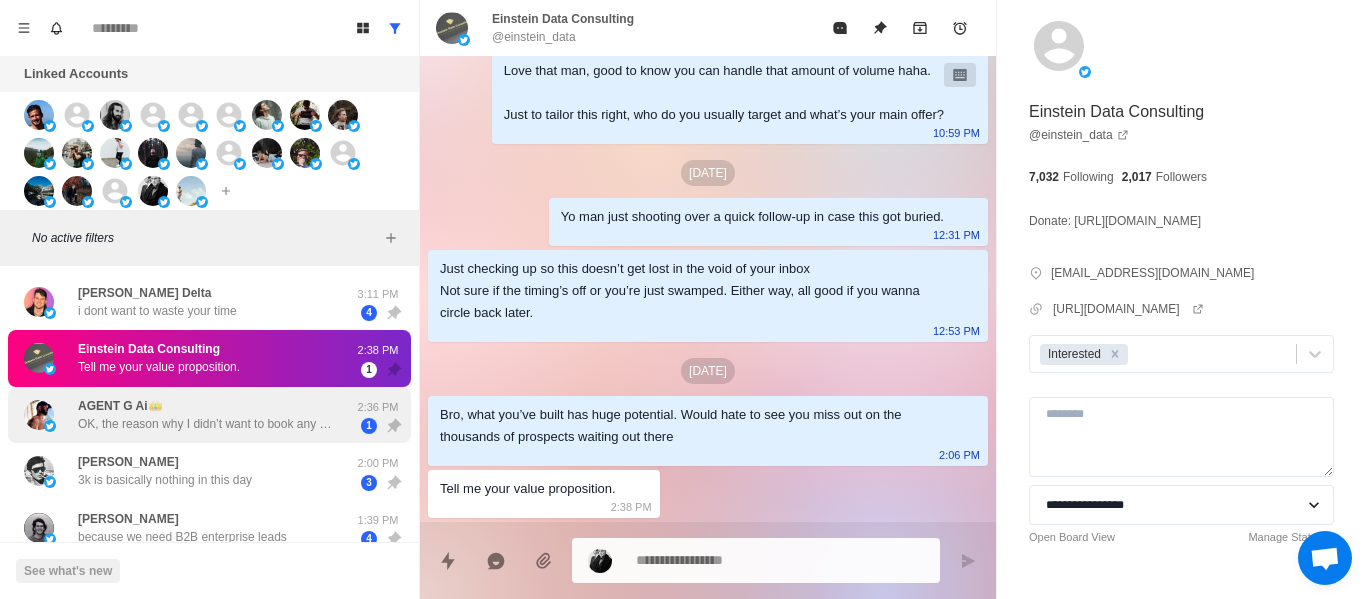 click on "AGENT G Ai👑 OK, the reason why I didn’t want to book any other time is because my life is a complete shit show.
I own a construction company
I own a very busy AI company
So if I book a time chances are it’s gonna change   reach out to me next time you have some availability and we’ll see if it works 2:36 PM 1" at bounding box center [209, 415] 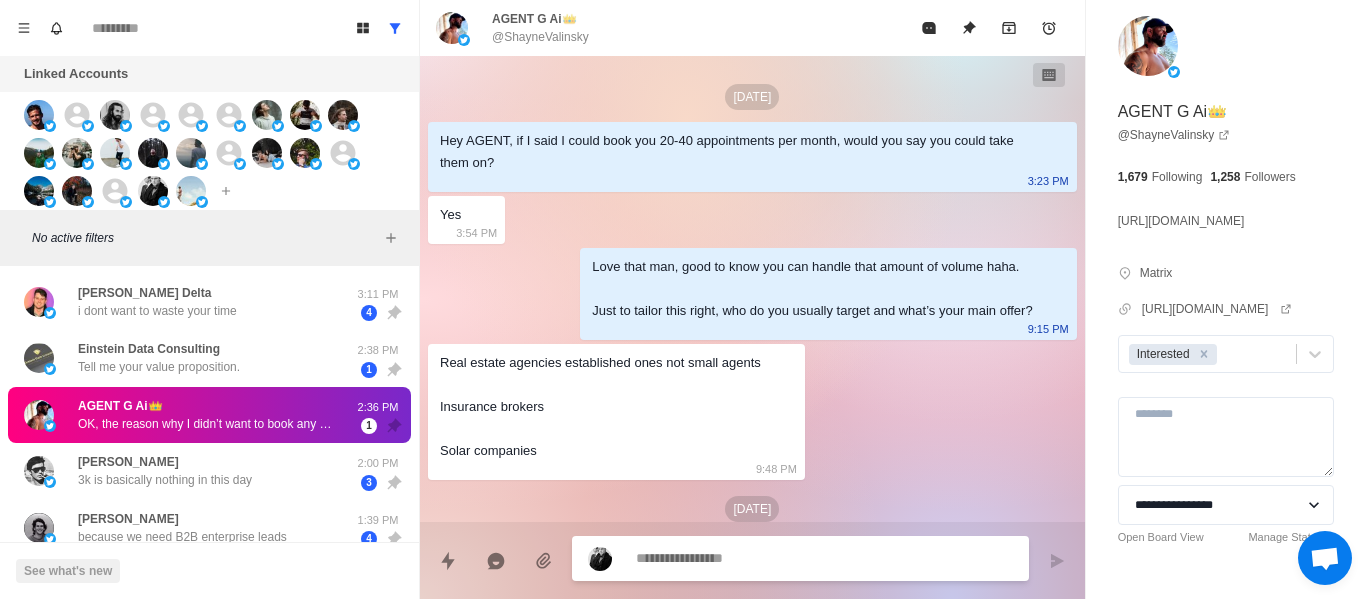 scroll, scrollTop: 3326, scrollLeft: 0, axis: vertical 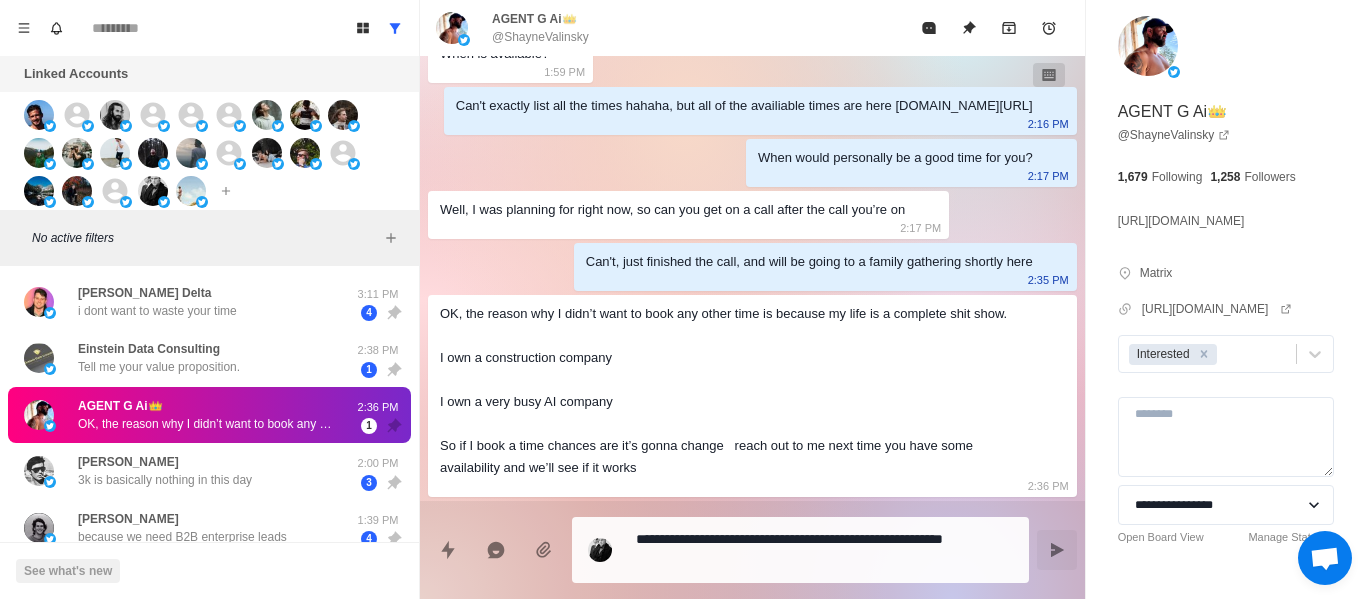 click on "**********" at bounding box center (800, 550) 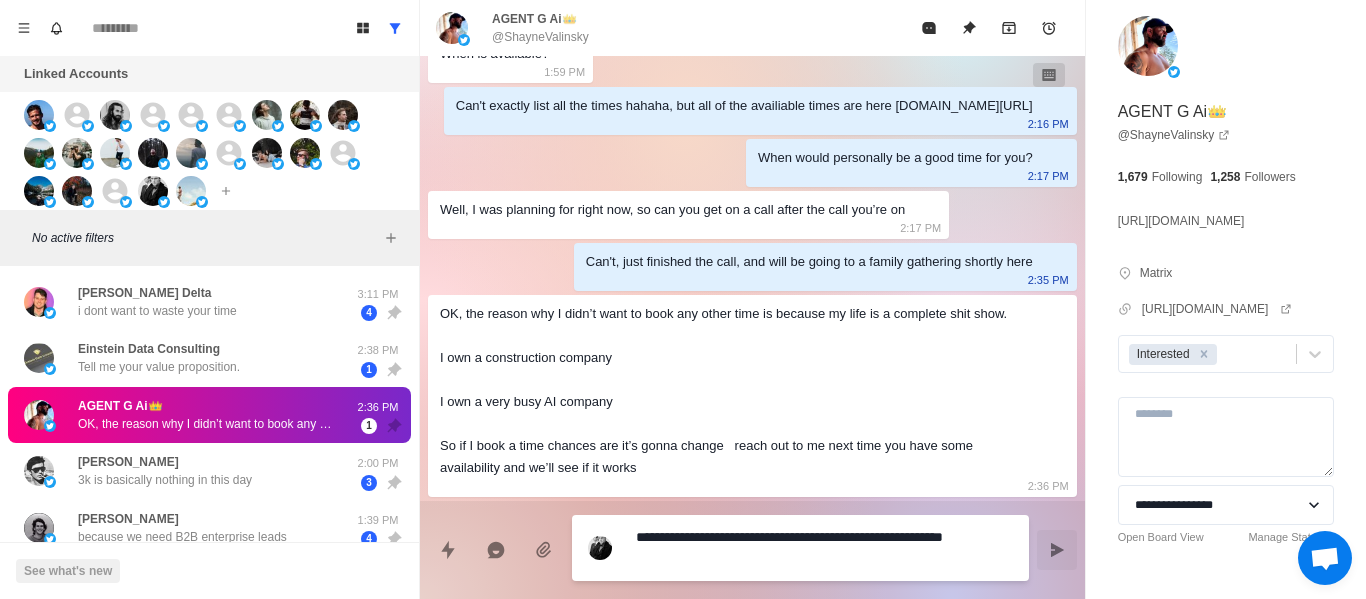 click on "**********" at bounding box center [824, 548] 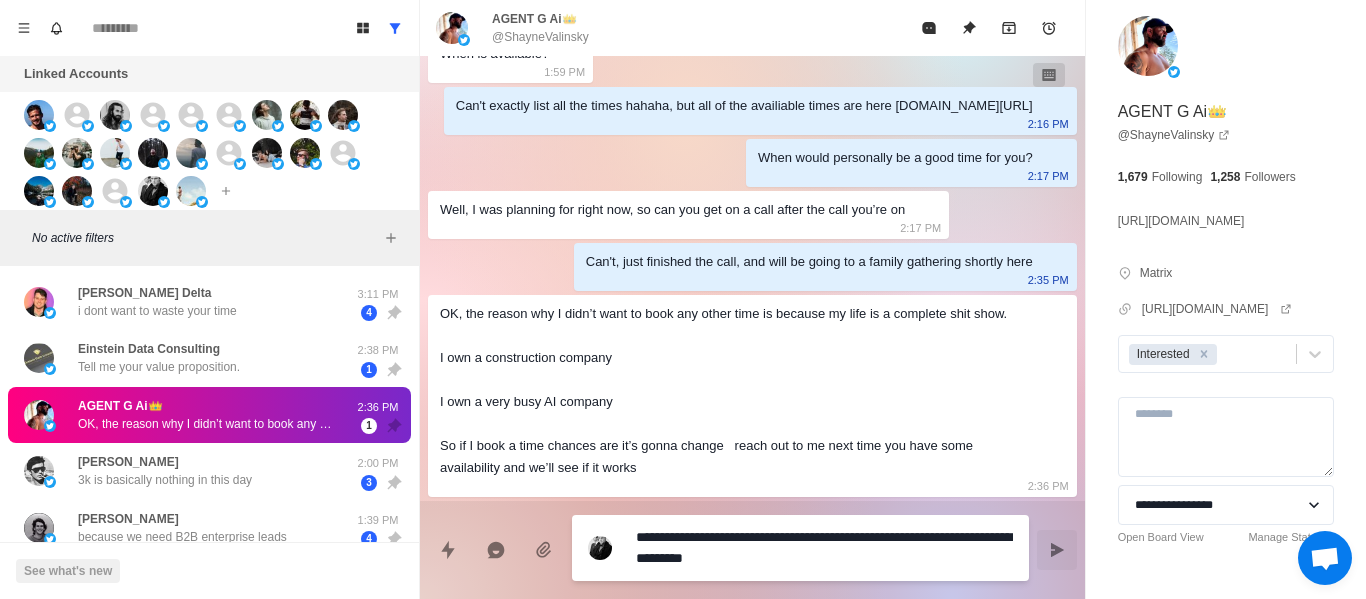 drag, startPoint x: 908, startPoint y: 536, endPoint x: 789, endPoint y: 538, distance: 119.01681 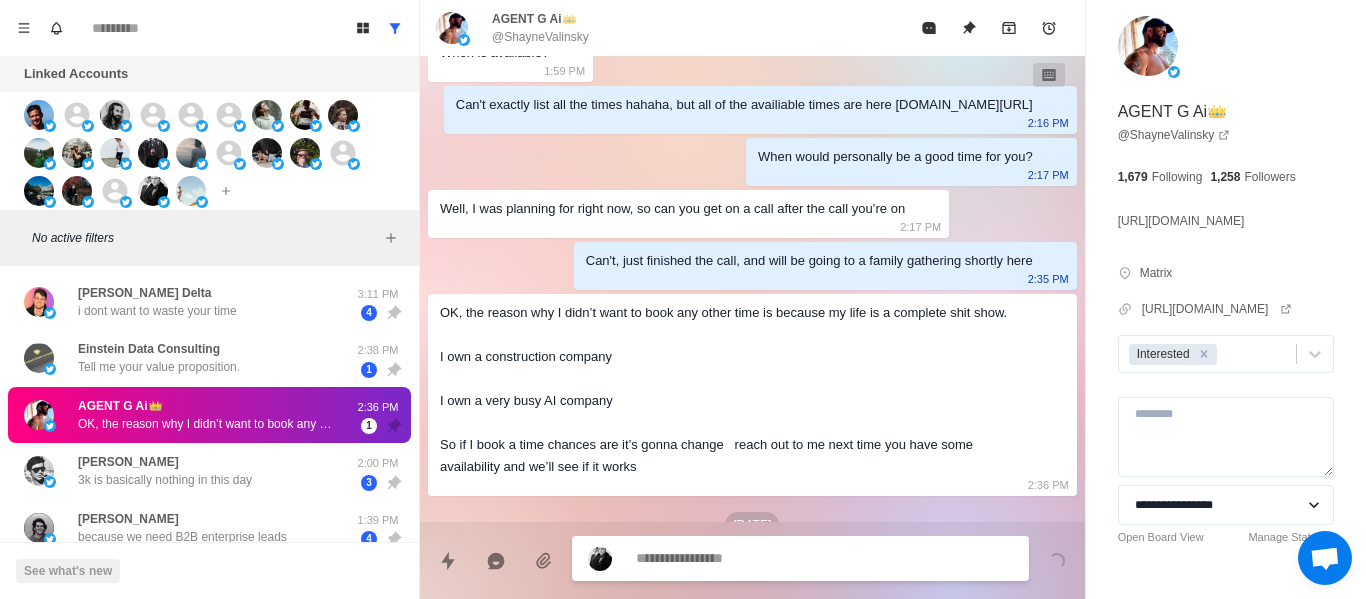 scroll, scrollTop: 3428, scrollLeft: 0, axis: vertical 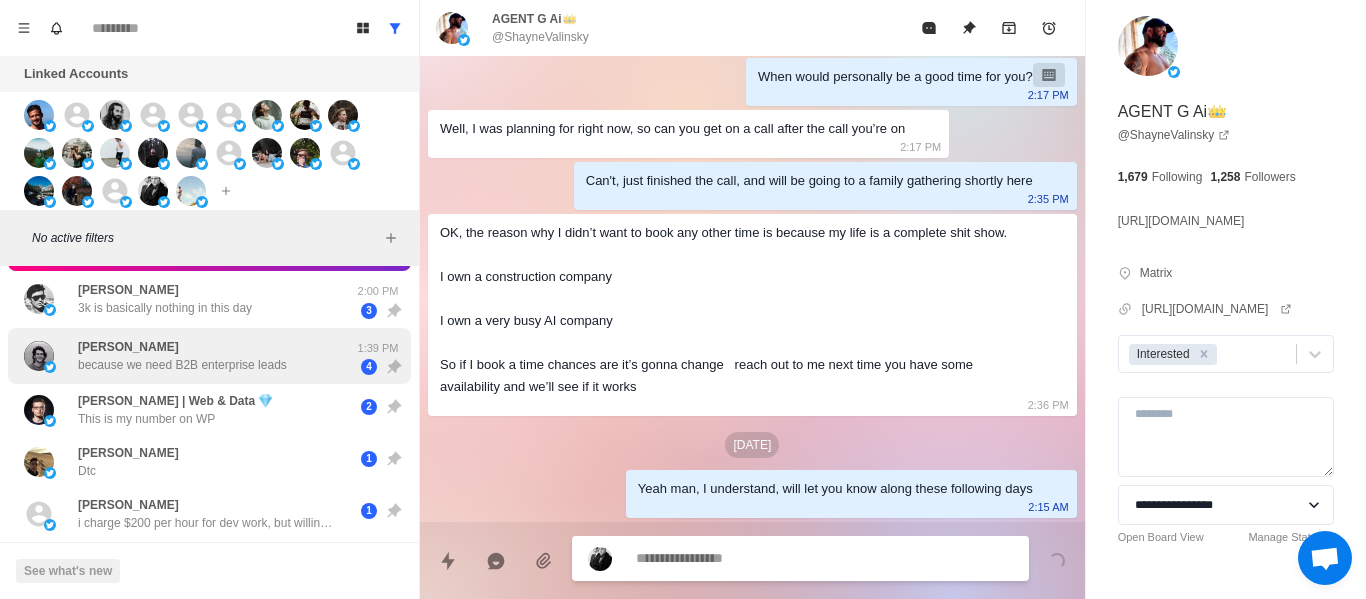 click on "because we need B2B enterprise leads" at bounding box center [182, 365] 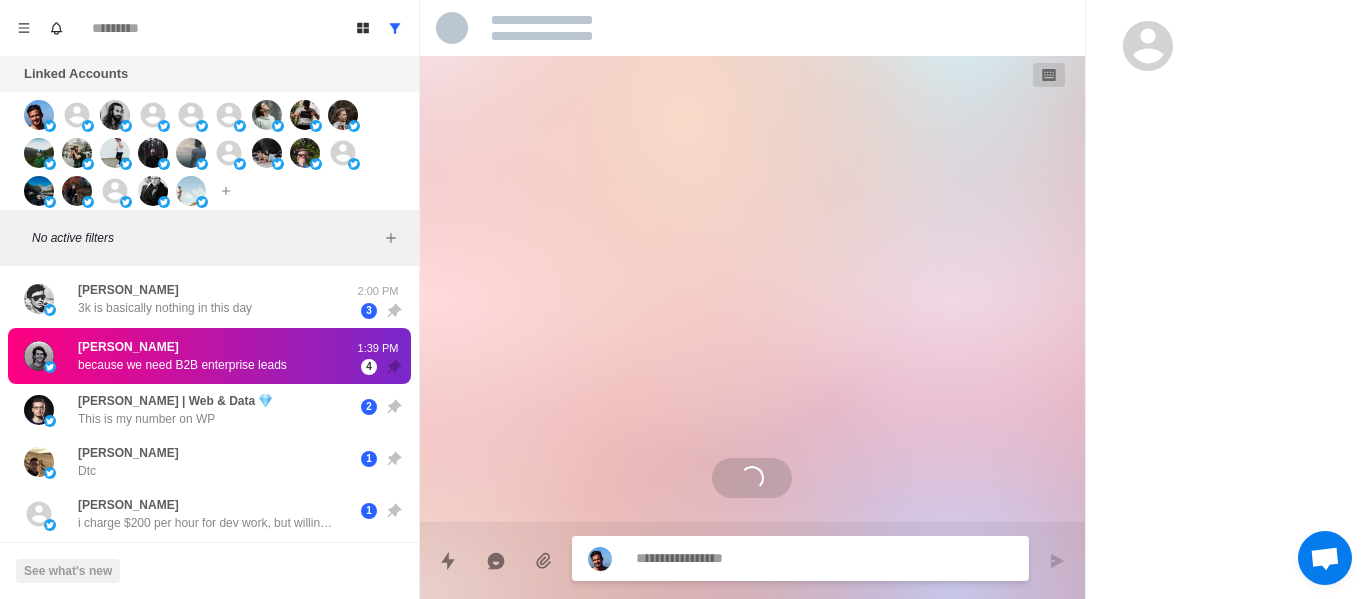 scroll, scrollTop: 370, scrollLeft: 0, axis: vertical 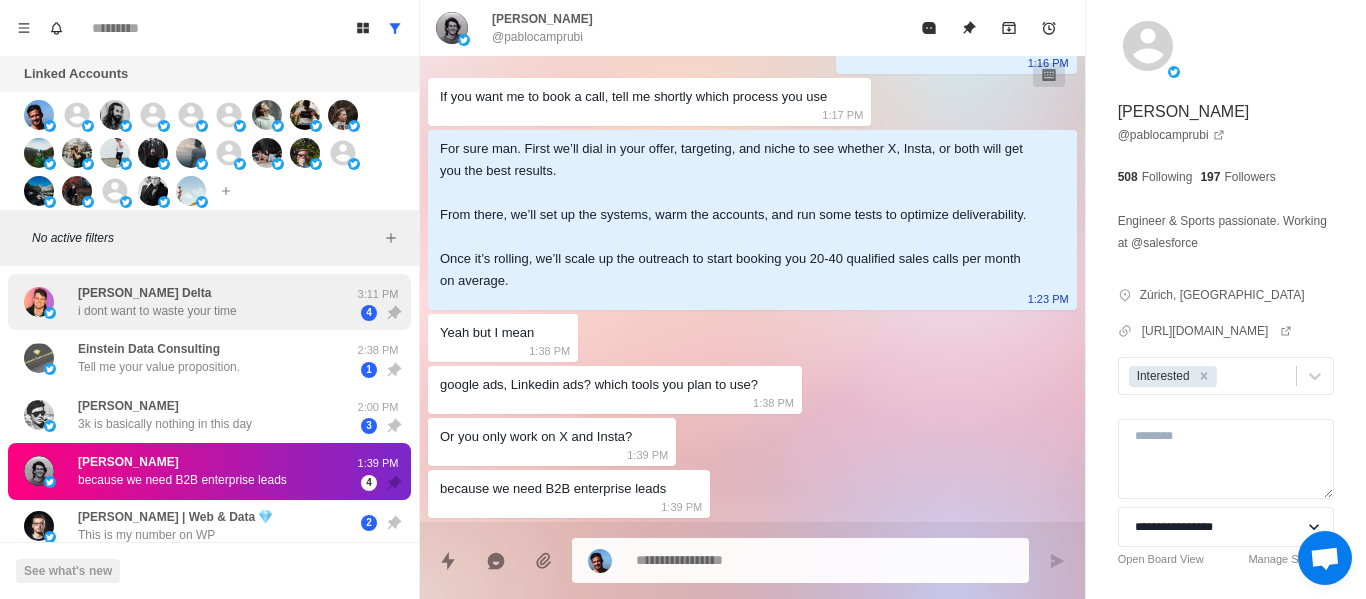 click on "[PERSON_NAME] i dont want to waste your time" at bounding box center (157, 302) 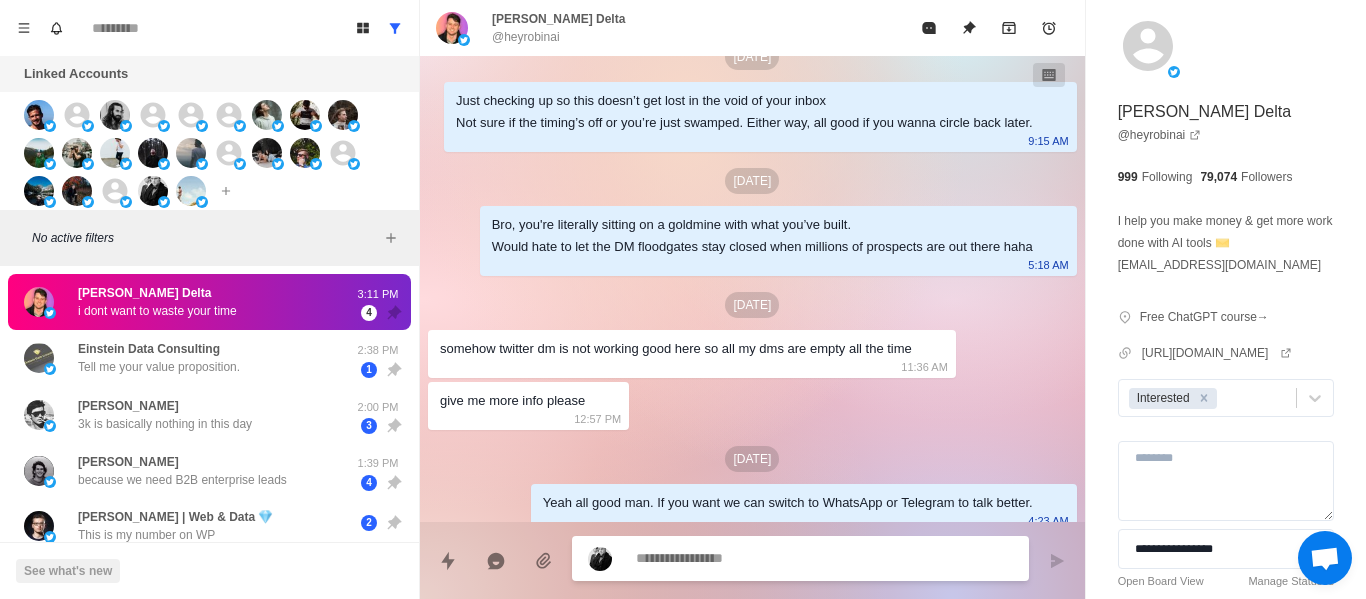 scroll, scrollTop: 2342, scrollLeft: 0, axis: vertical 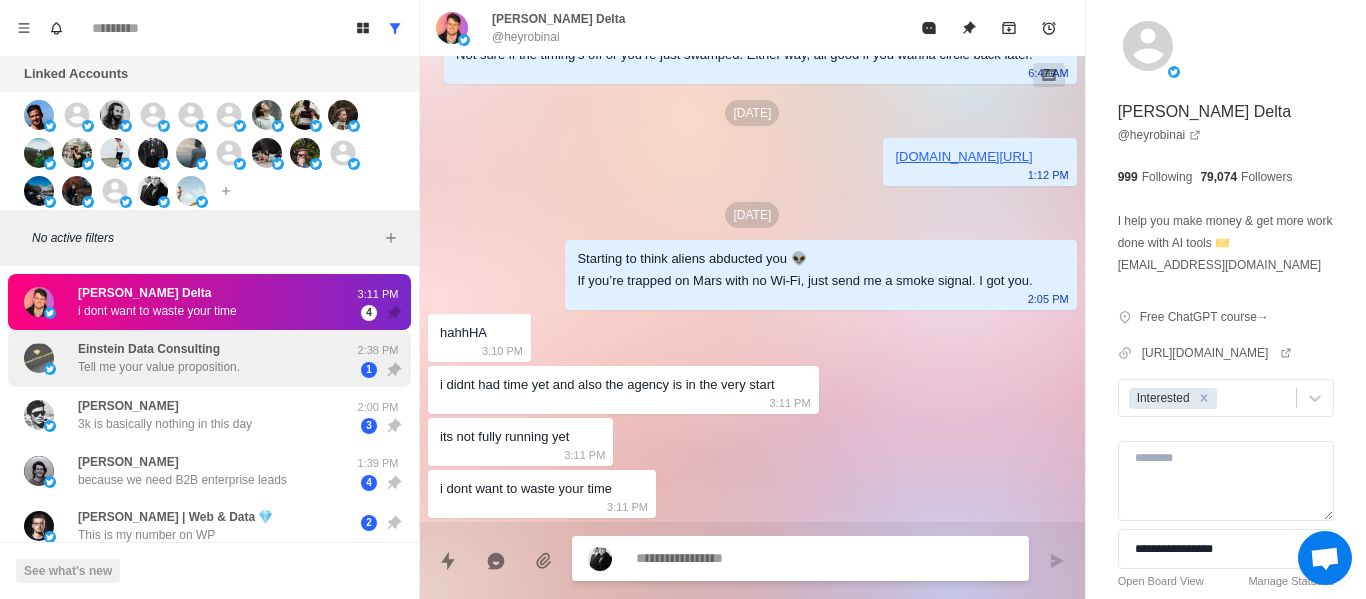 click on "Einstein Data Consulting" at bounding box center [149, 349] 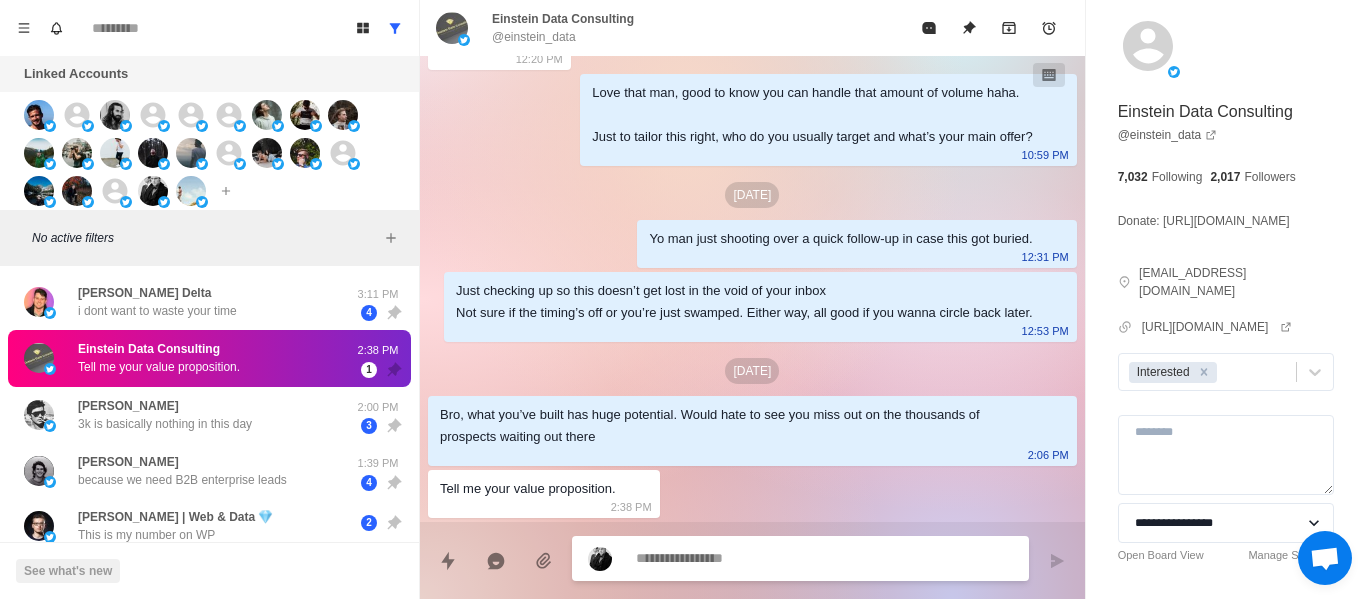 scroll, scrollTop: 246, scrollLeft: 0, axis: vertical 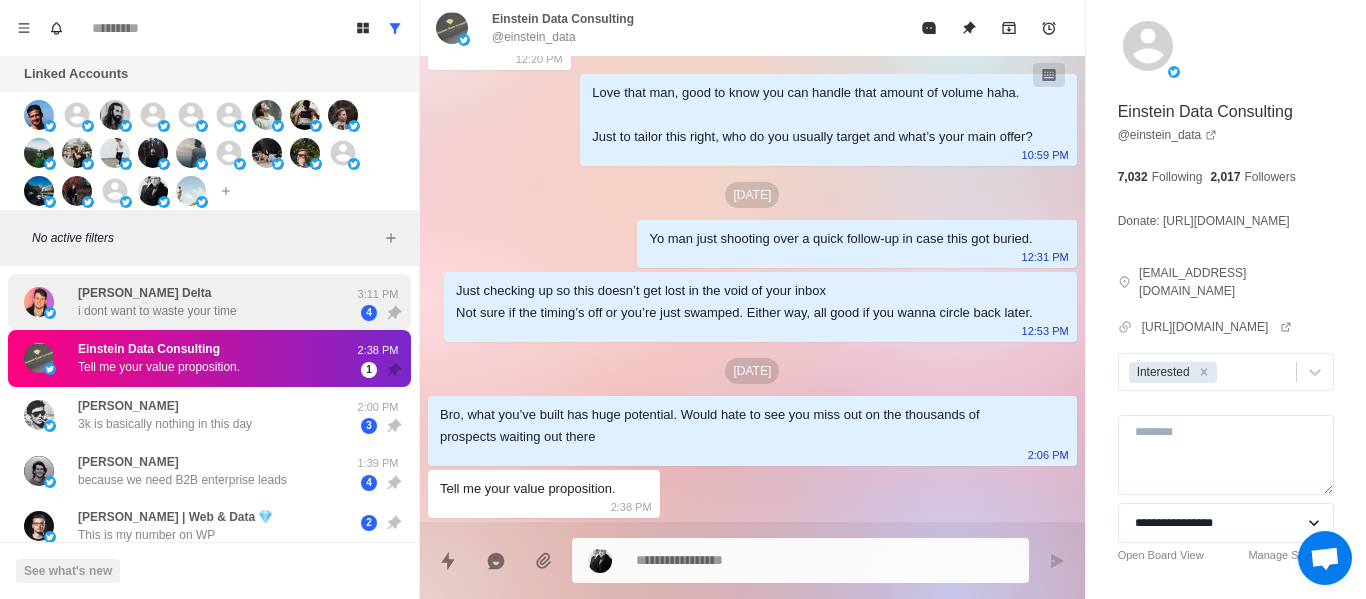 click on "i dont want to waste your time" at bounding box center [157, 311] 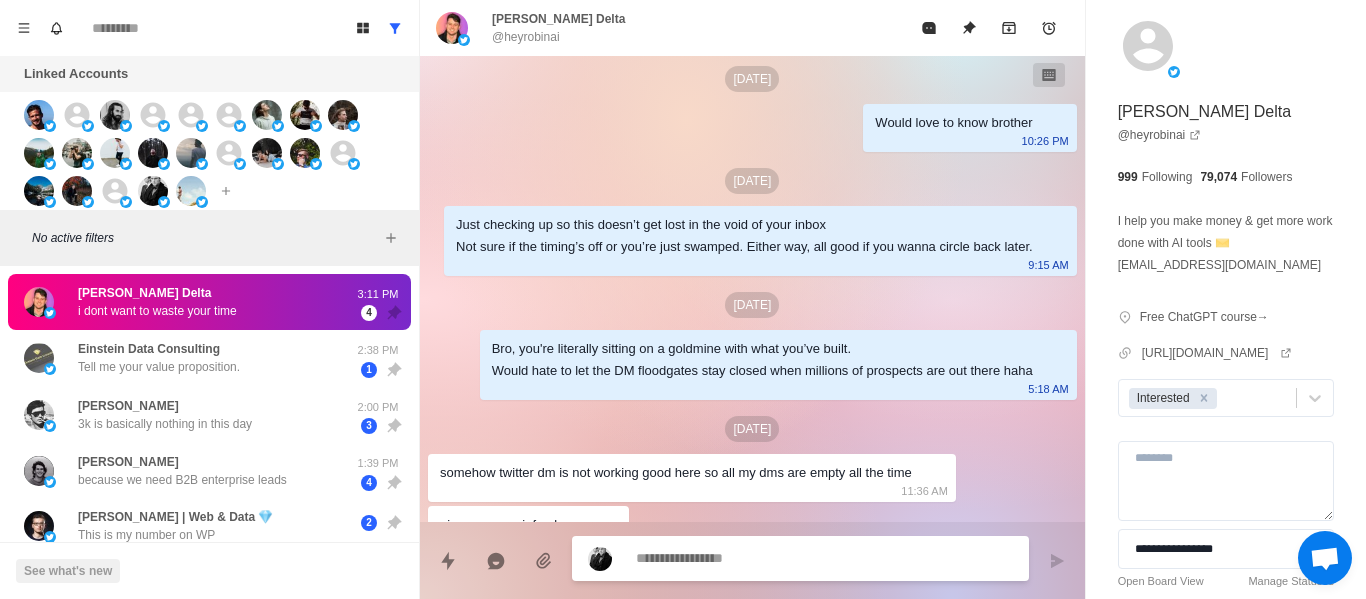 scroll, scrollTop: 2342, scrollLeft: 0, axis: vertical 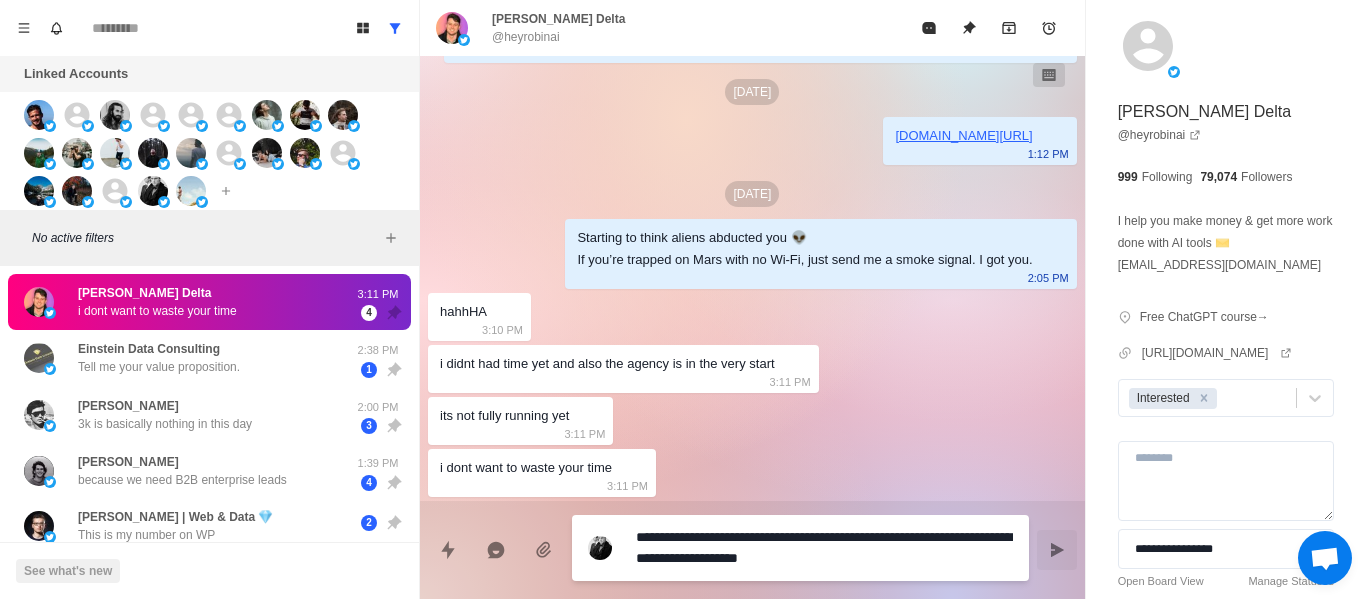 click on "**********" at bounding box center [824, 548] 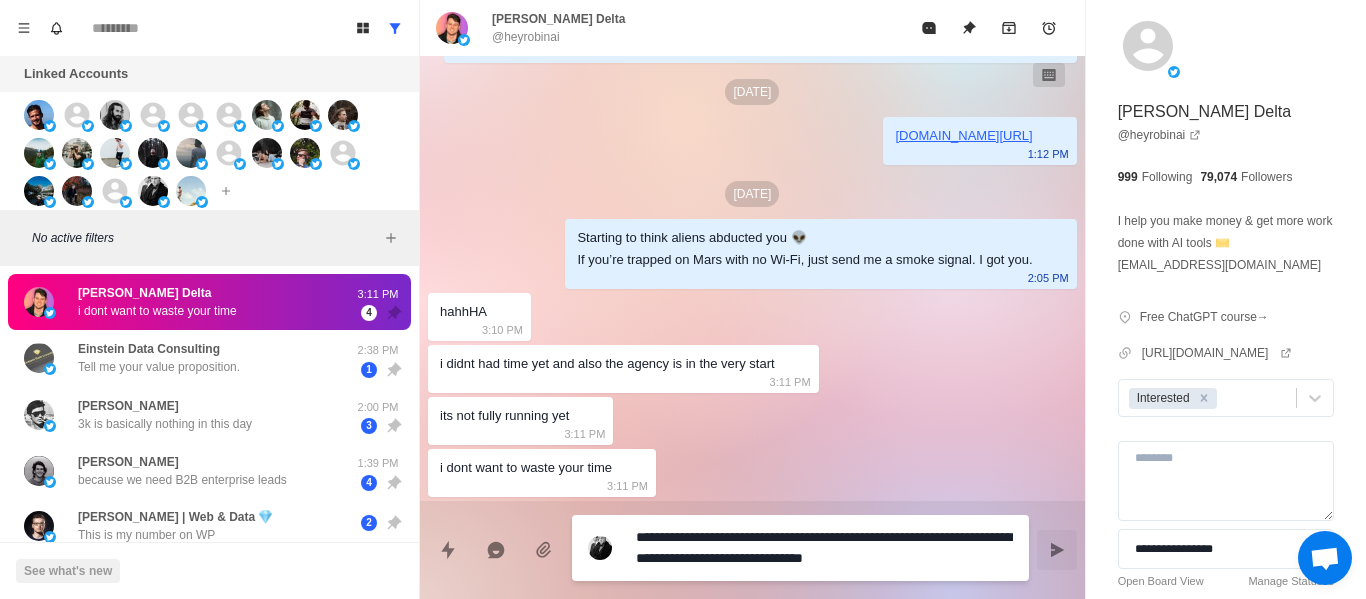 click on "**********" at bounding box center [824, 548] 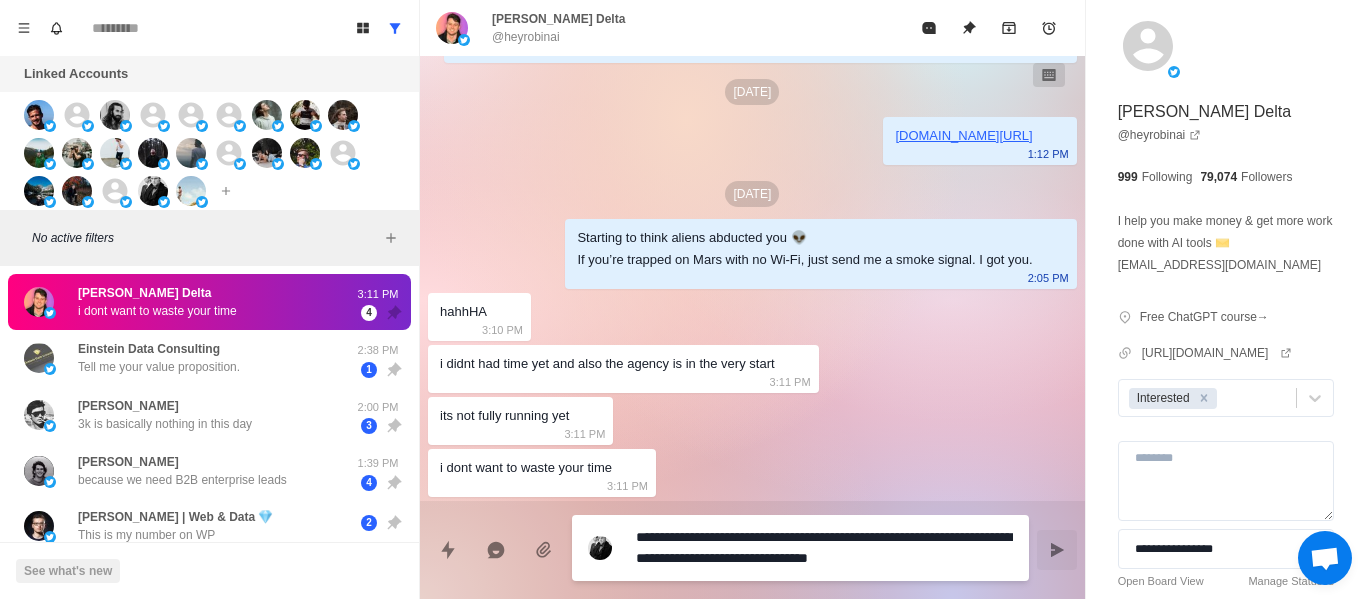 click on "**********" at bounding box center (824, 548) 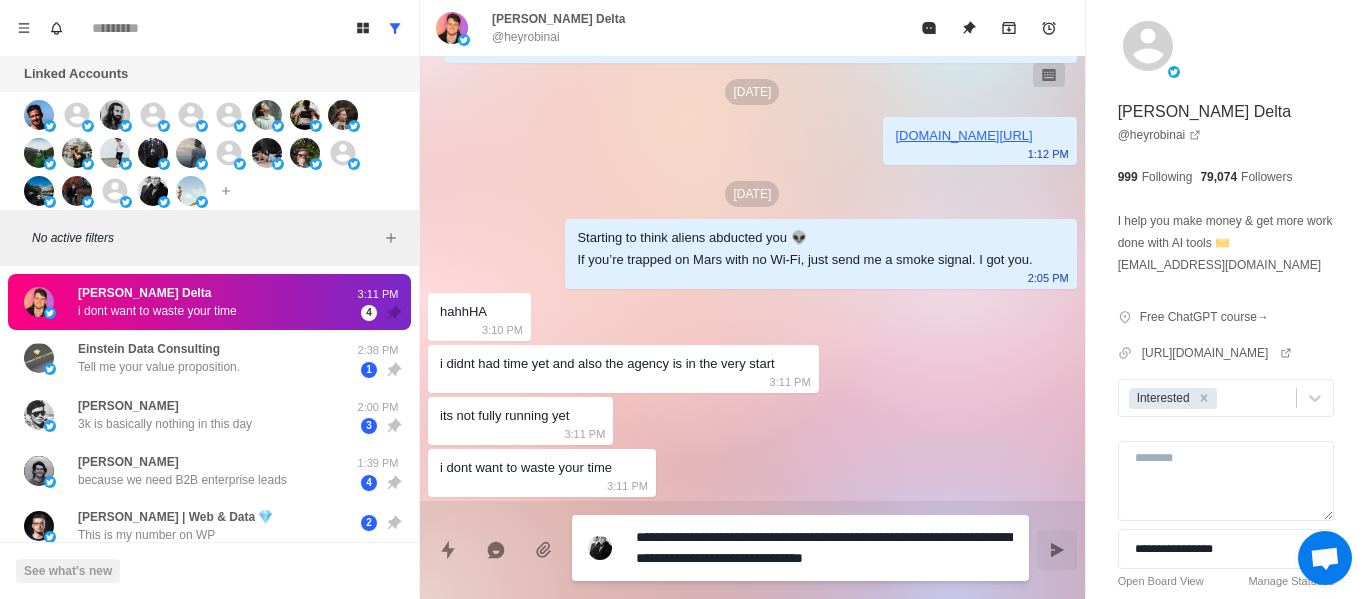 click on "**********" at bounding box center (824, 548) 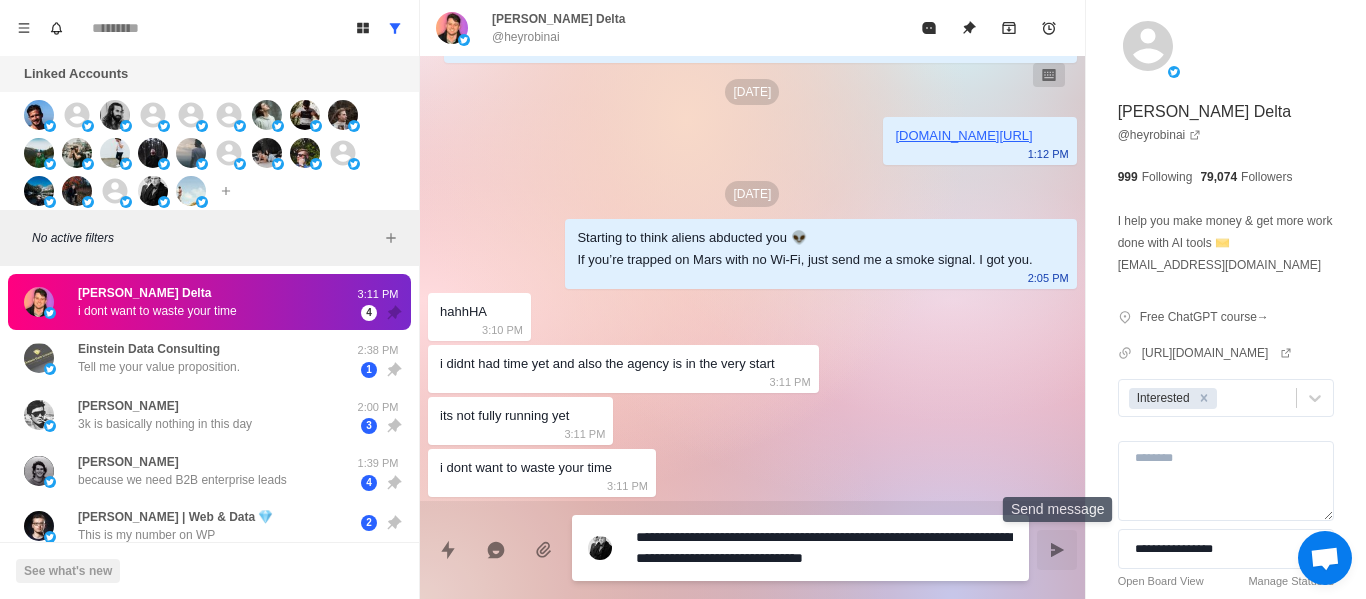 click 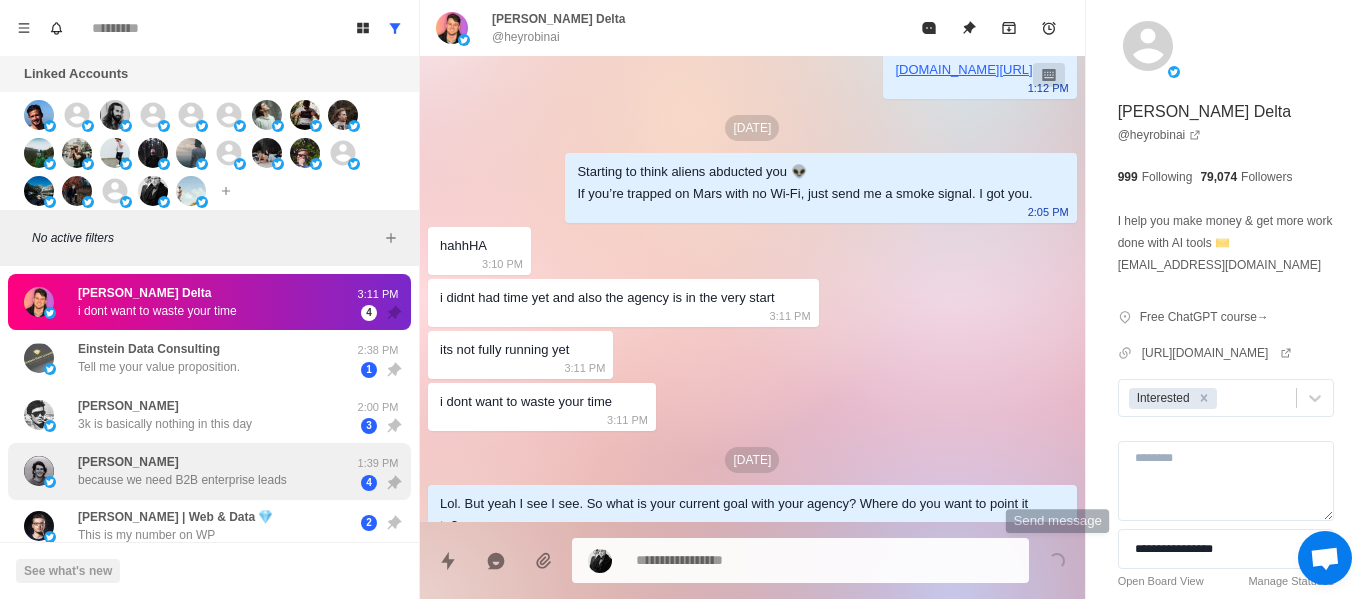 scroll, scrollTop: 2466, scrollLeft: 0, axis: vertical 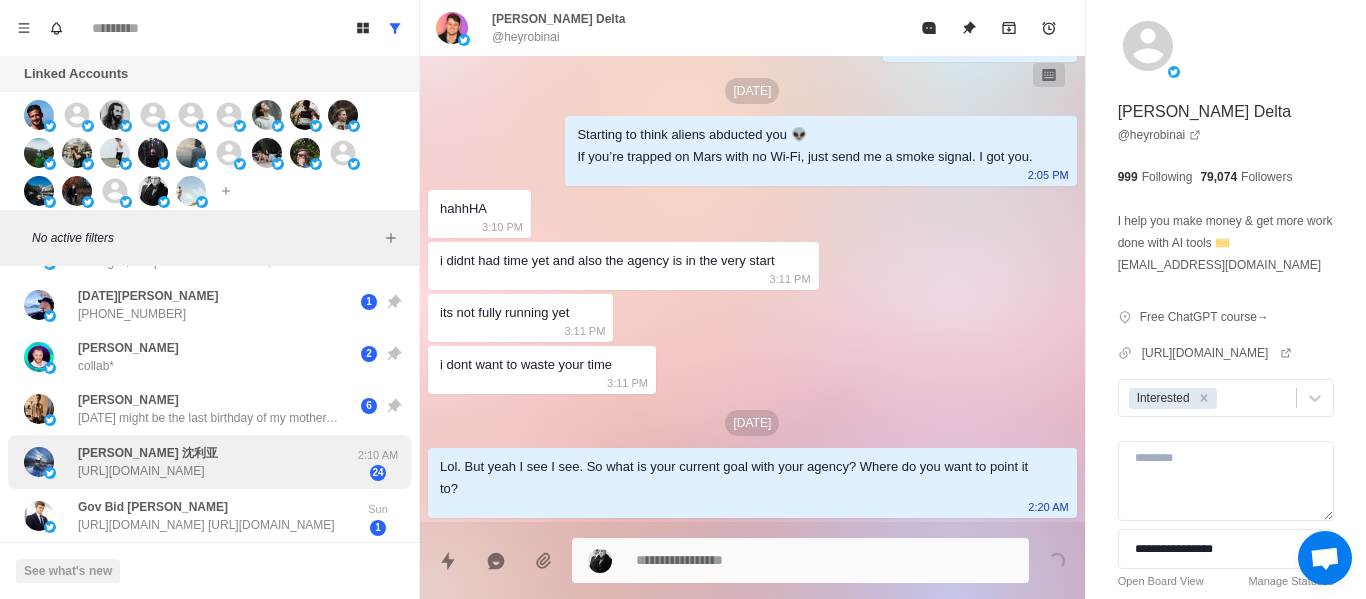 click on "[PERSON_NAME] 沈利亚 [URL][DOMAIN_NAME]" at bounding box center (148, 462) 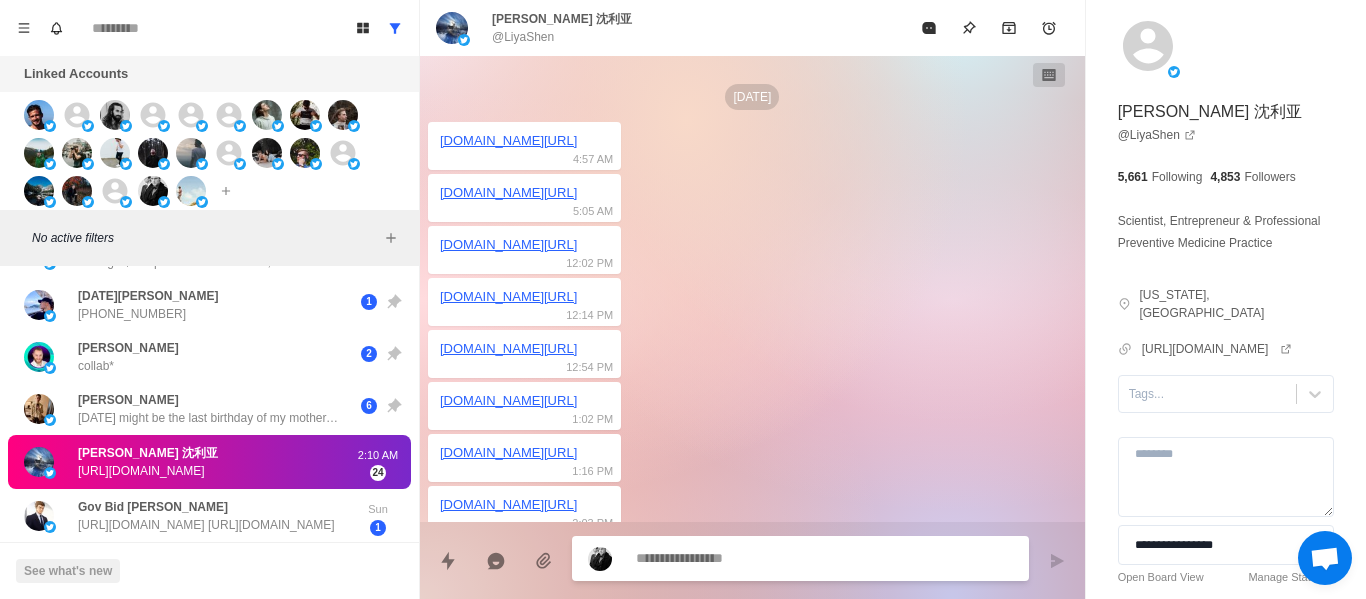 scroll, scrollTop: 2300, scrollLeft: 0, axis: vertical 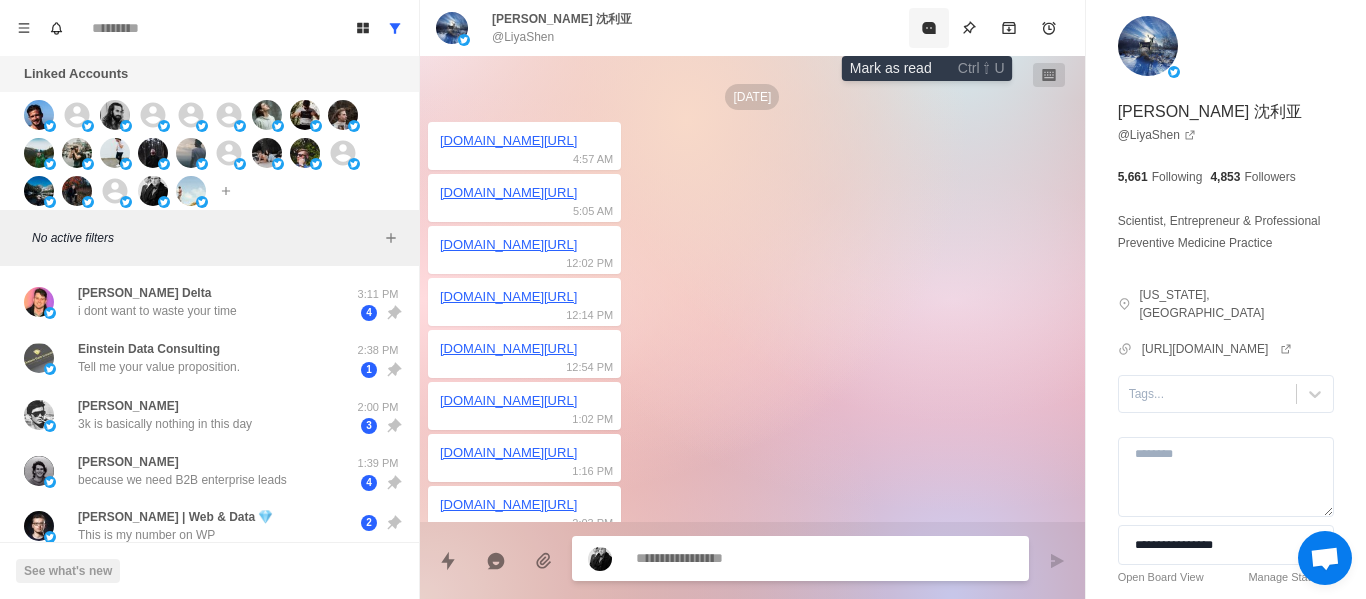 click 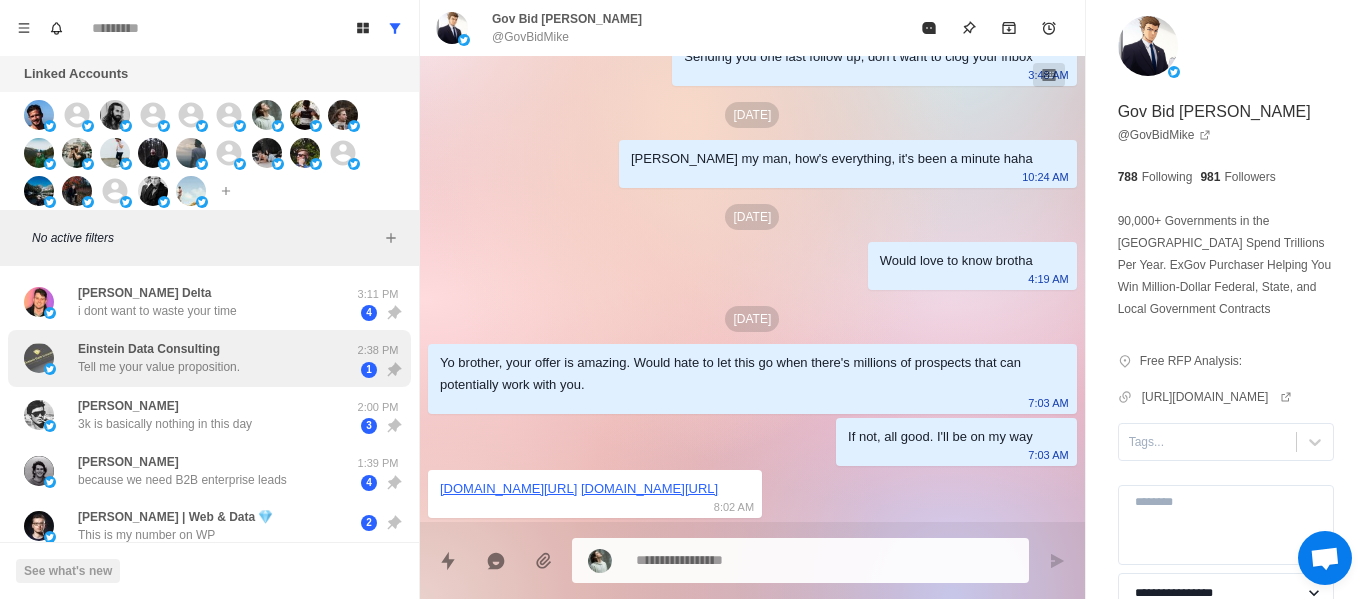 click on "Einstein Data Consulting Tell me your value proposition." at bounding box center (188, 358) 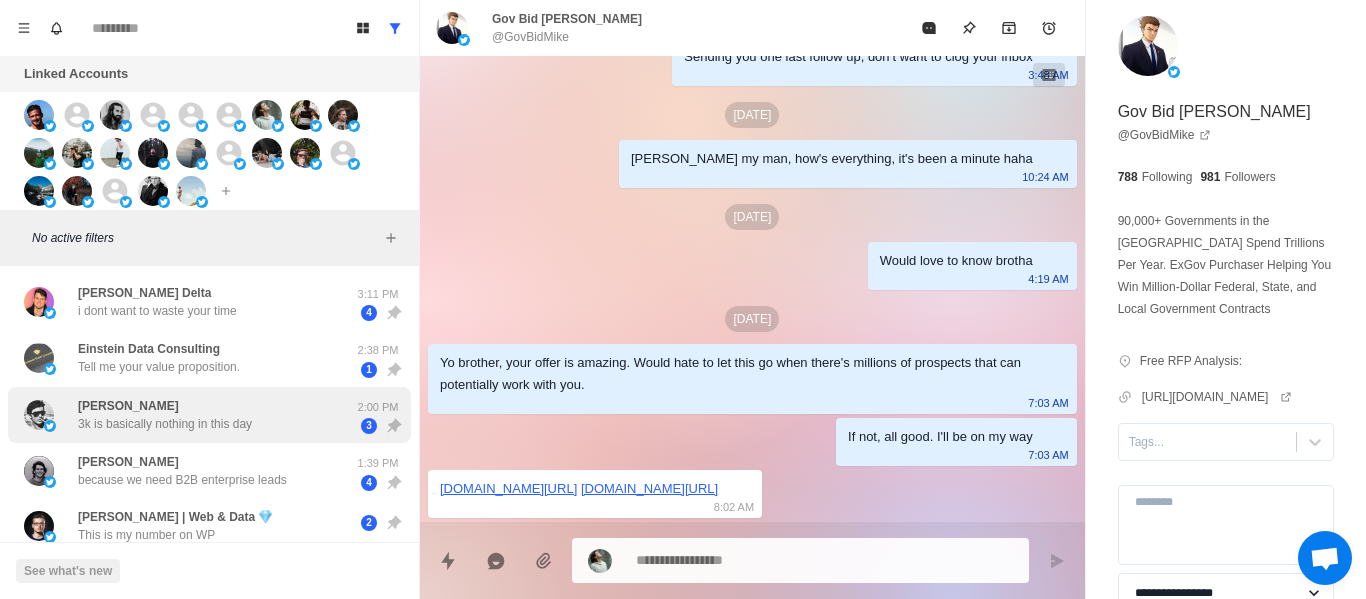 scroll, scrollTop: 246, scrollLeft: 0, axis: vertical 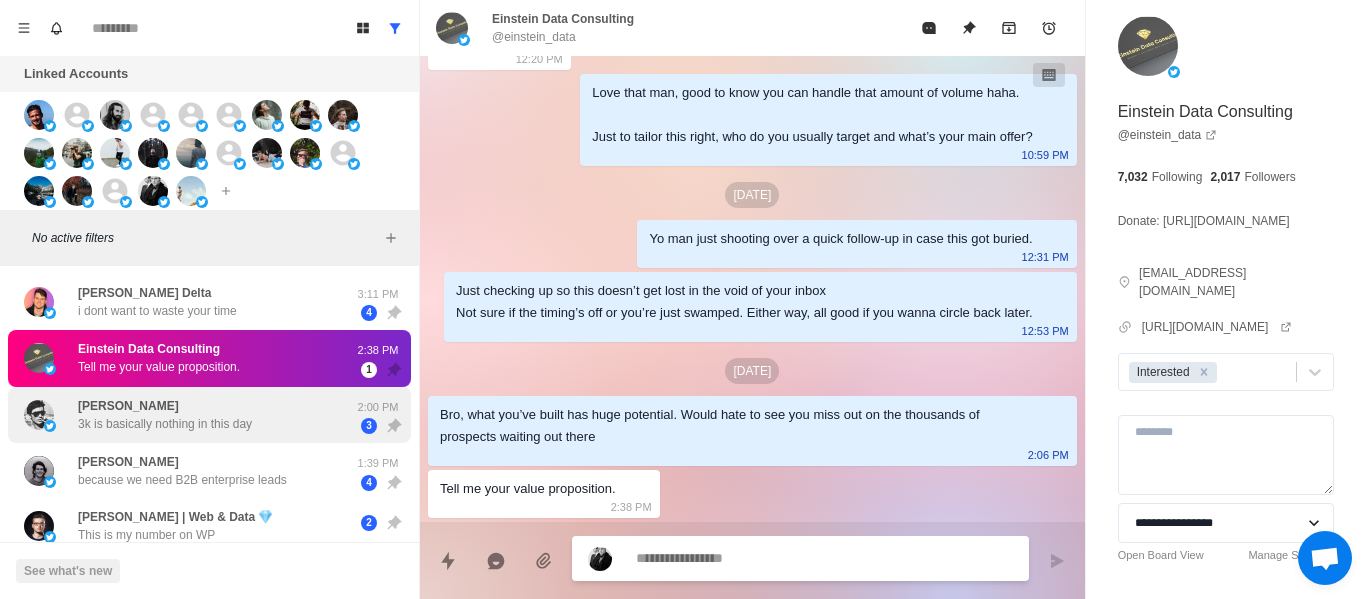click on "[PERSON_NAME] 3k is basically nothing in this day" at bounding box center [188, 415] 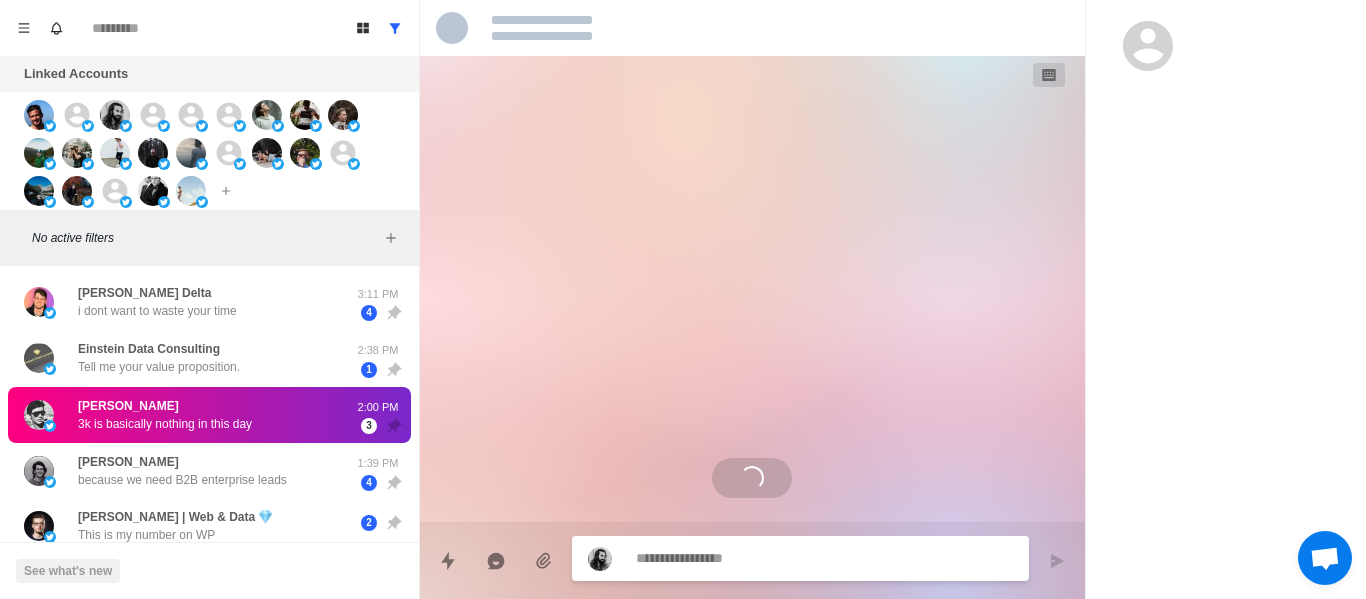 scroll, scrollTop: 0, scrollLeft: 0, axis: both 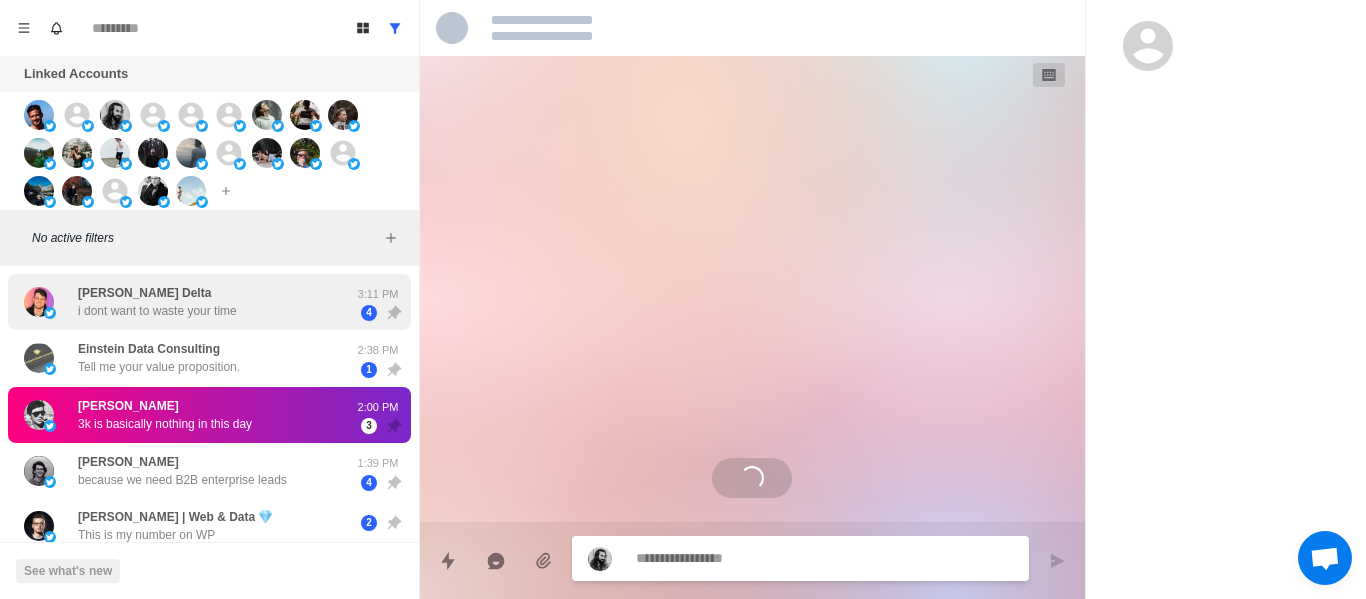 click on "i dont want to waste your time" at bounding box center (157, 311) 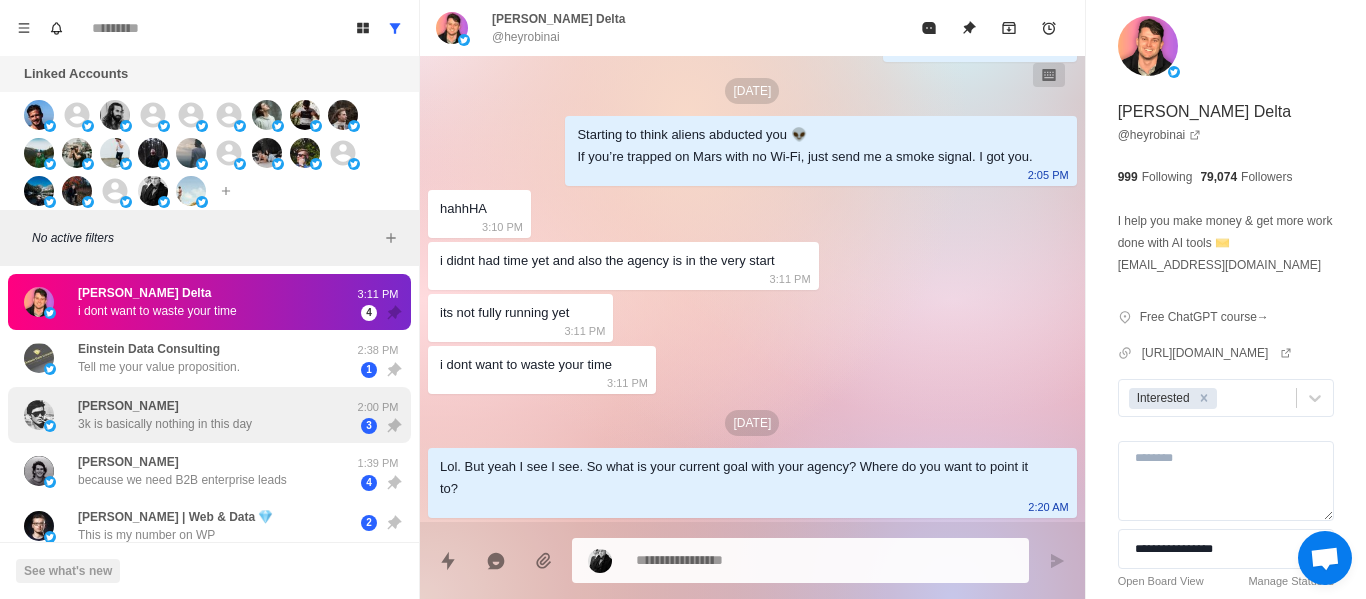 drag, startPoint x: 245, startPoint y: 392, endPoint x: 241, endPoint y: 421, distance: 29.274563 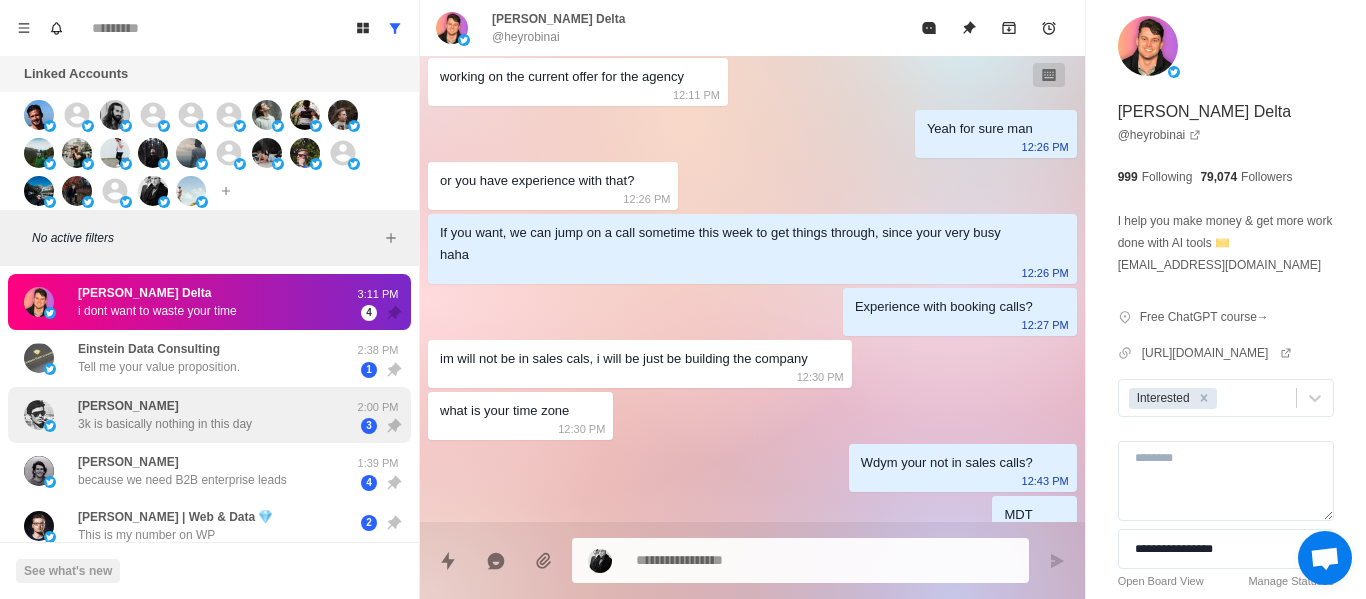 click on "3k is basically nothing in this day" at bounding box center (165, 424) 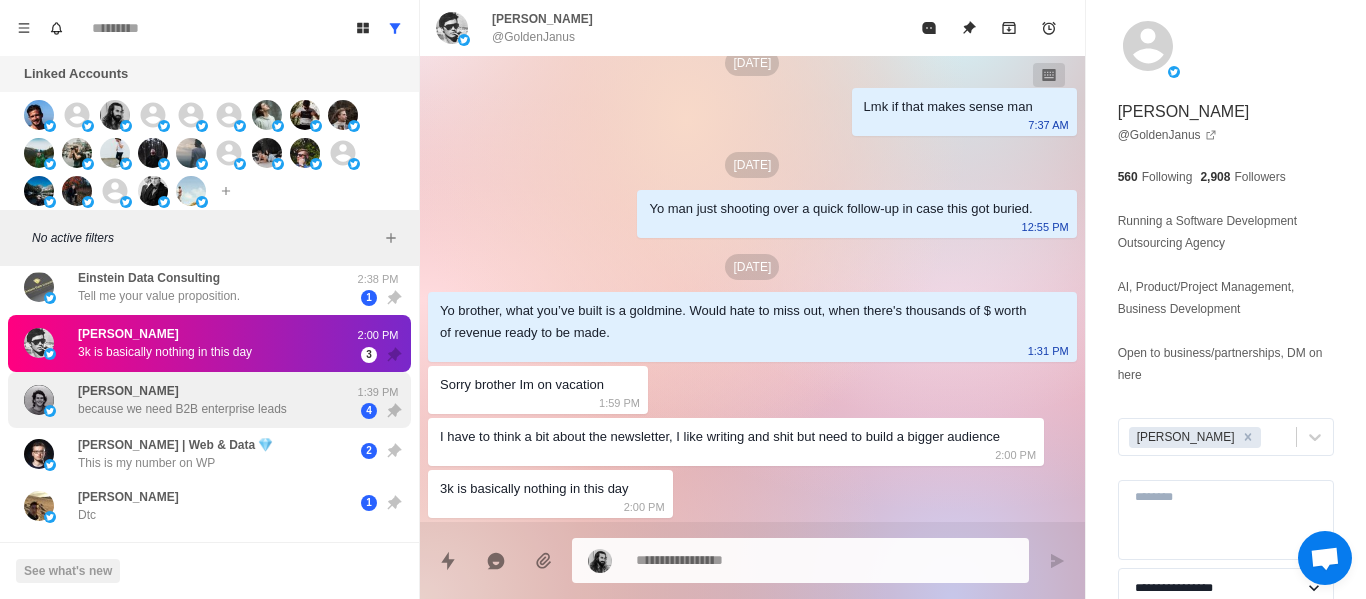 scroll, scrollTop: 0, scrollLeft: 0, axis: both 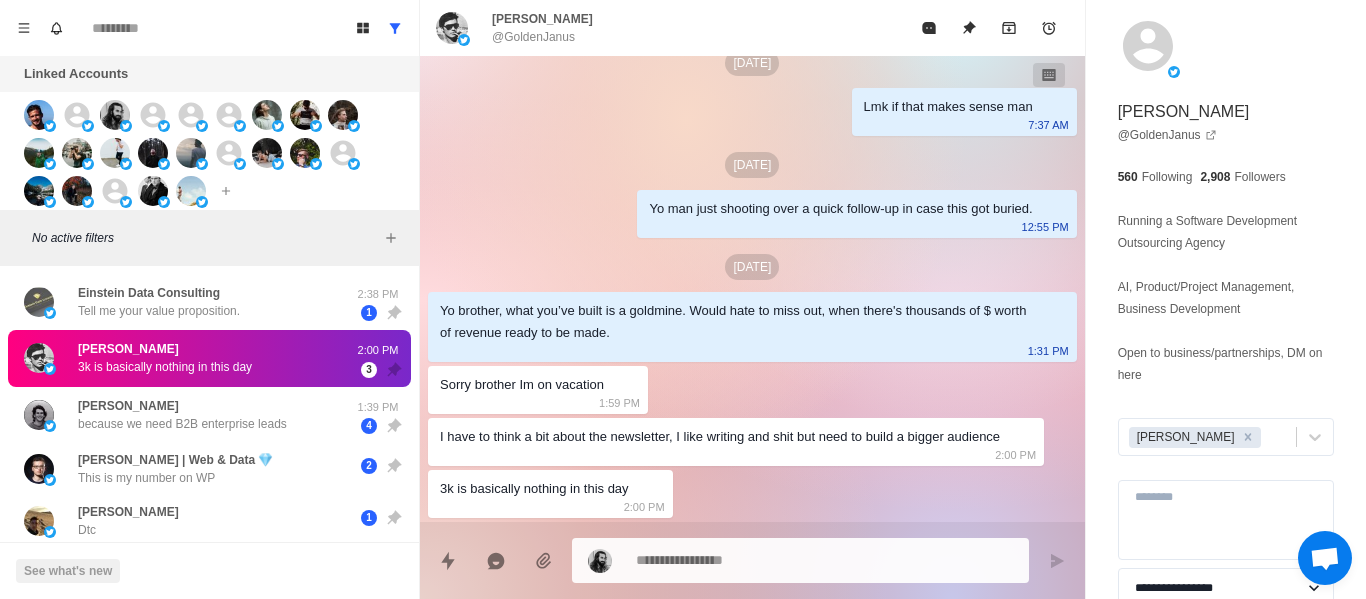drag, startPoint x: 210, startPoint y: 320, endPoint x: 248, endPoint y: 348, distance: 47.201694 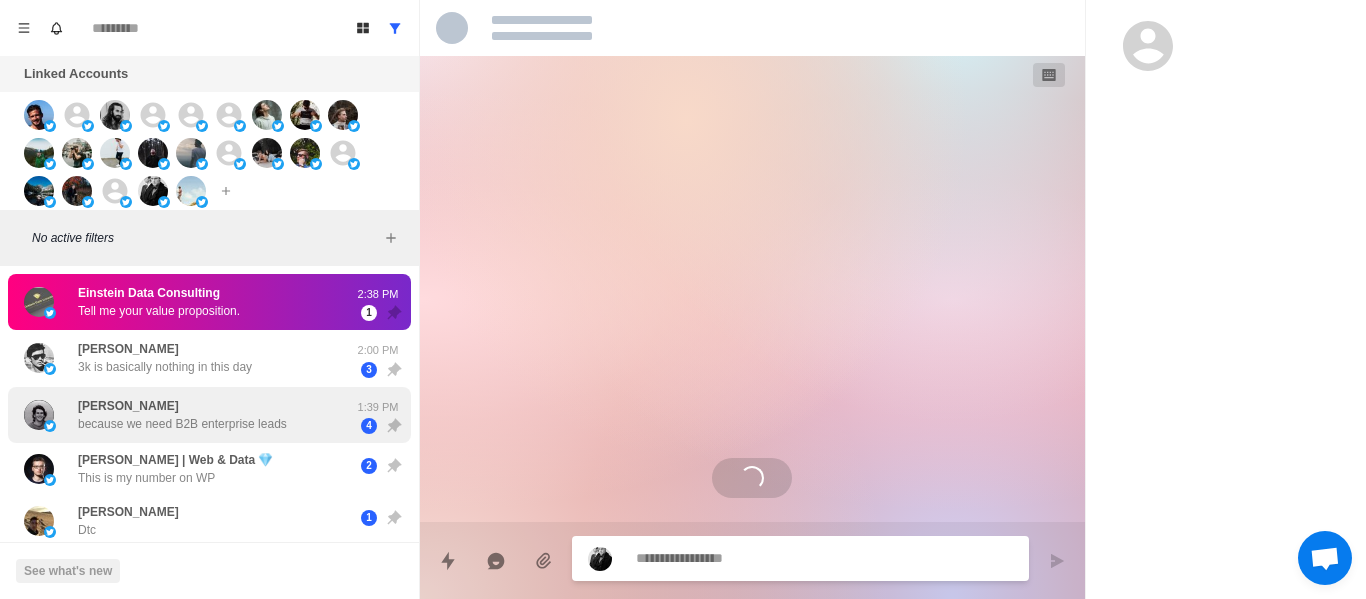 click on "because we need B2B enterprise leads" at bounding box center (182, 424) 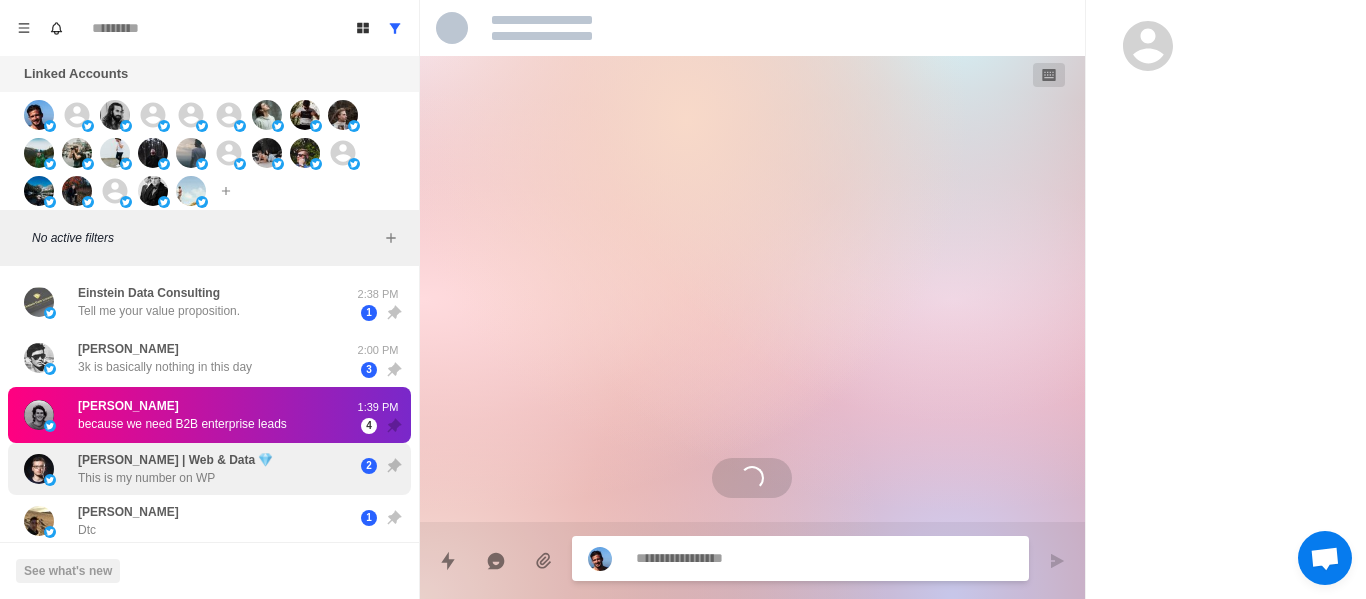 scroll, scrollTop: 0, scrollLeft: 0, axis: both 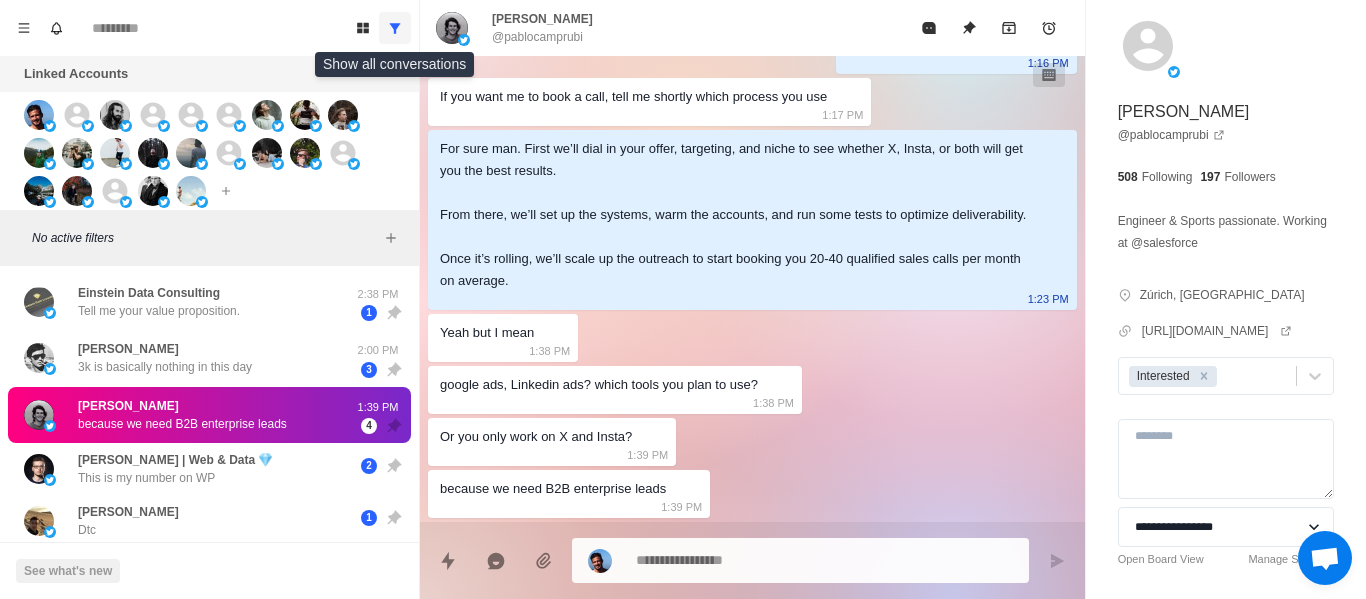 click 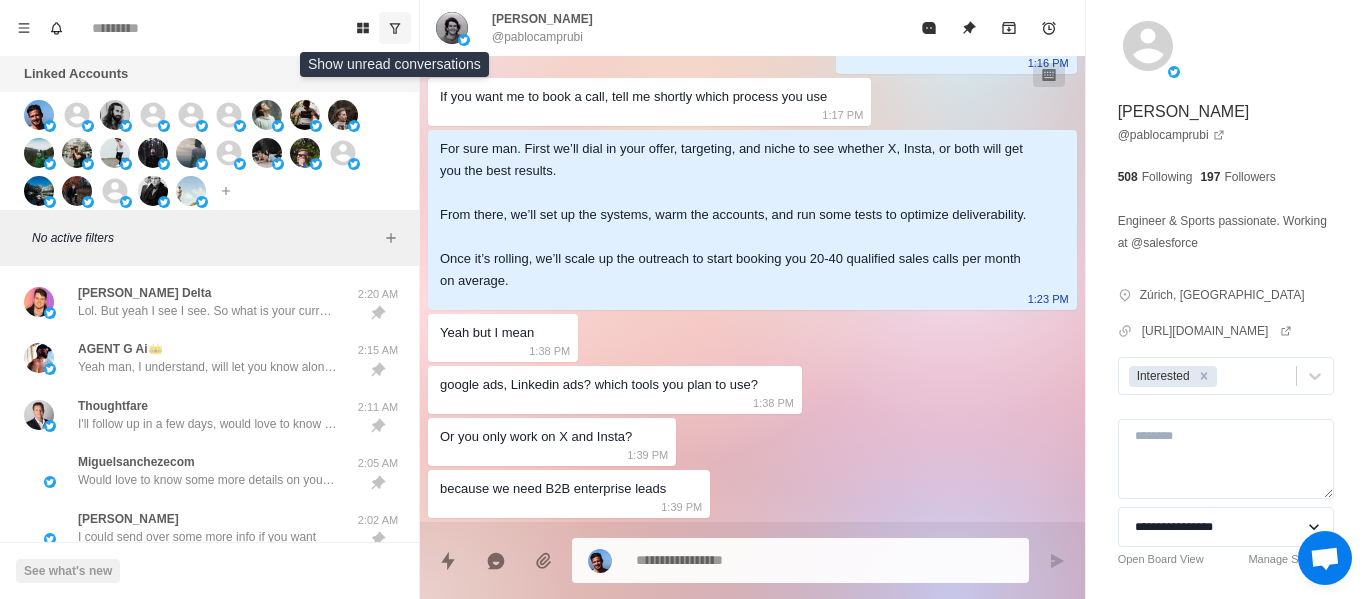 click 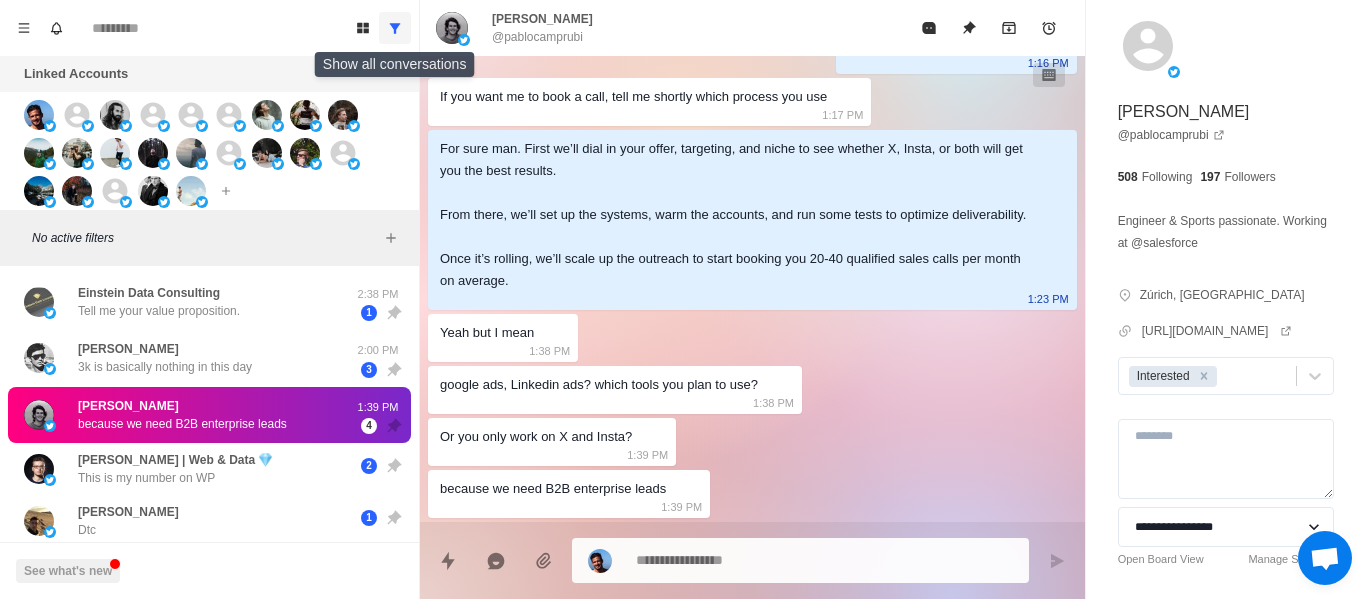 click at bounding box center (395, 28) 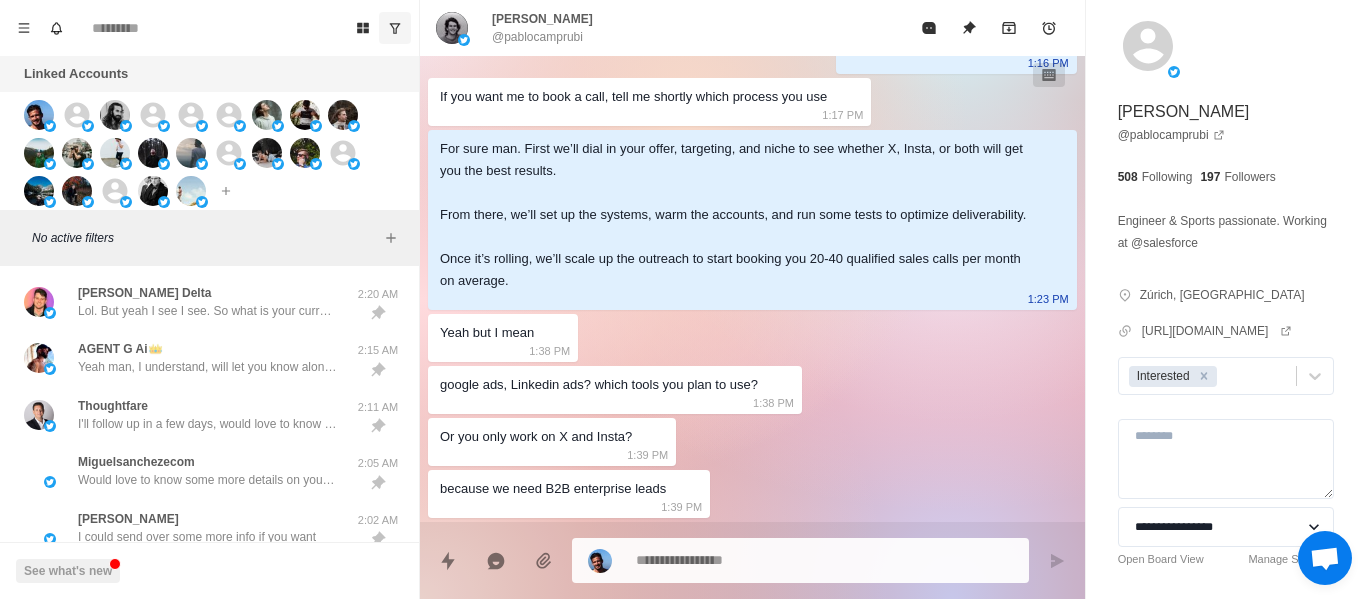 click at bounding box center (395, 28) 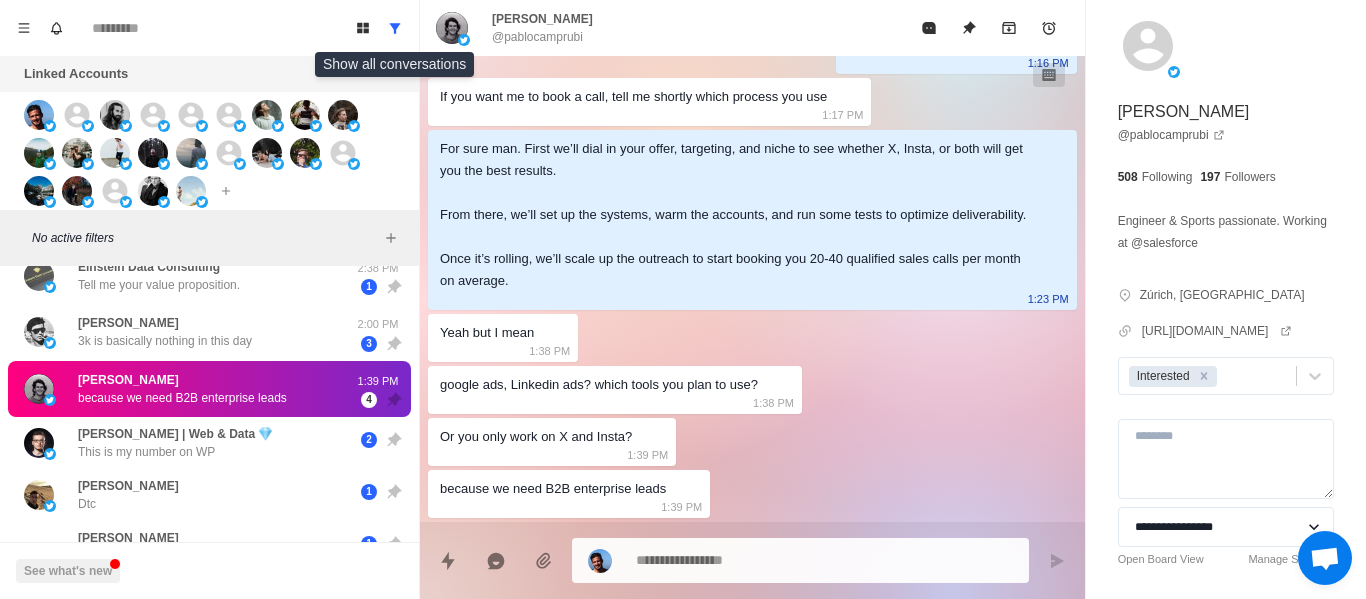 scroll, scrollTop: 0, scrollLeft: 0, axis: both 